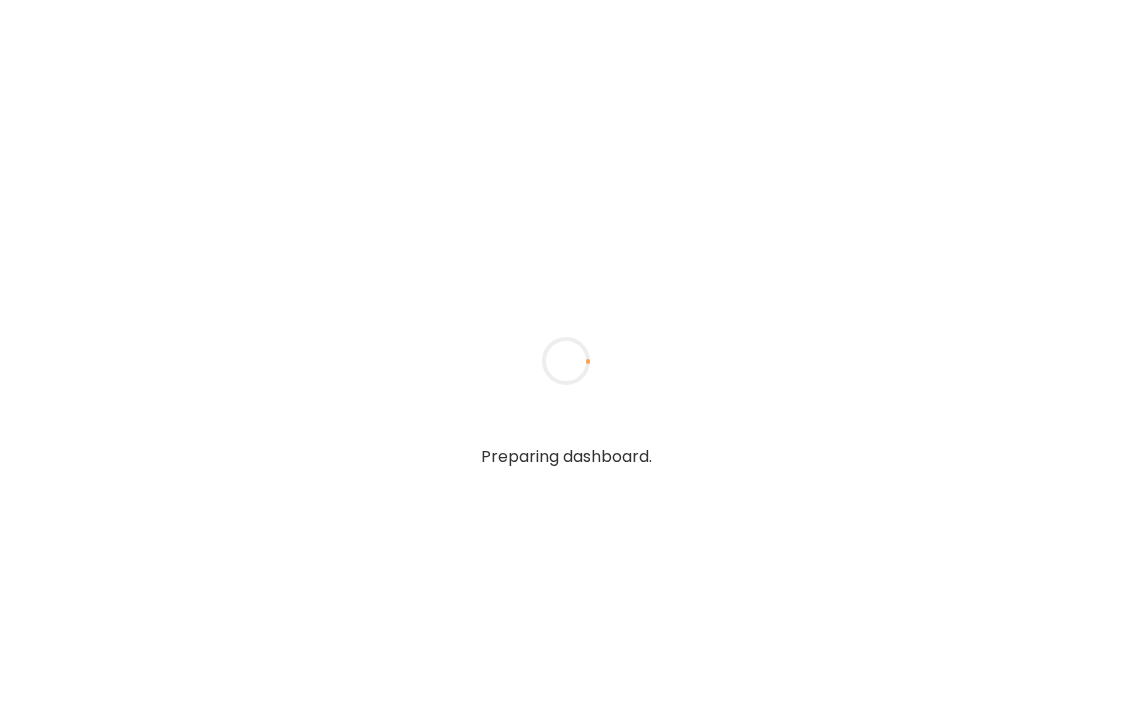 scroll, scrollTop: 0, scrollLeft: 0, axis: both 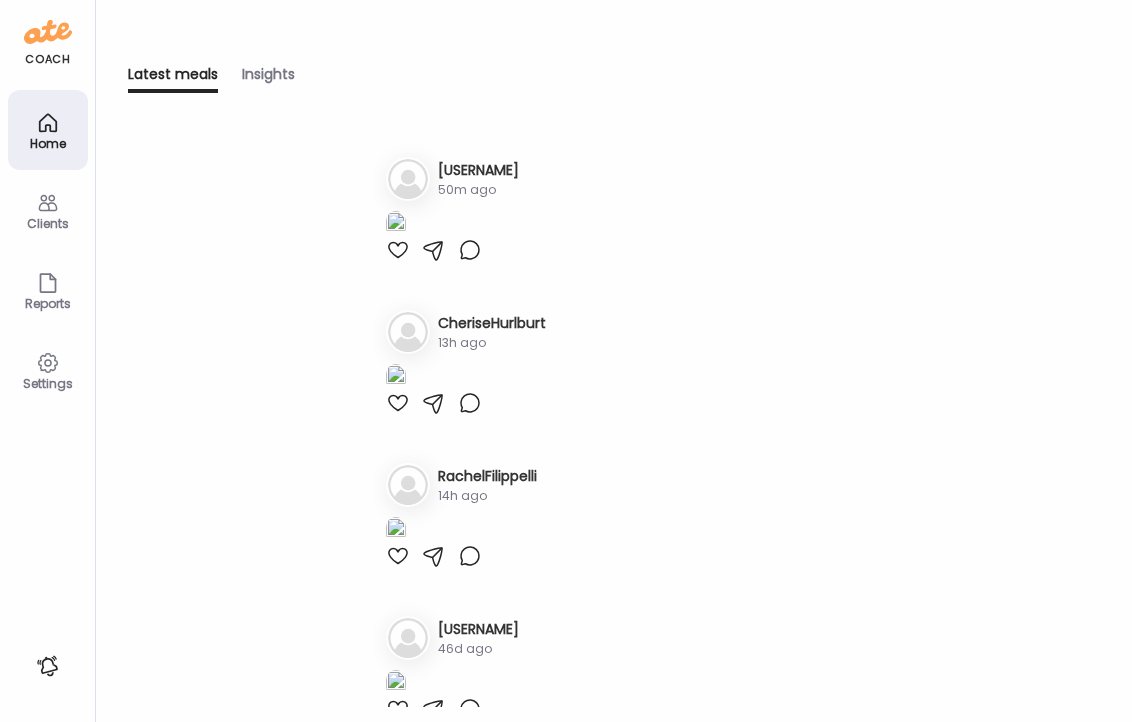type on "**********" 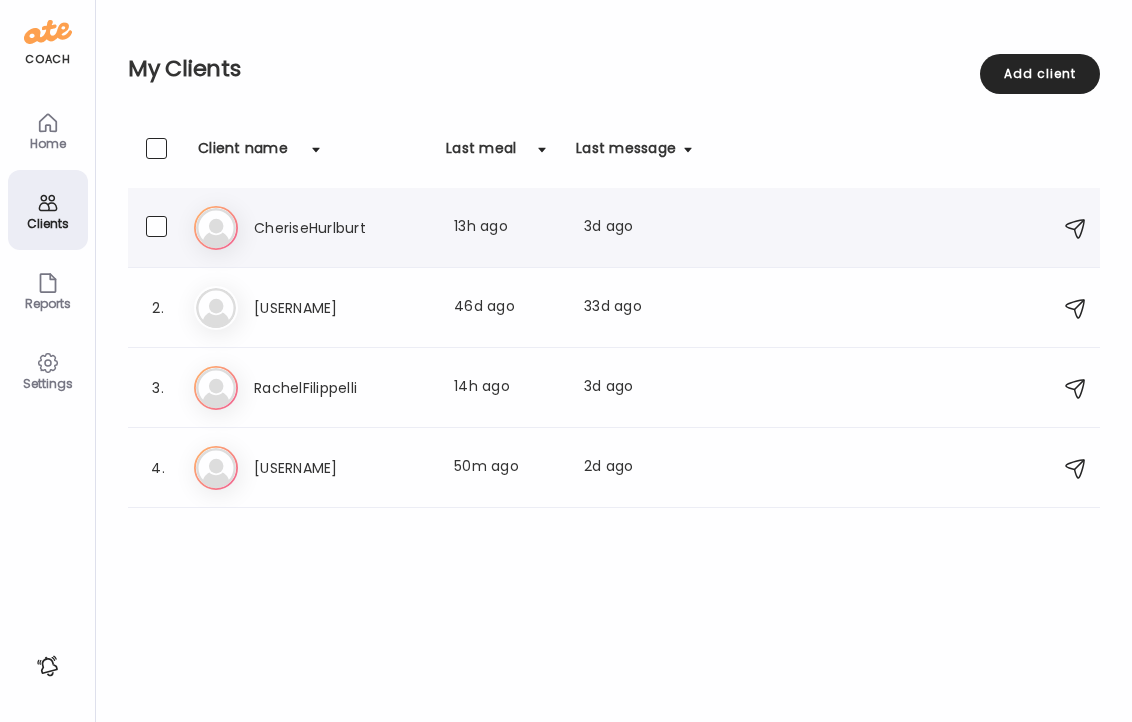 click on "CheriseHurlburt" at bounding box center (342, 228) 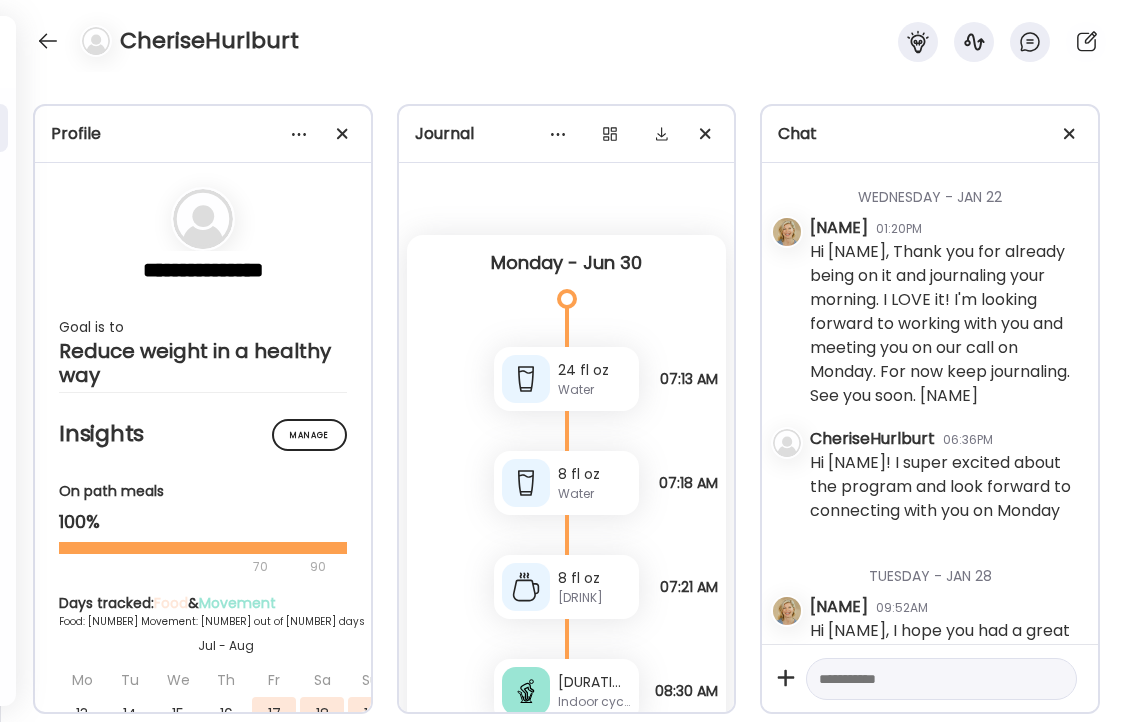 scroll, scrollTop: 23753, scrollLeft: 0, axis: vertical 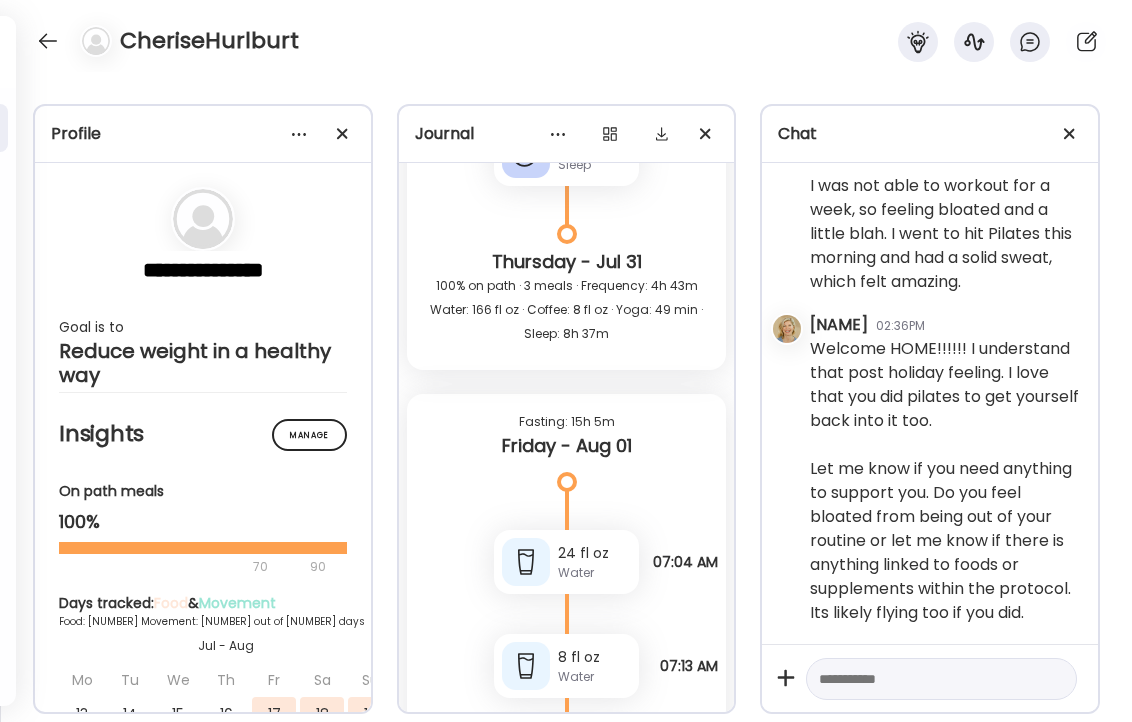 click on "Water" at bounding box center [594, 677] 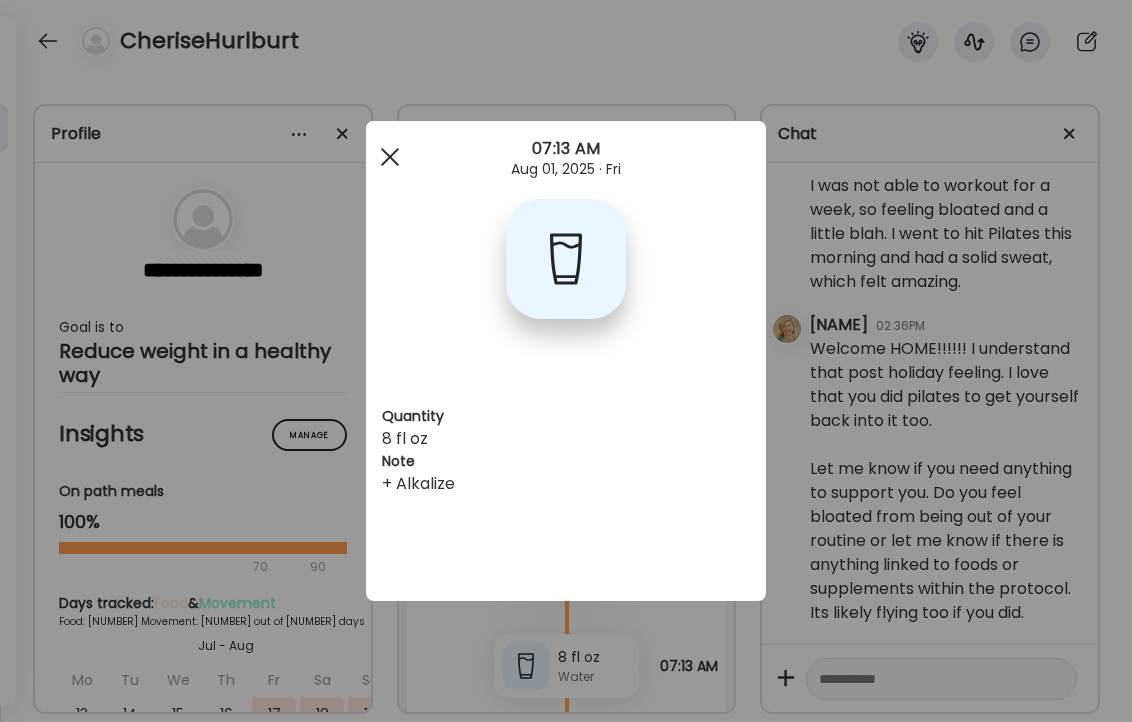 click at bounding box center [390, 157] 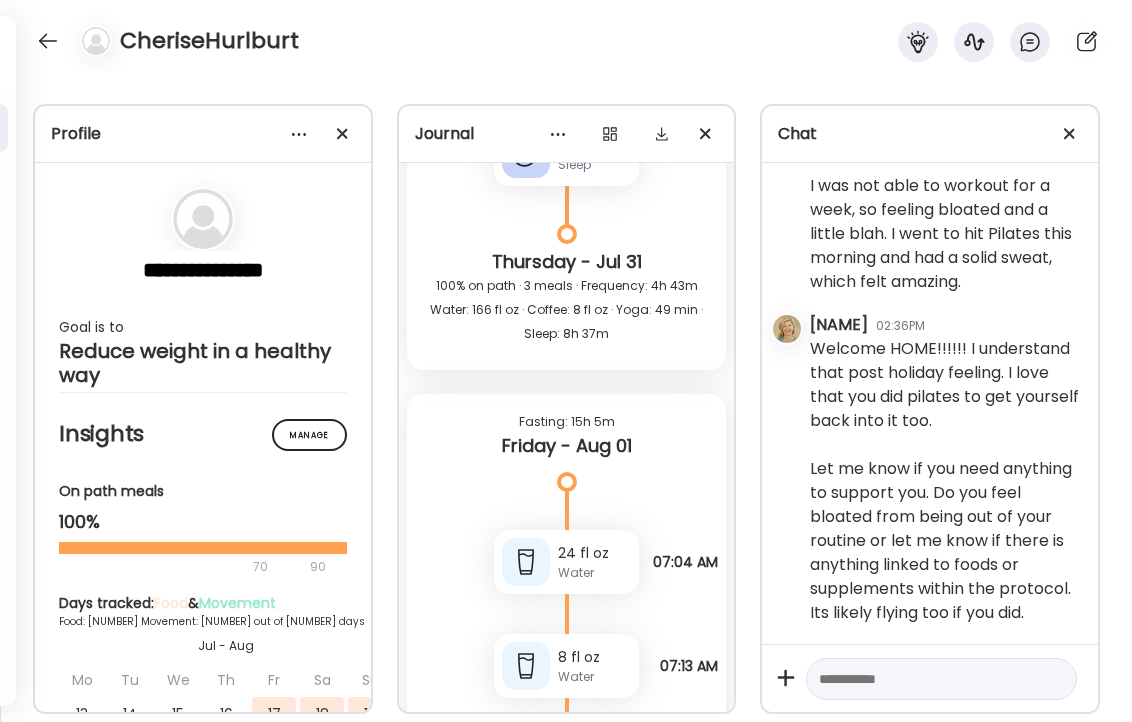 click on "8 fl oz" at bounding box center (594, 761) 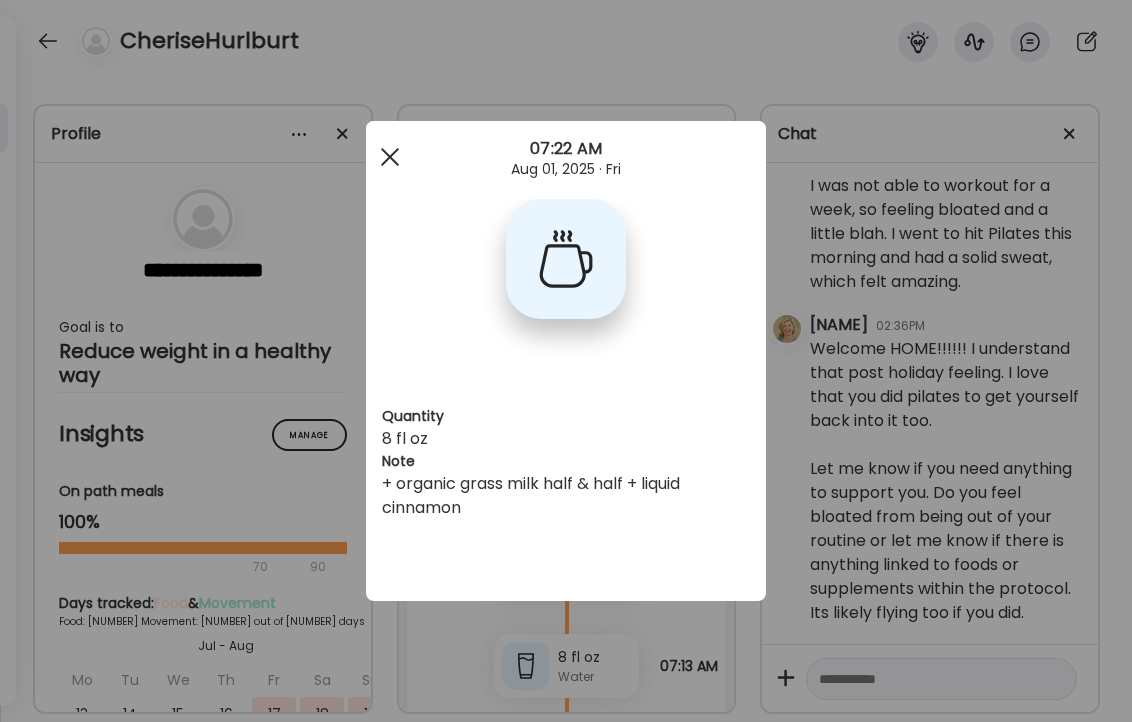 click at bounding box center [390, 157] 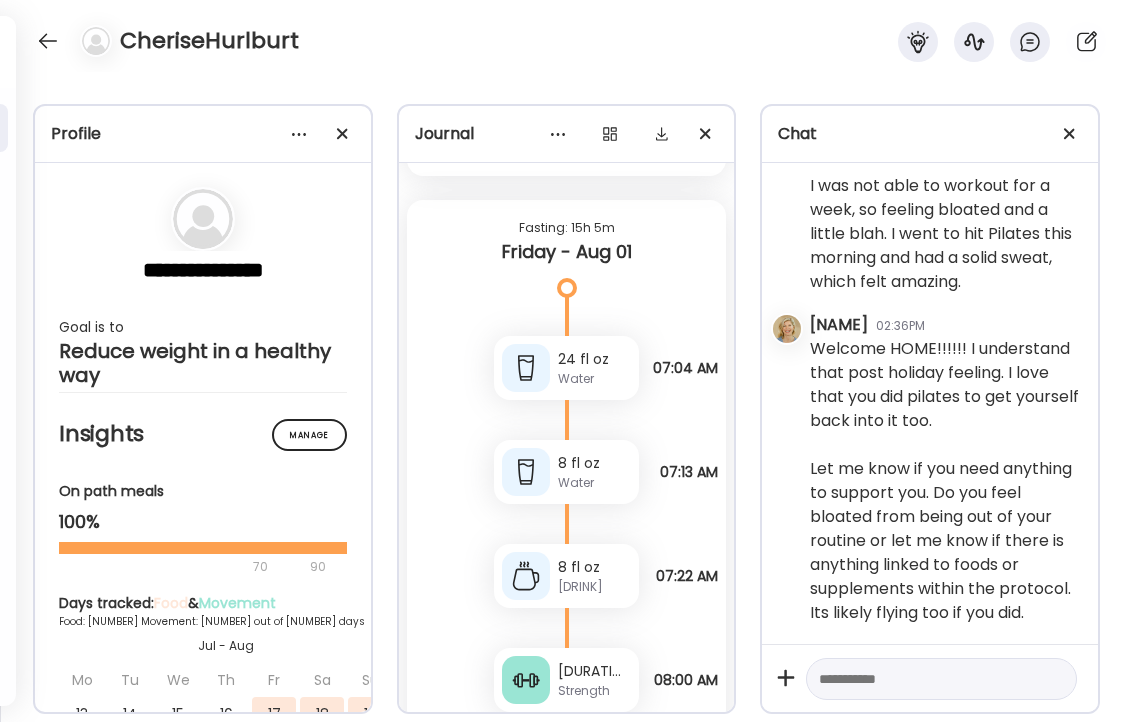 scroll, scrollTop: 22544, scrollLeft: 0, axis: vertical 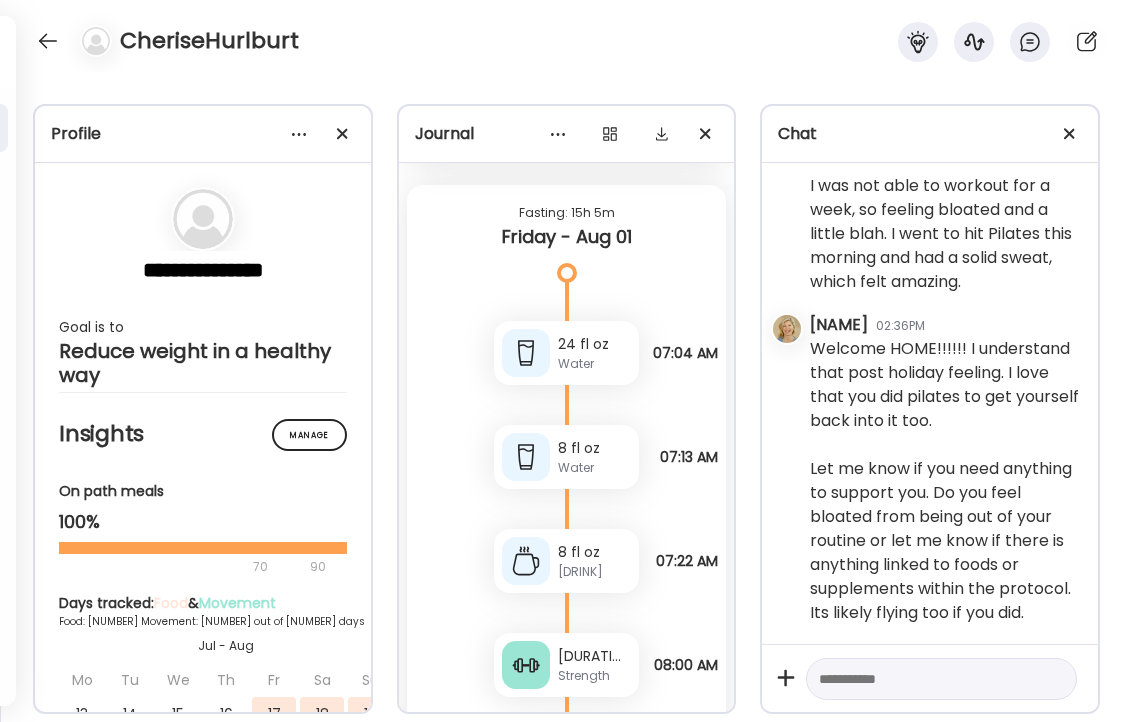 click on "50 min Strength" at bounding box center (566, 665) 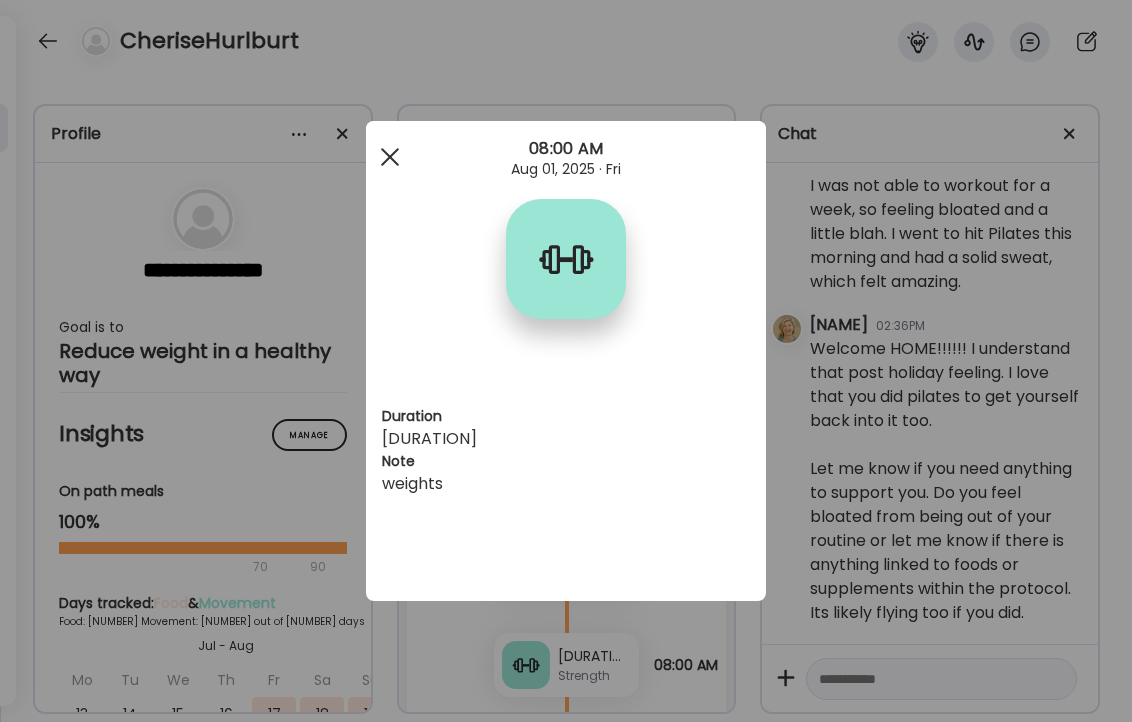 click at bounding box center [390, 157] 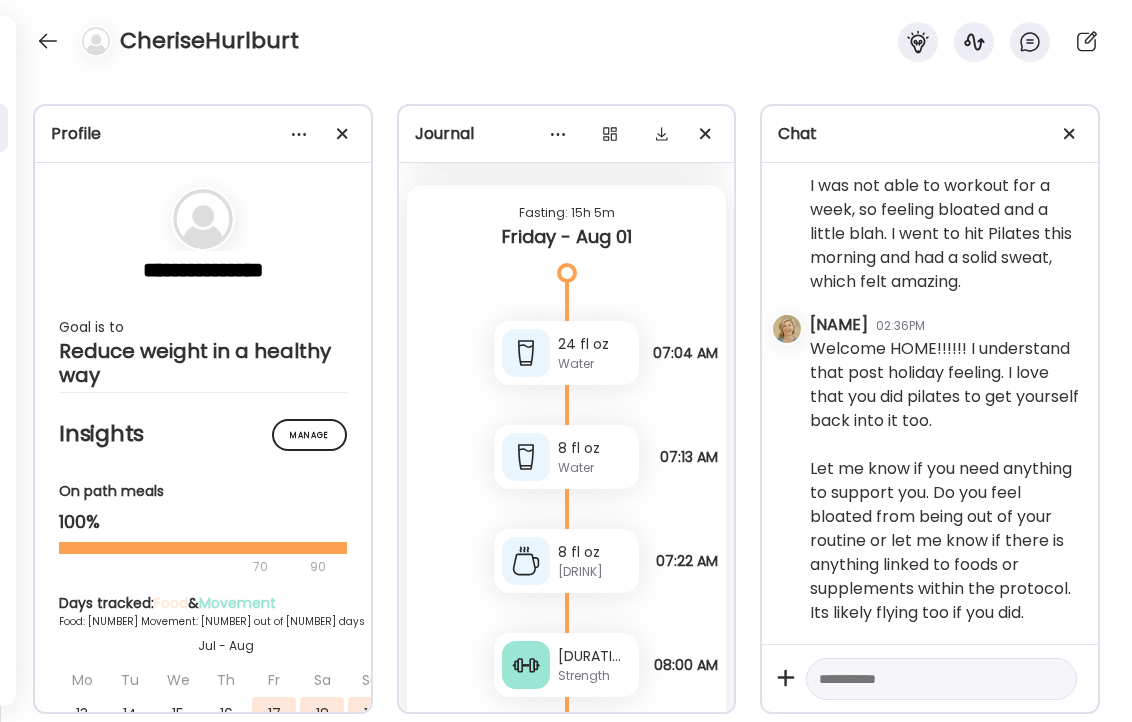 click on "Water" at bounding box center (594, 780) 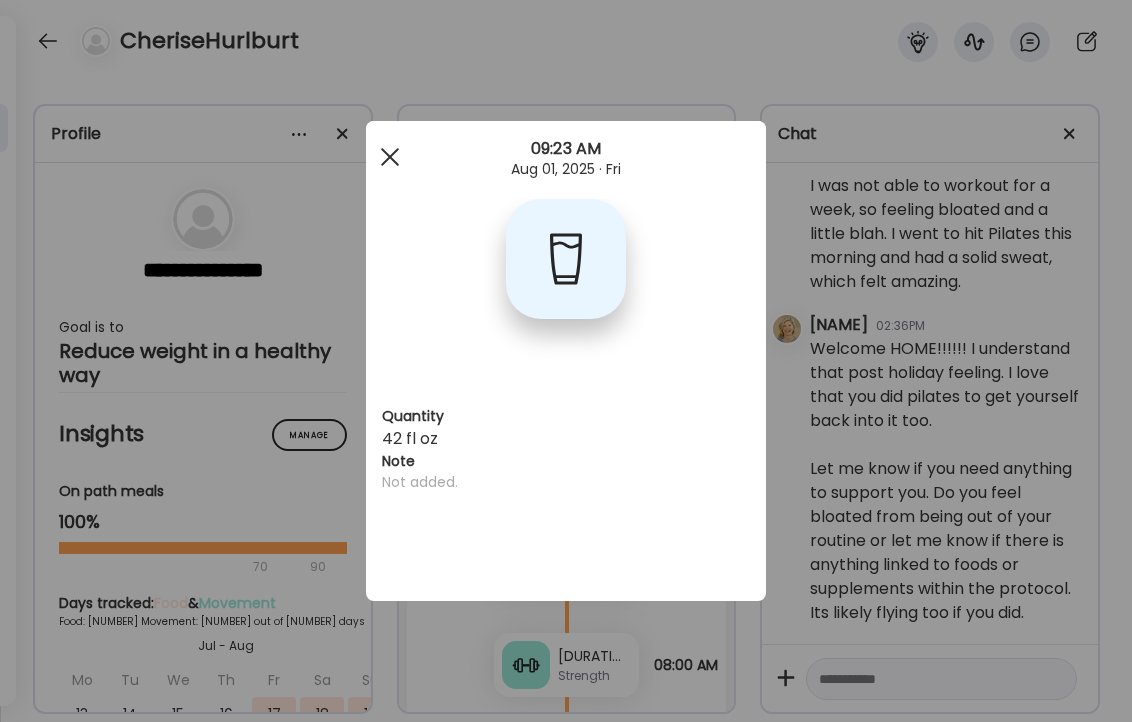 click at bounding box center [390, 157] 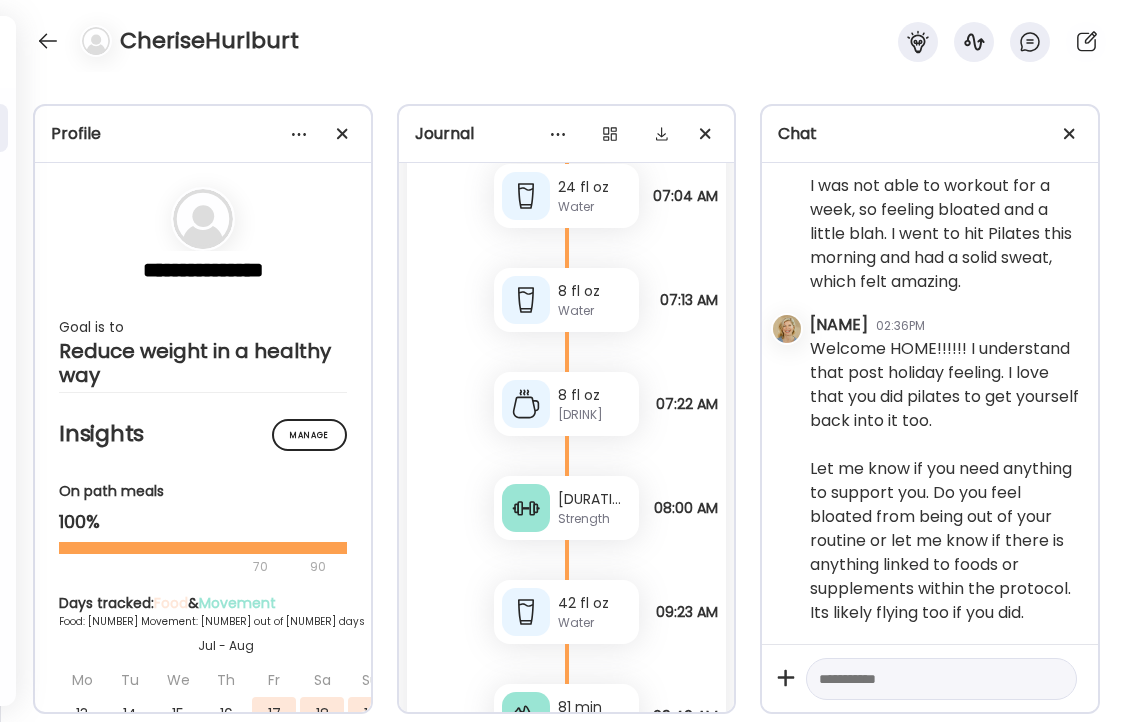 scroll, scrollTop: 22703, scrollLeft: 0, axis: vertical 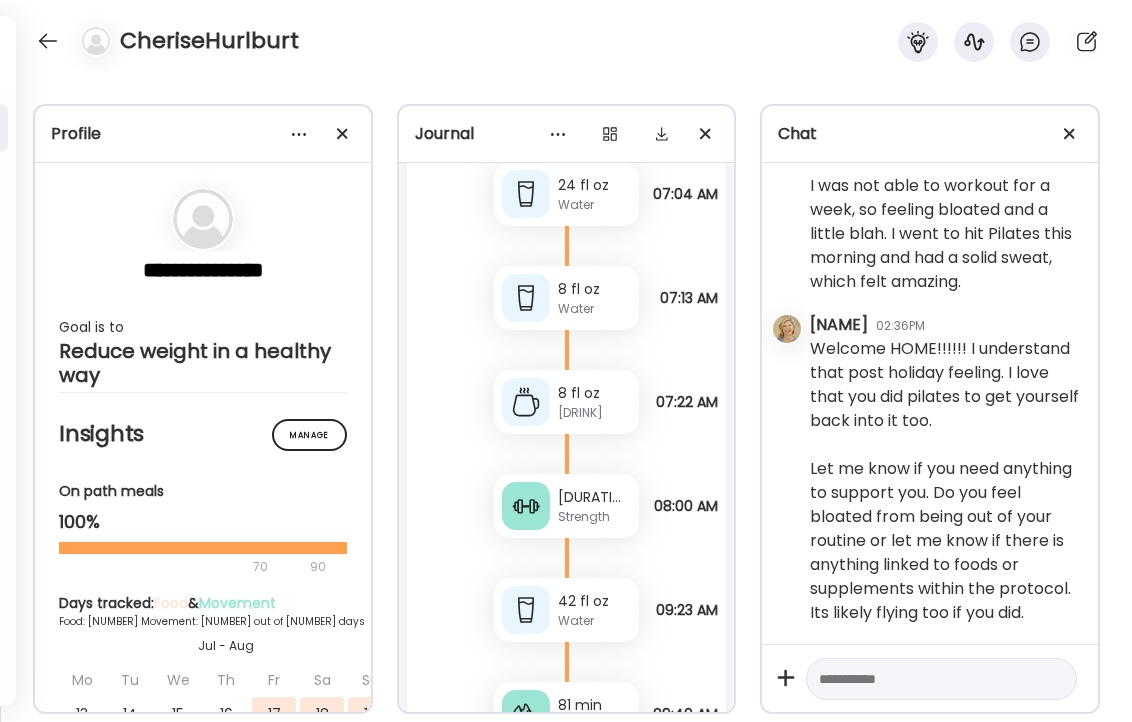 click on "Walking" at bounding box center (594, 725) 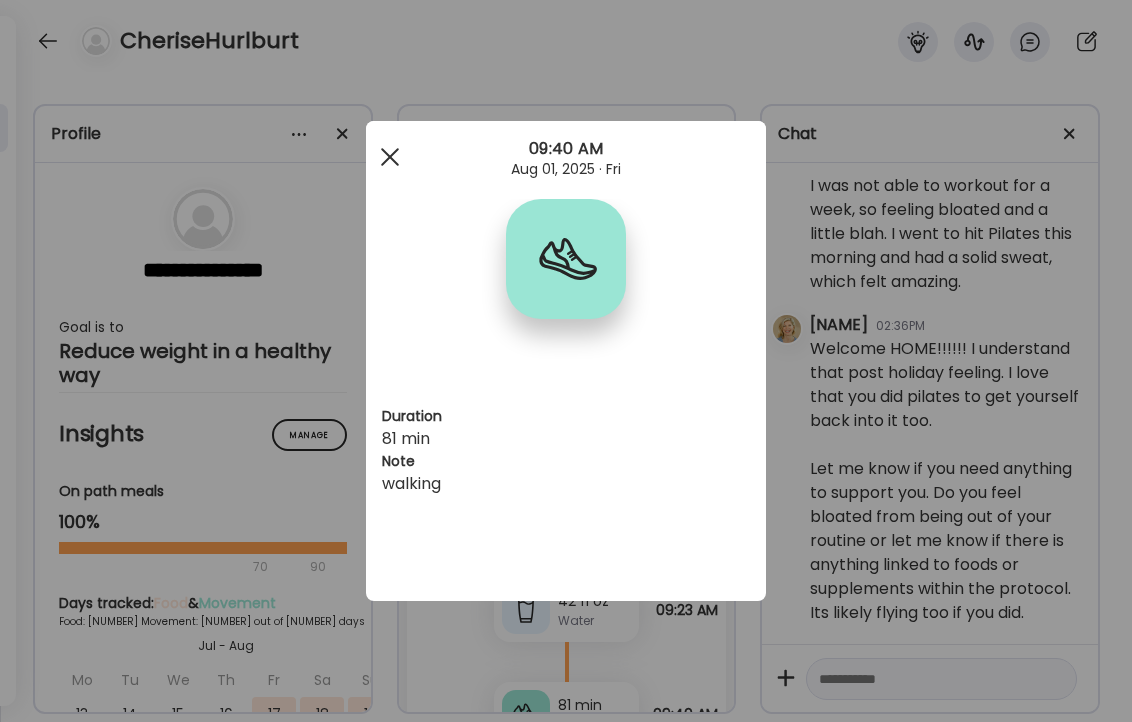 click at bounding box center [390, 157] 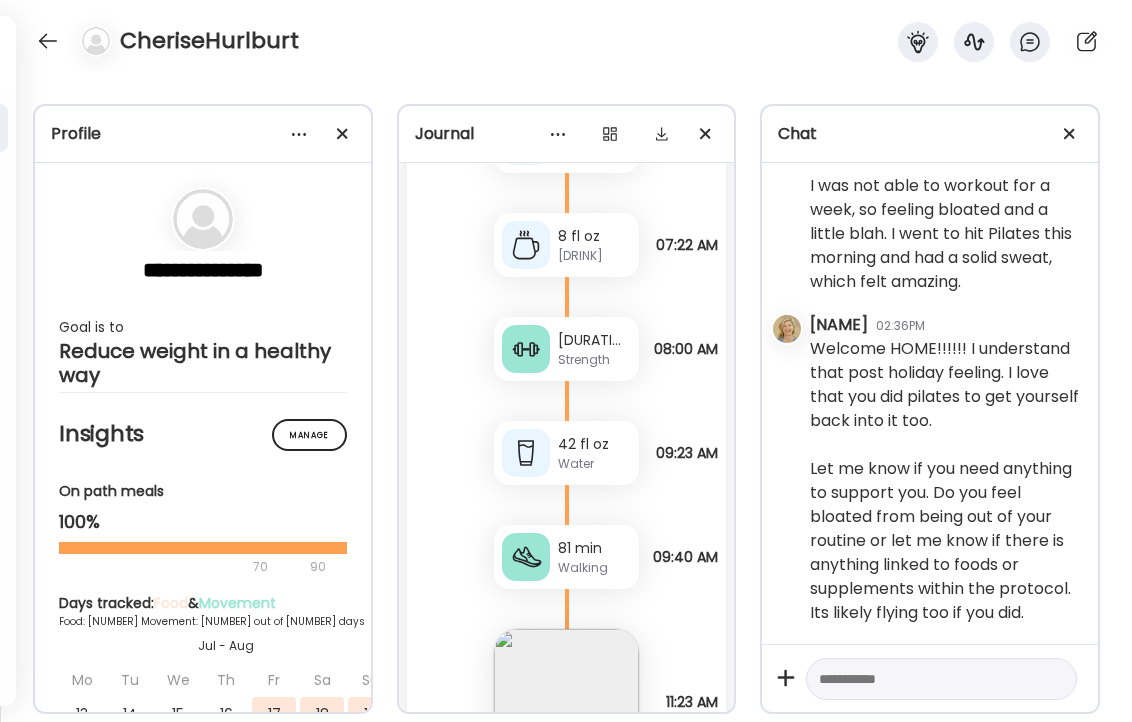 scroll, scrollTop: 22868, scrollLeft: 0, axis: vertical 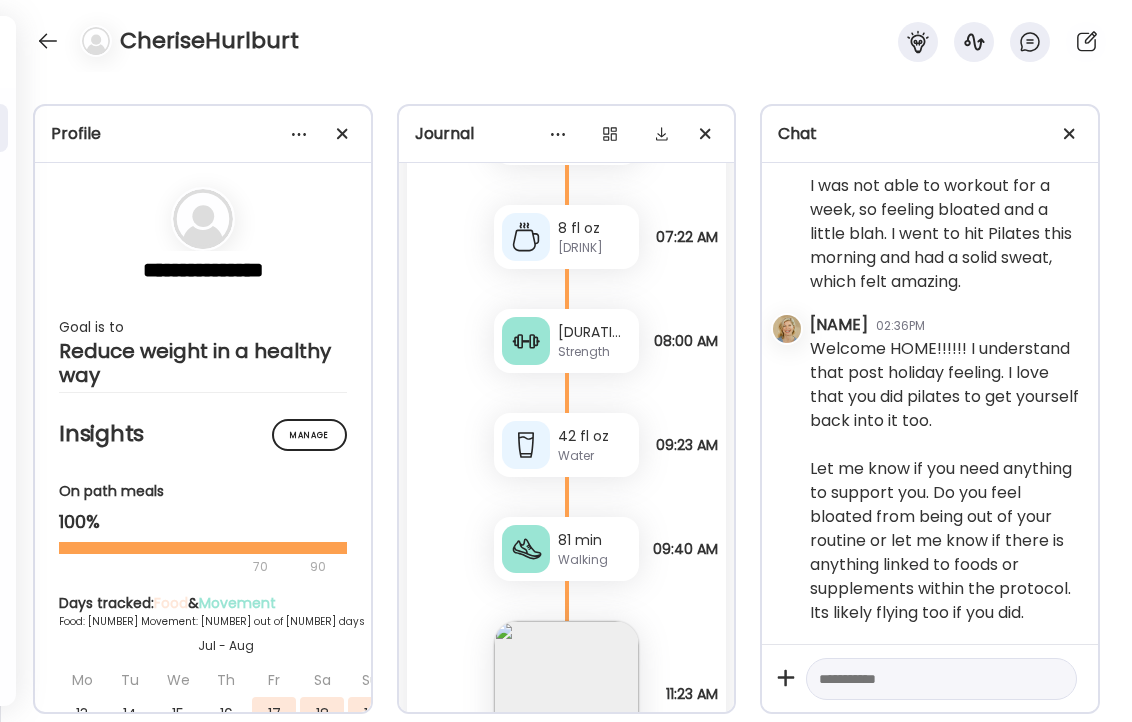 click at bounding box center [566, 693] 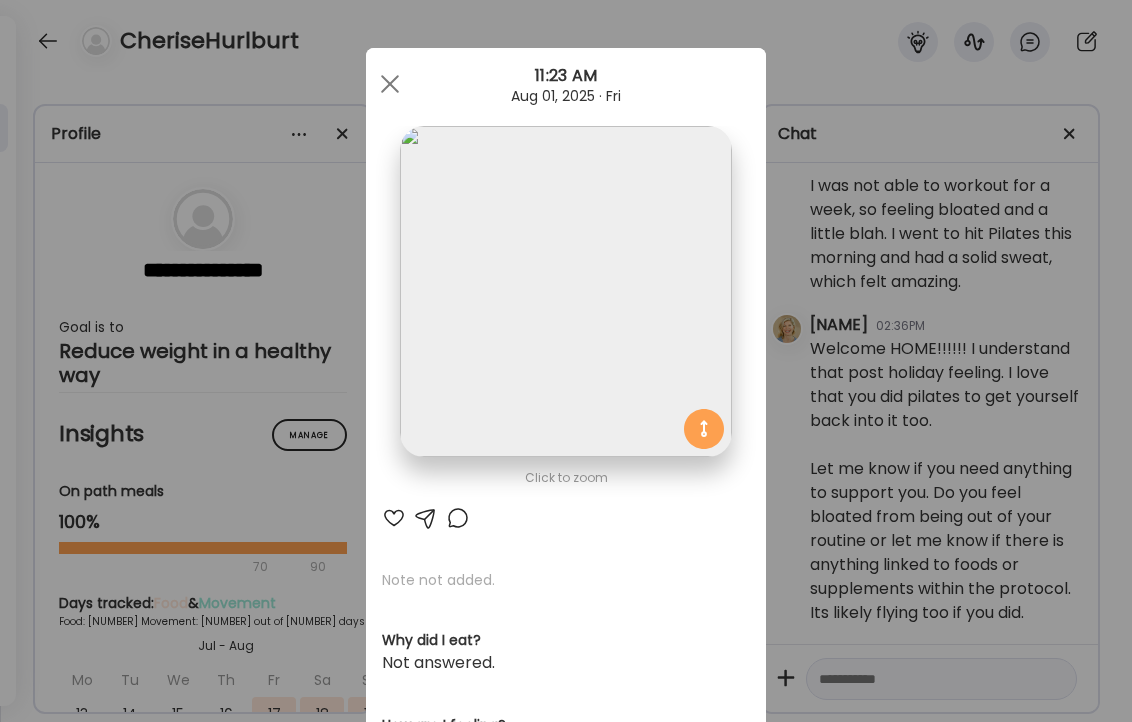 click at bounding box center [394, 518] 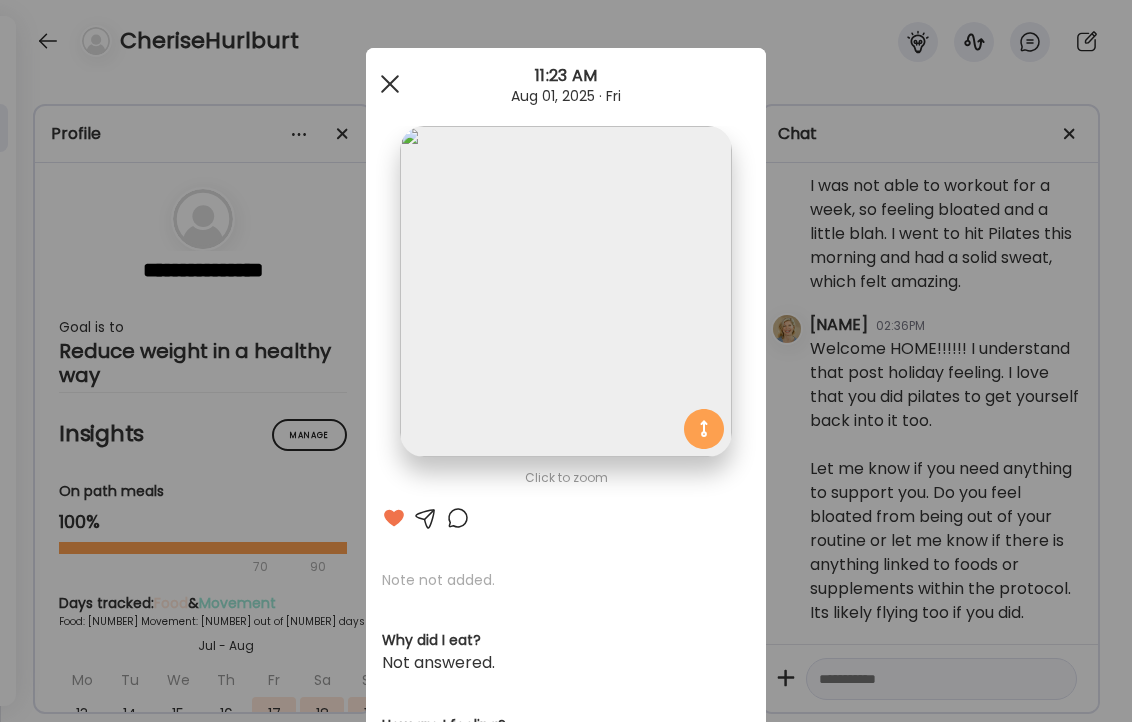 click at bounding box center [390, 84] 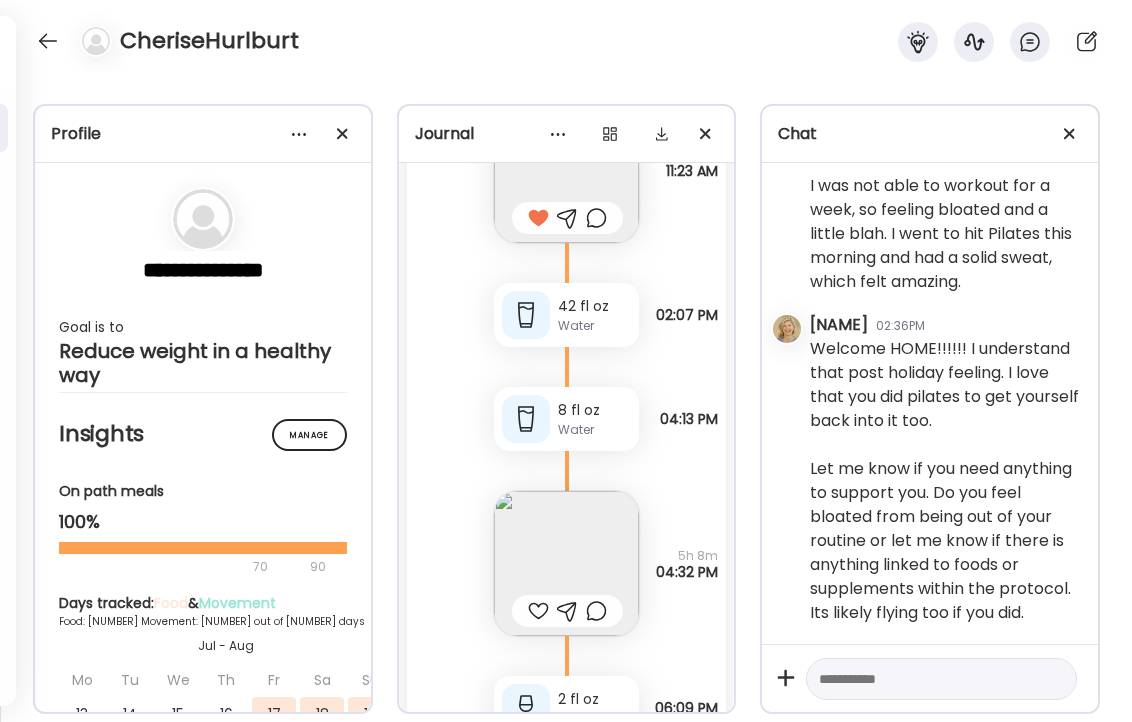 scroll, scrollTop: 23397, scrollLeft: 0, axis: vertical 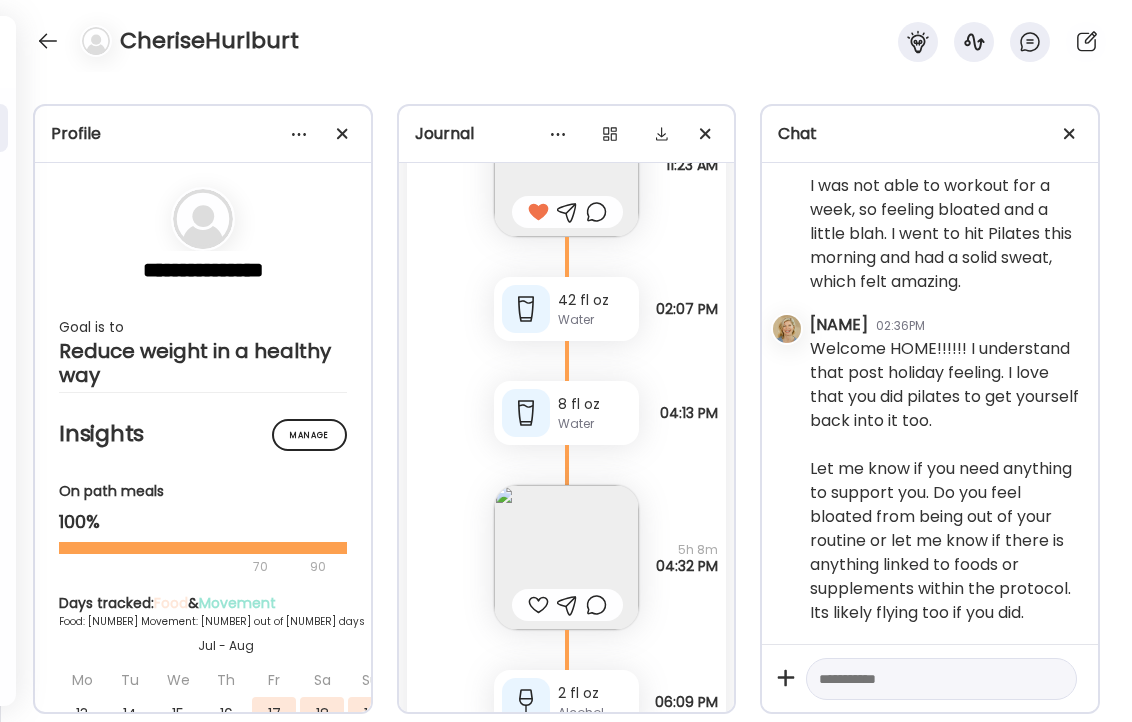 click at bounding box center (566, 557) 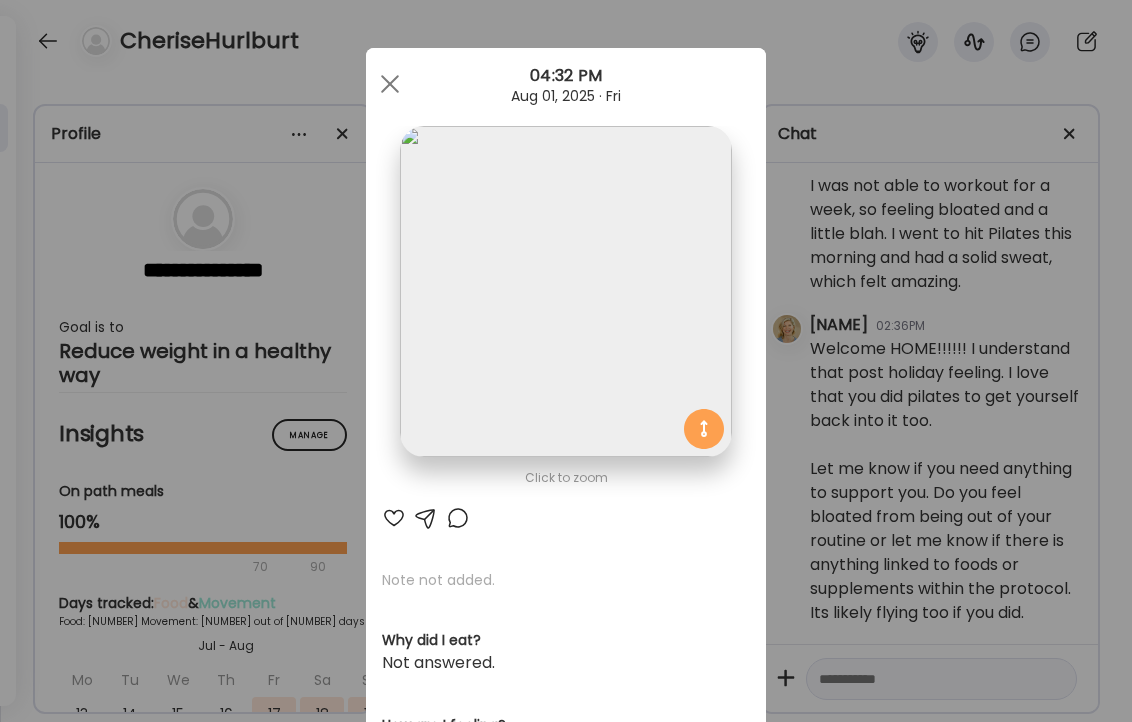 click at bounding box center [394, 518] 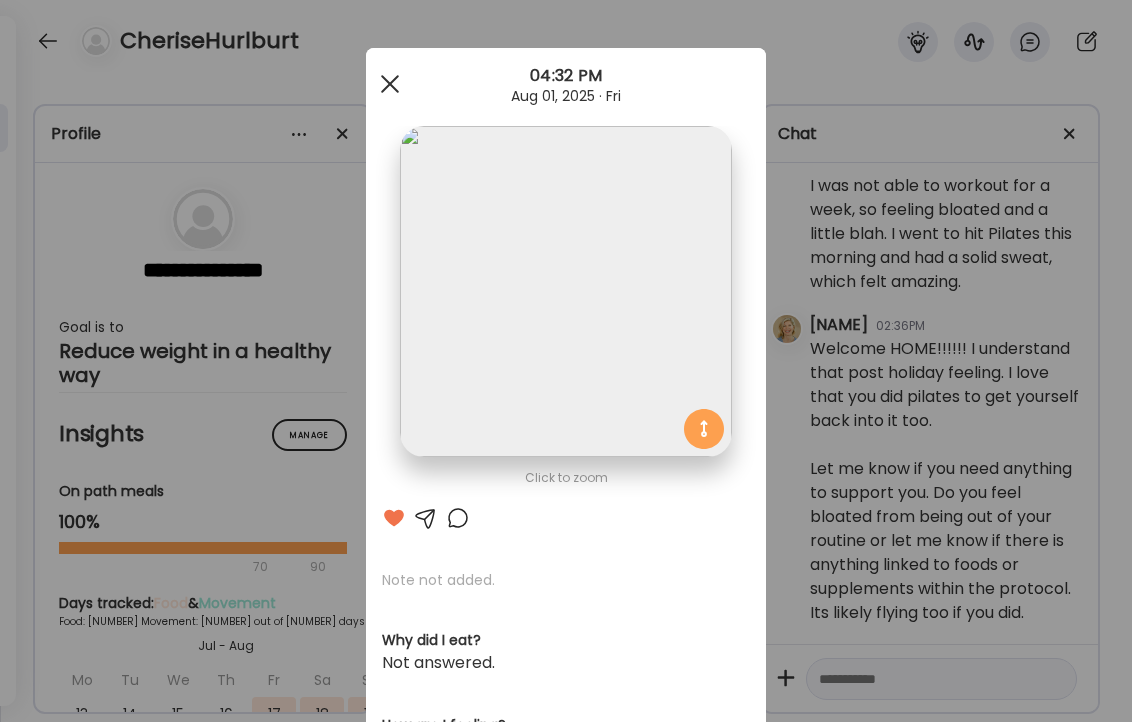 click at bounding box center (390, 84) 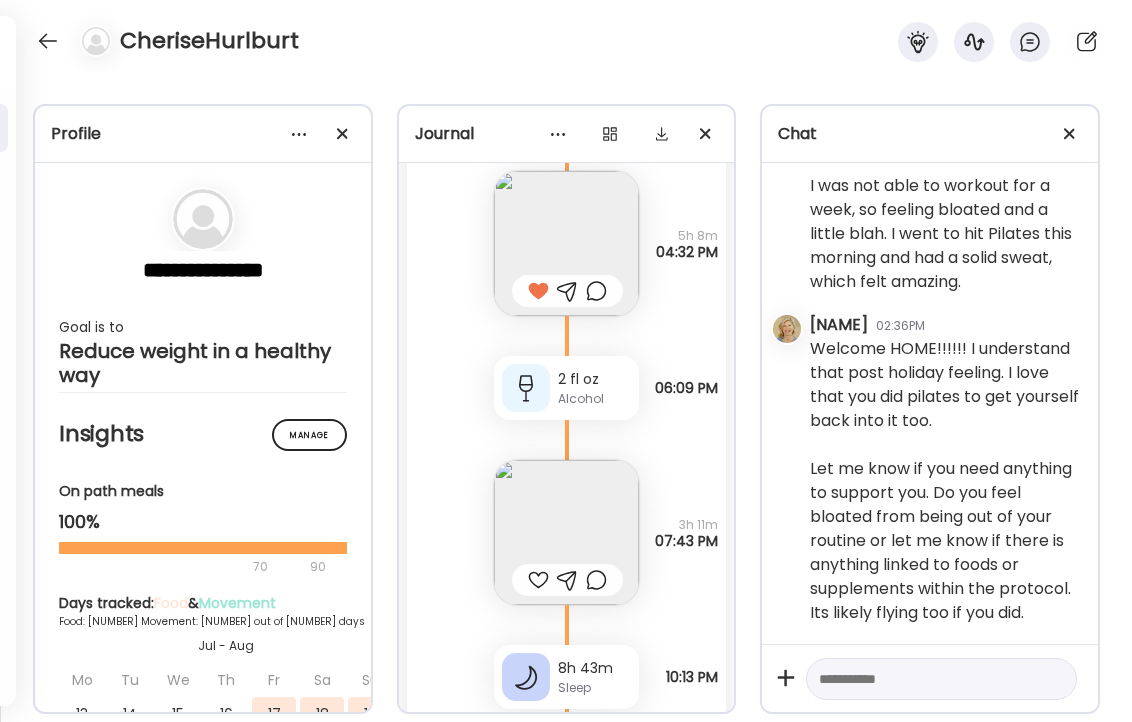 scroll, scrollTop: 23721, scrollLeft: 0, axis: vertical 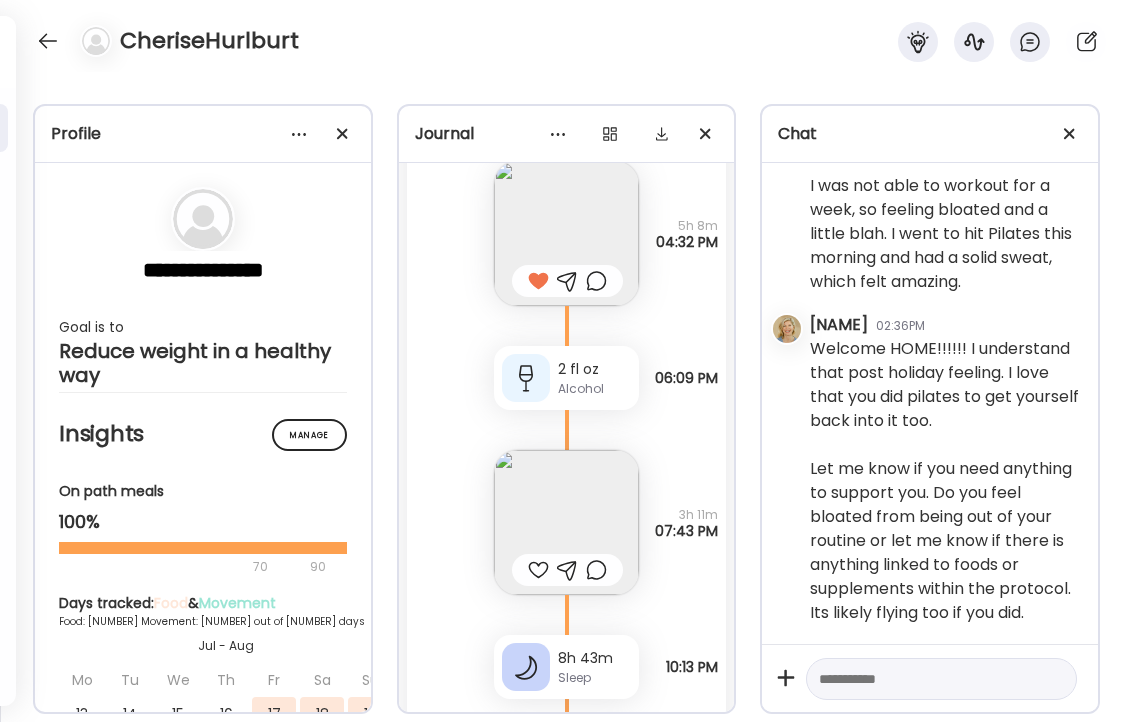 click at bounding box center [566, 522] 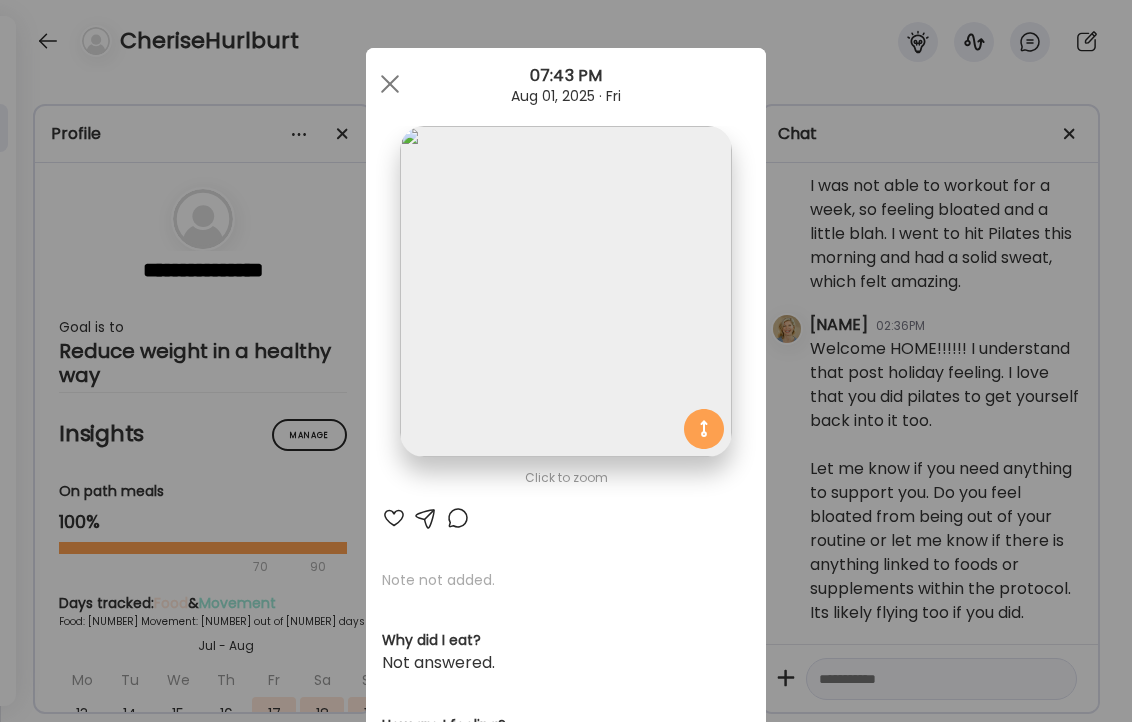 click at bounding box center (394, 518) 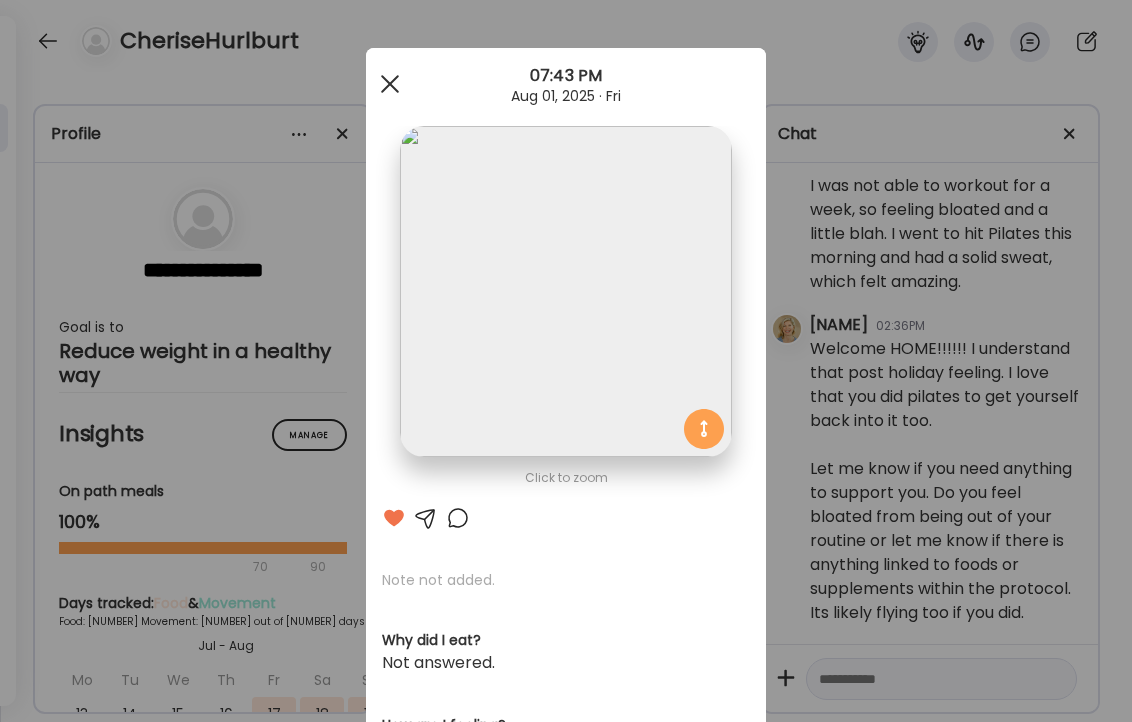 click at bounding box center [390, 84] 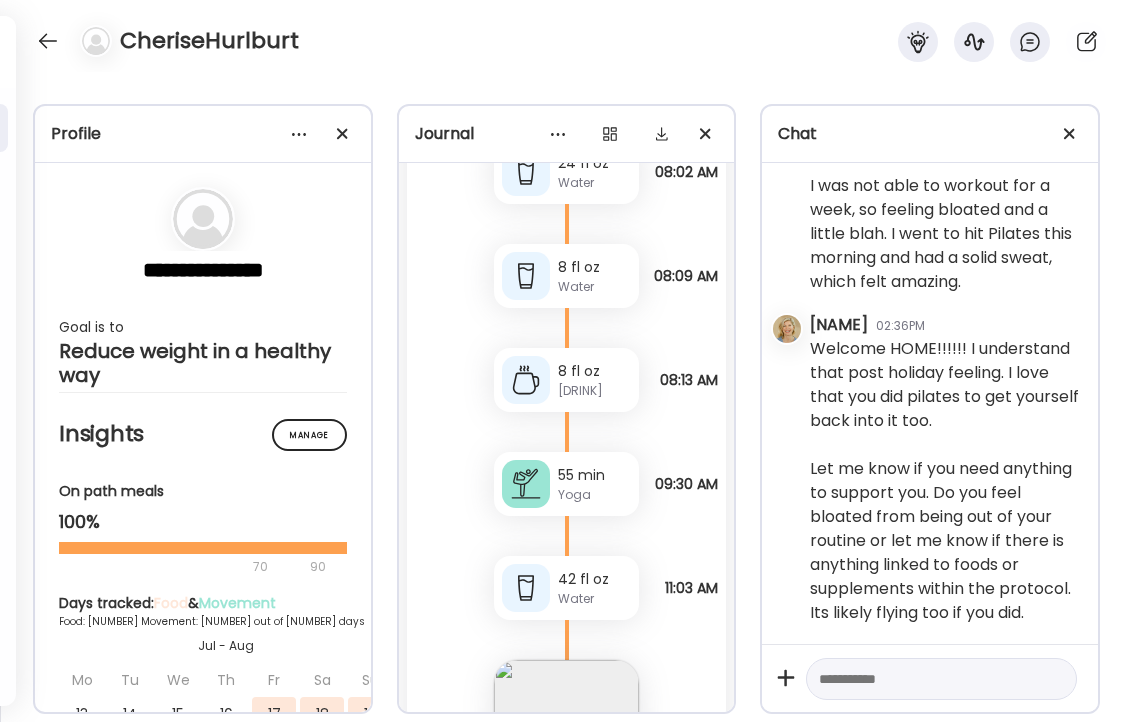 scroll, scrollTop: 24653, scrollLeft: 0, axis: vertical 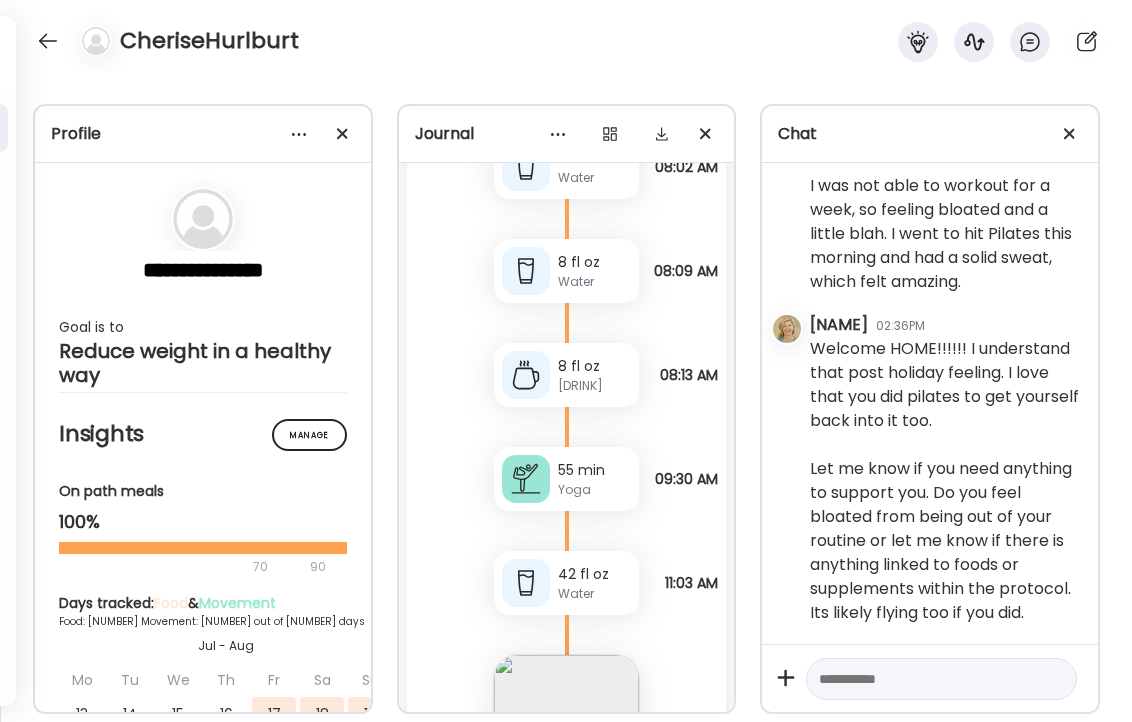 click at bounding box center (538, 775) 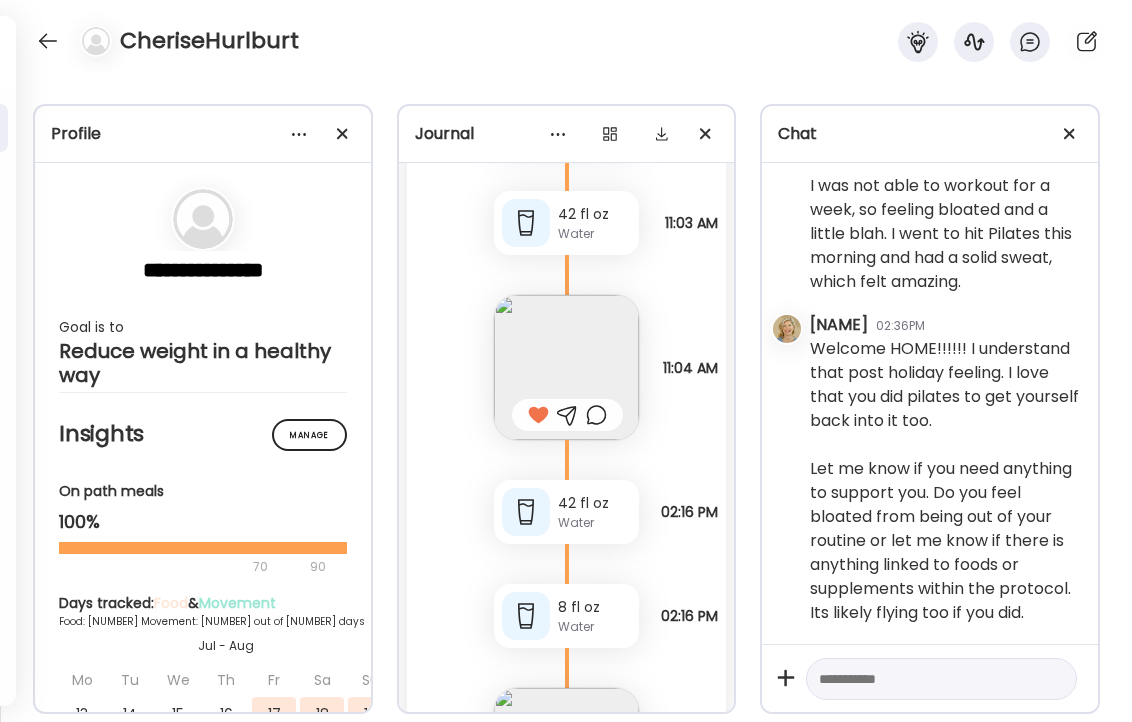 scroll, scrollTop: 25020, scrollLeft: 0, axis: vertical 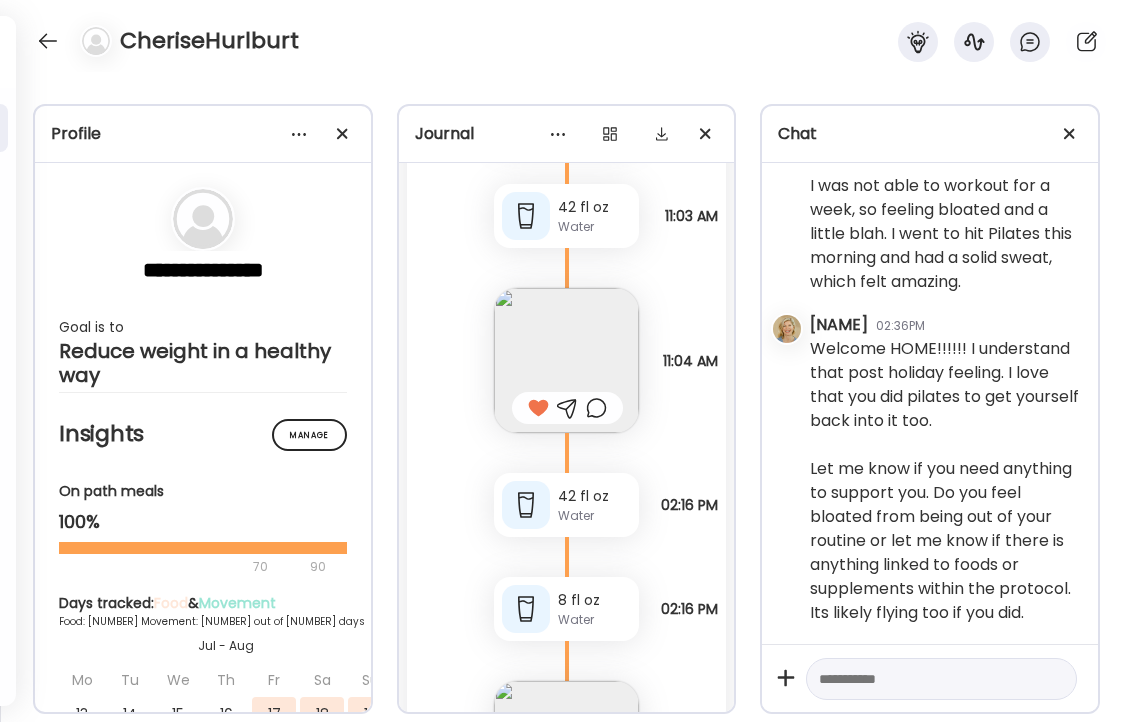 click at bounding box center (566, 753) 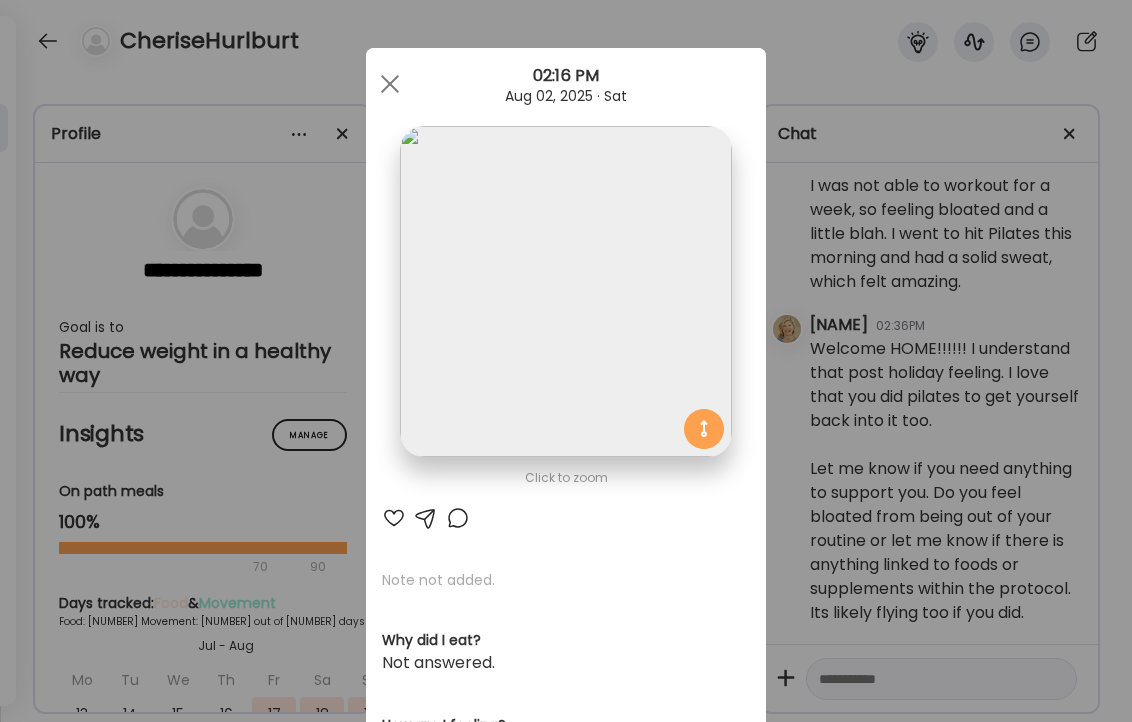 click at bounding box center [394, 518] 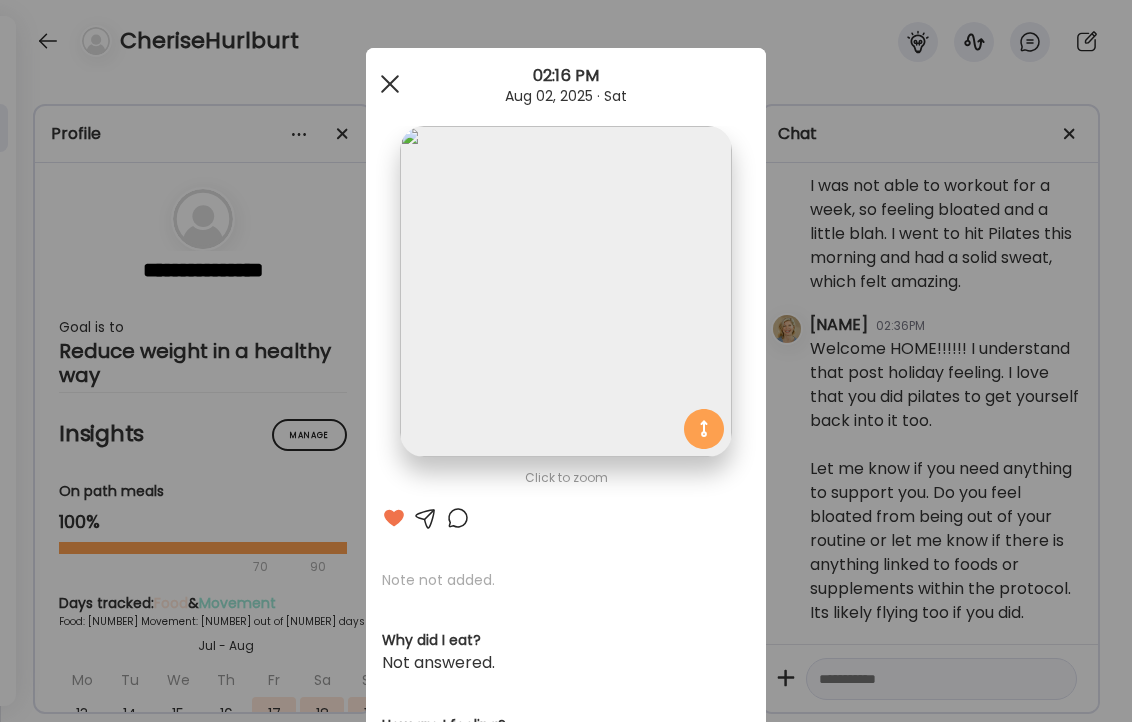click at bounding box center (390, 84) 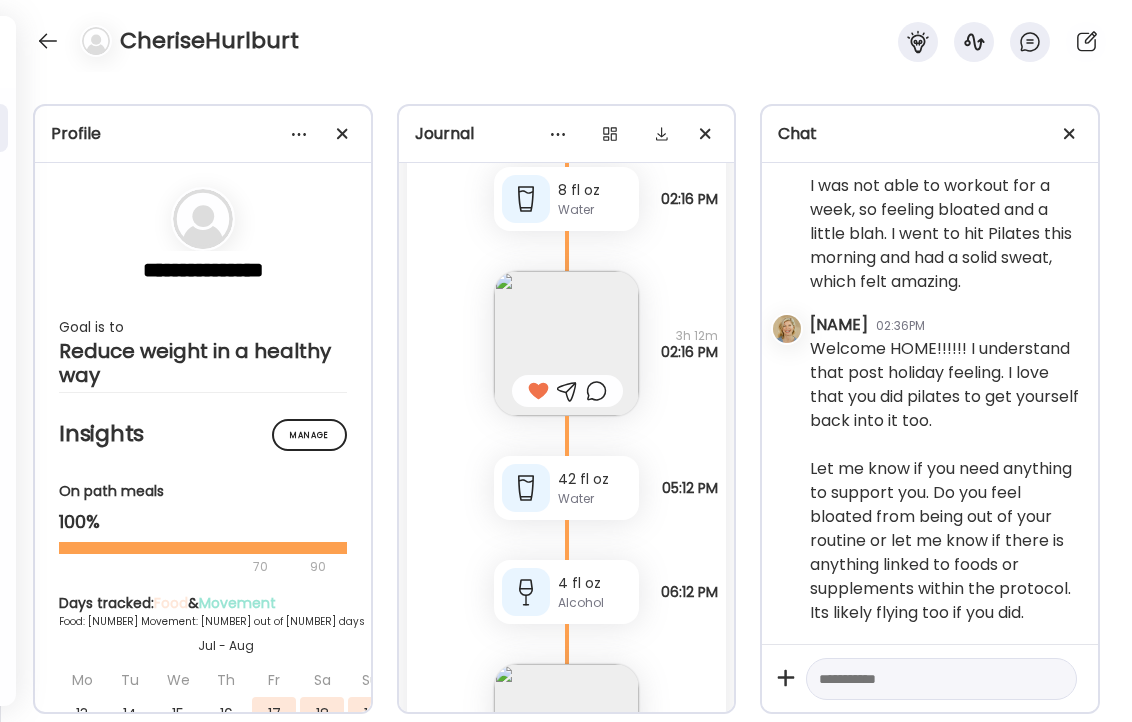 scroll, scrollTop: 25436, scrollLeft: 0, axis: vertical 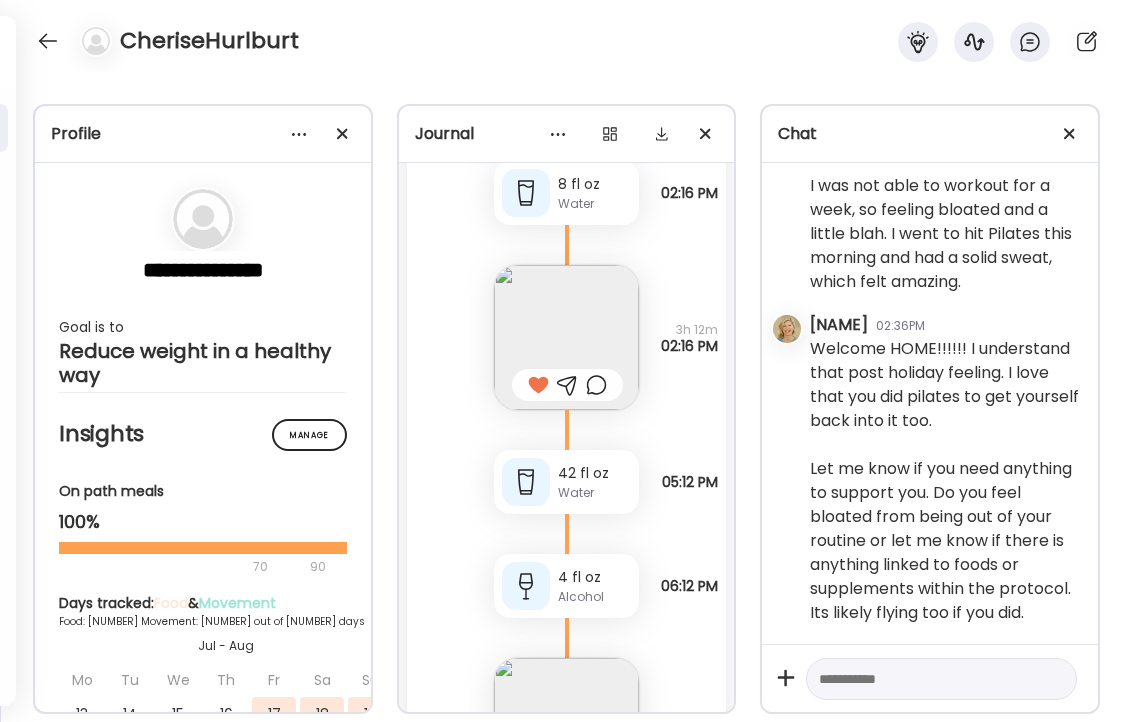 click at bounding box center (566, 730) 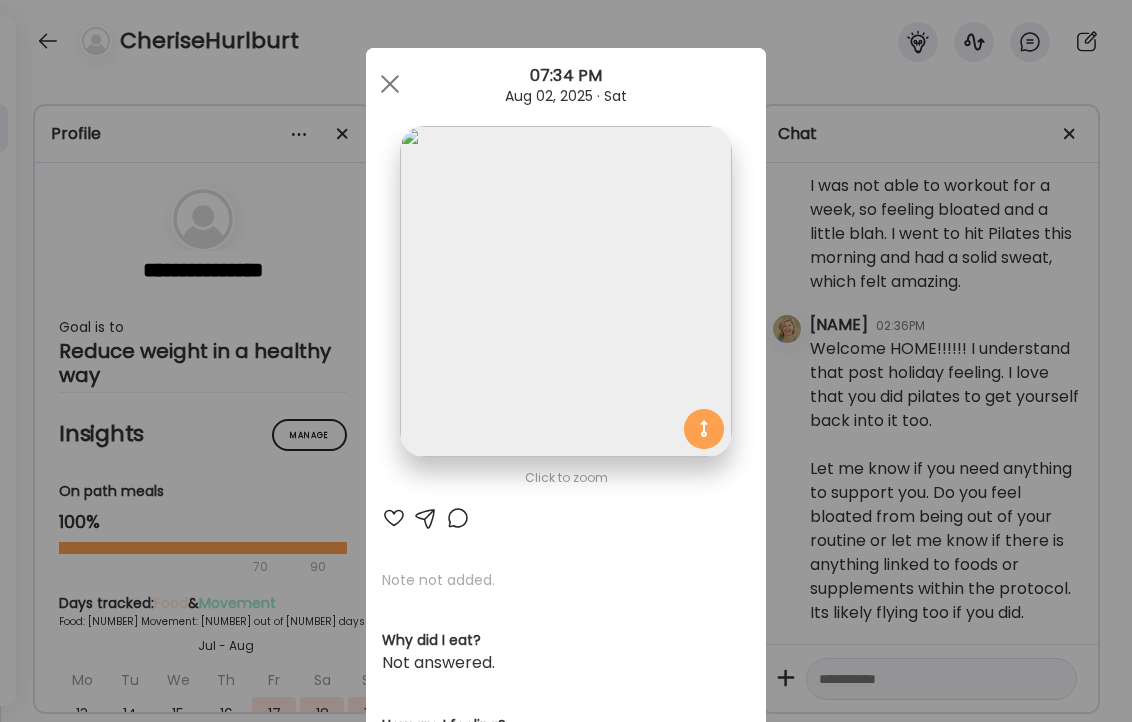 click at bounding box center [394, 518] 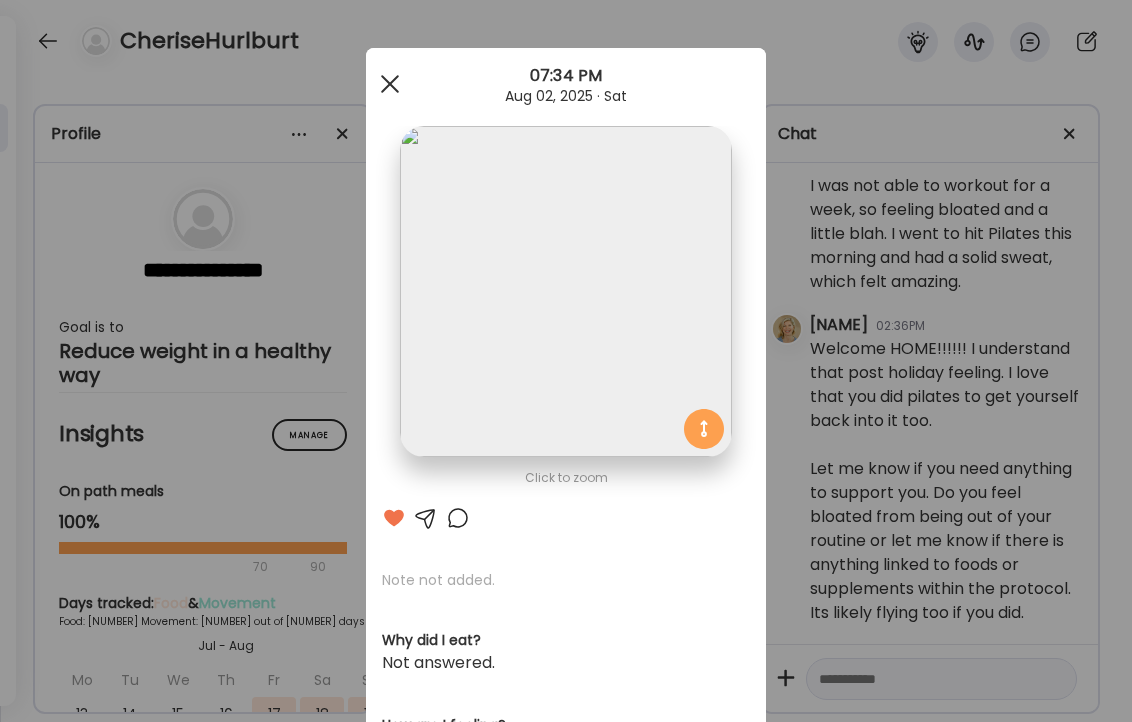 click at bounding box center (390, 84) 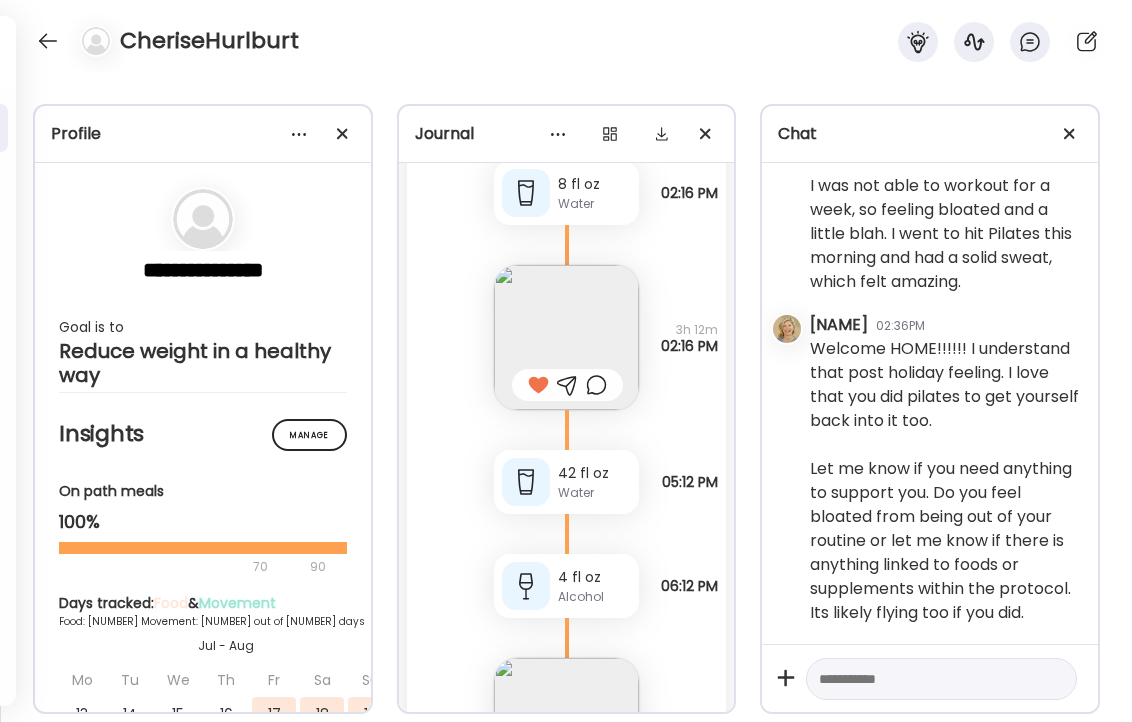 click on "Alcohol" at bounding box center [594, 597] 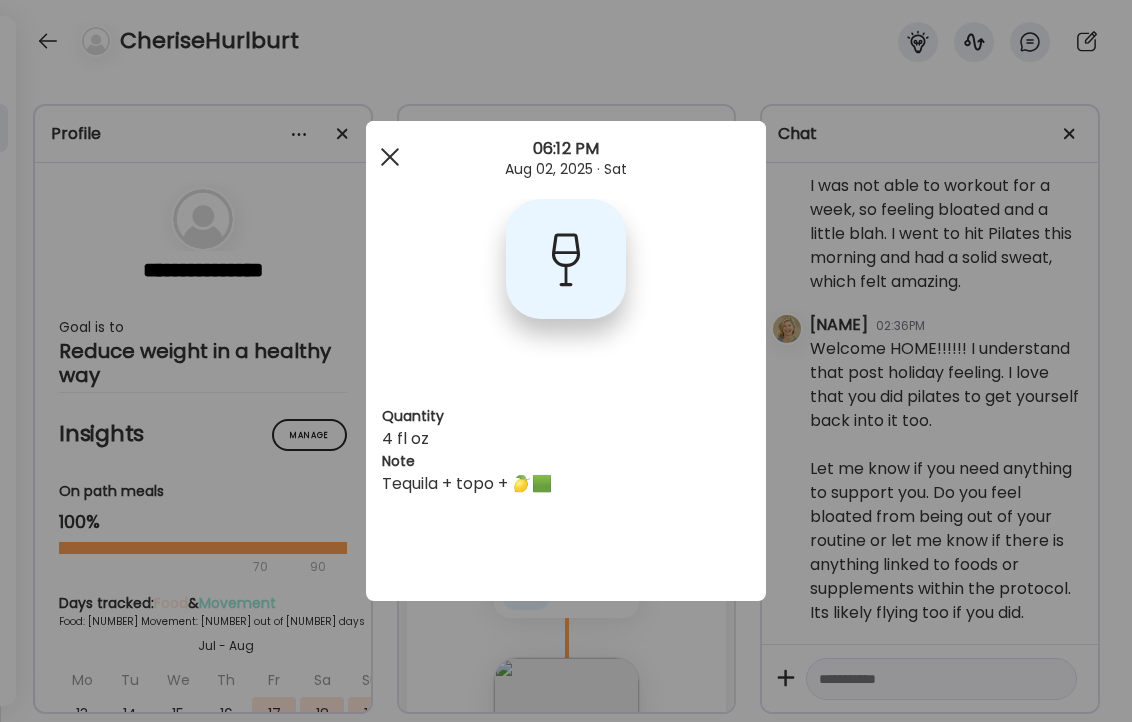 click at bounding box center [390, 157] 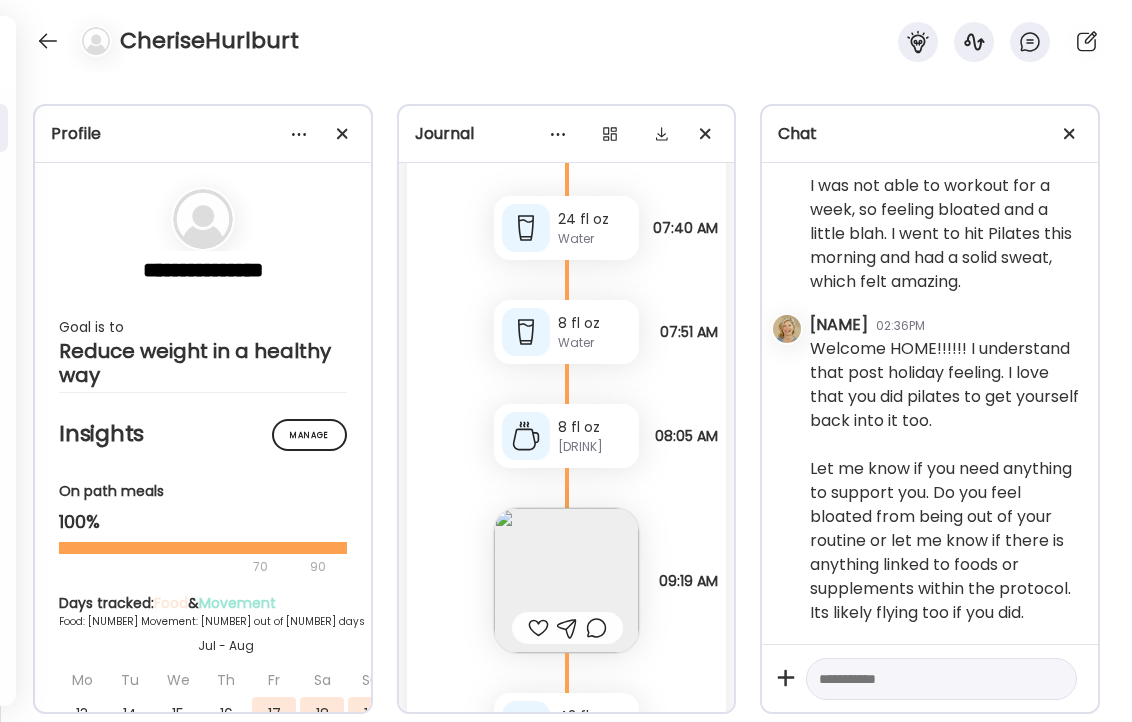 scroll, scrollTop: 26408, scrollLeft: 0, axis: vertical 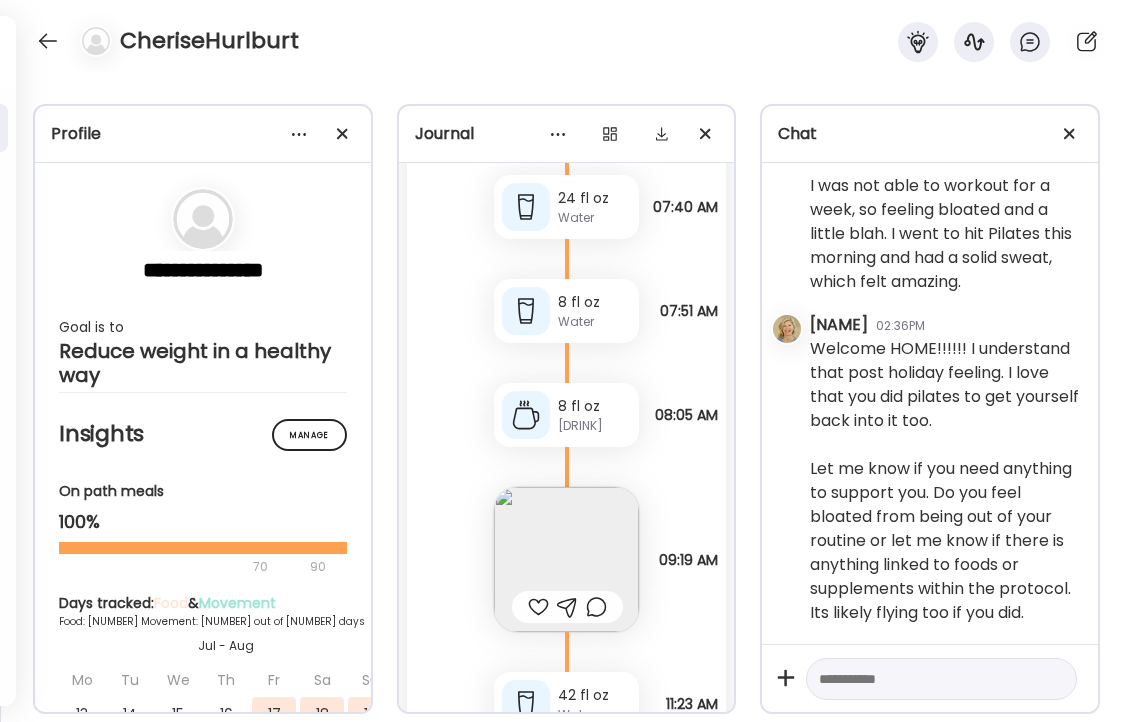 click at bounding box center [538, 607] 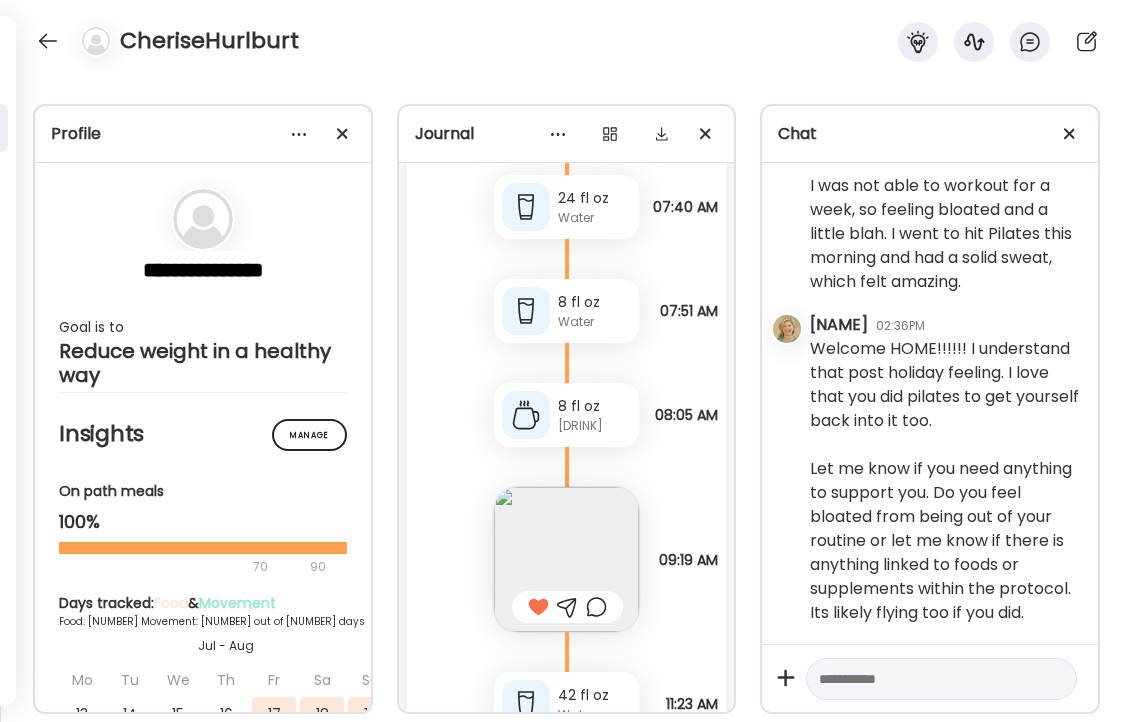click at bounding box center (566, 559) 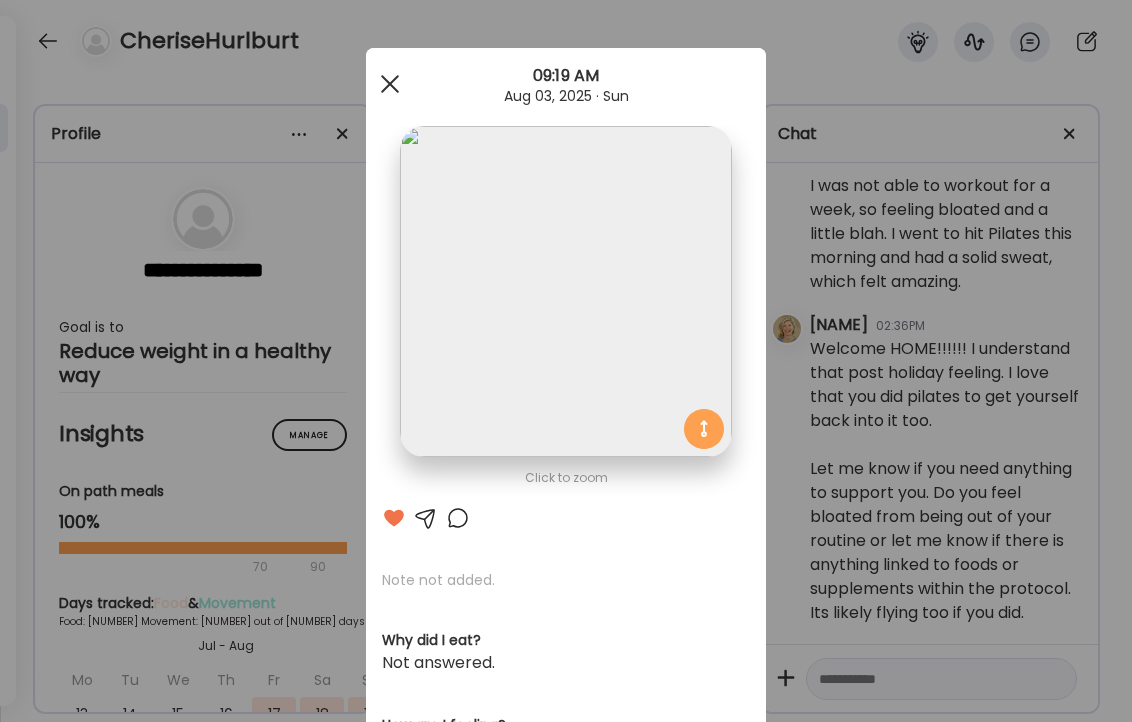 click at bounding box center (390, 84) 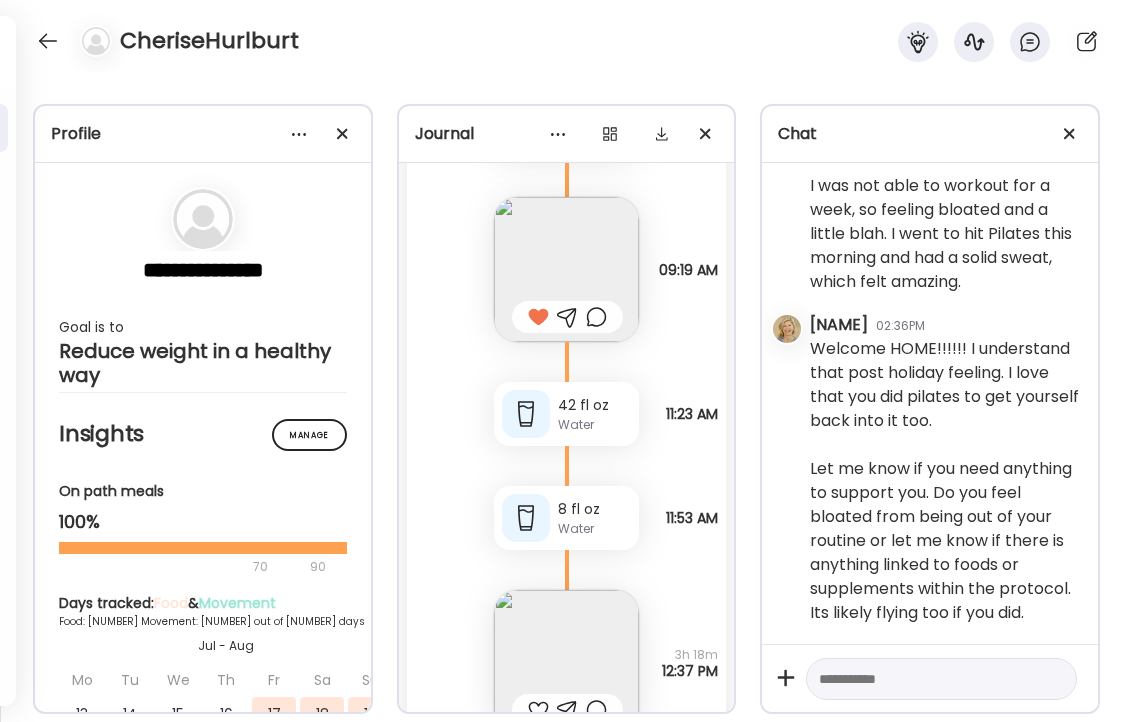 scroll, scrollTop: 26704, scrollLeft: 0, axis: vertical 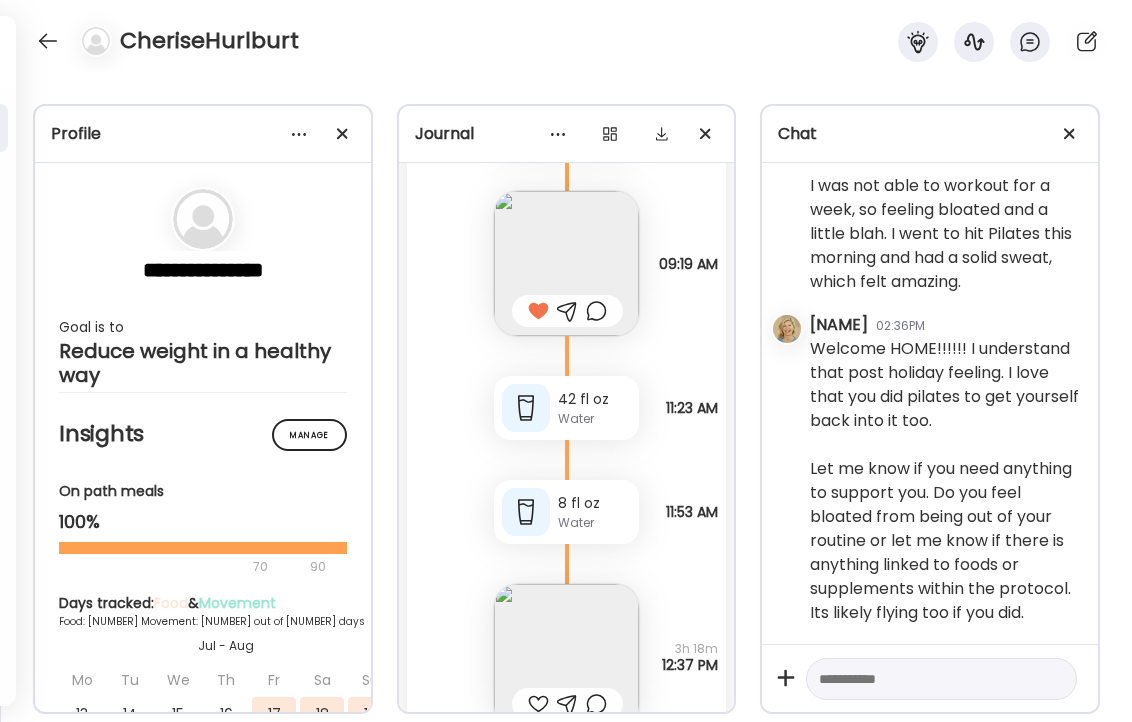 click at bounding box center [566, 656] 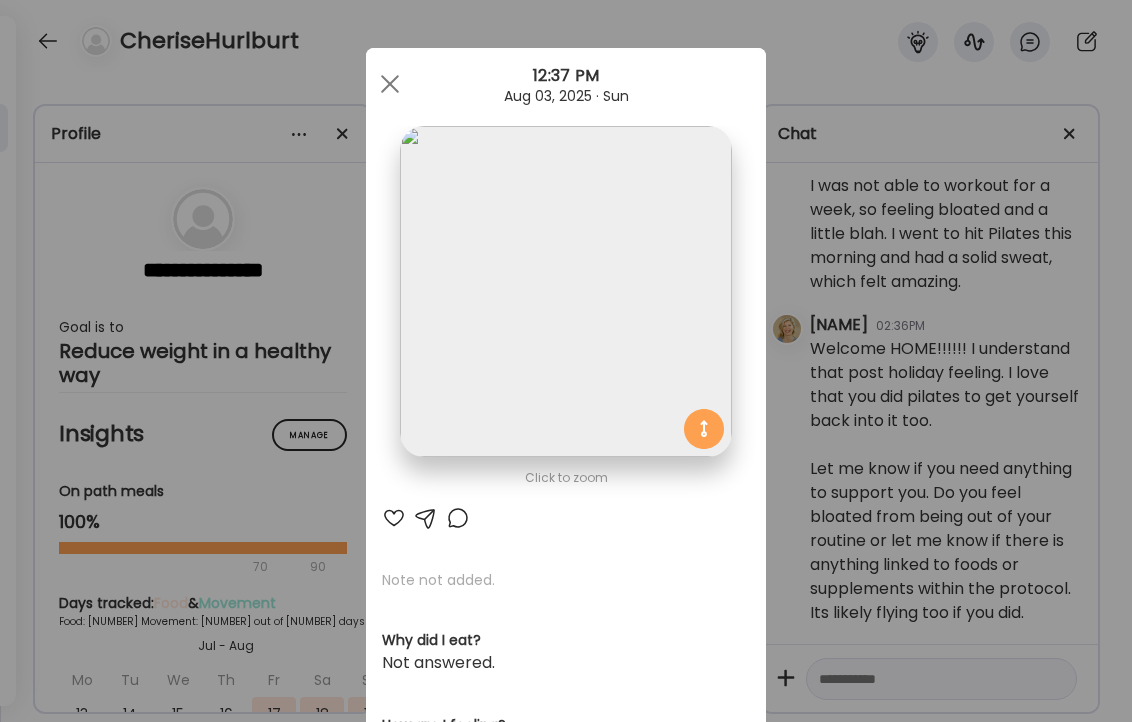 click at bounding box center [394, 518] 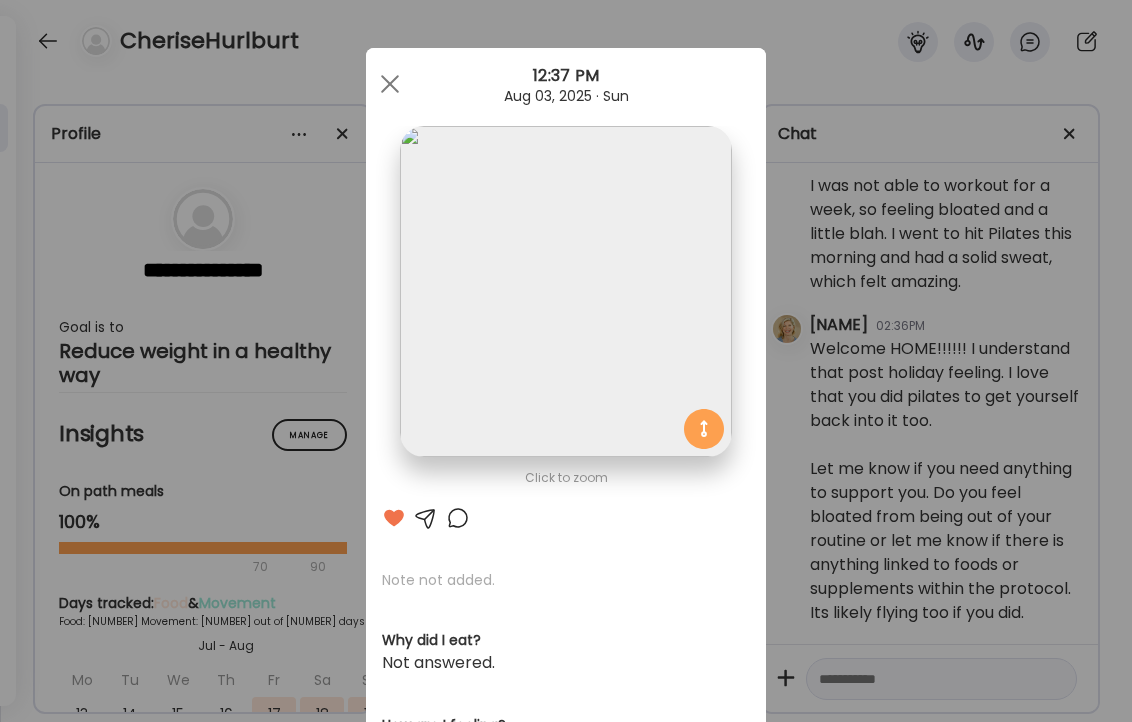 click at bounding box center [458, 518] 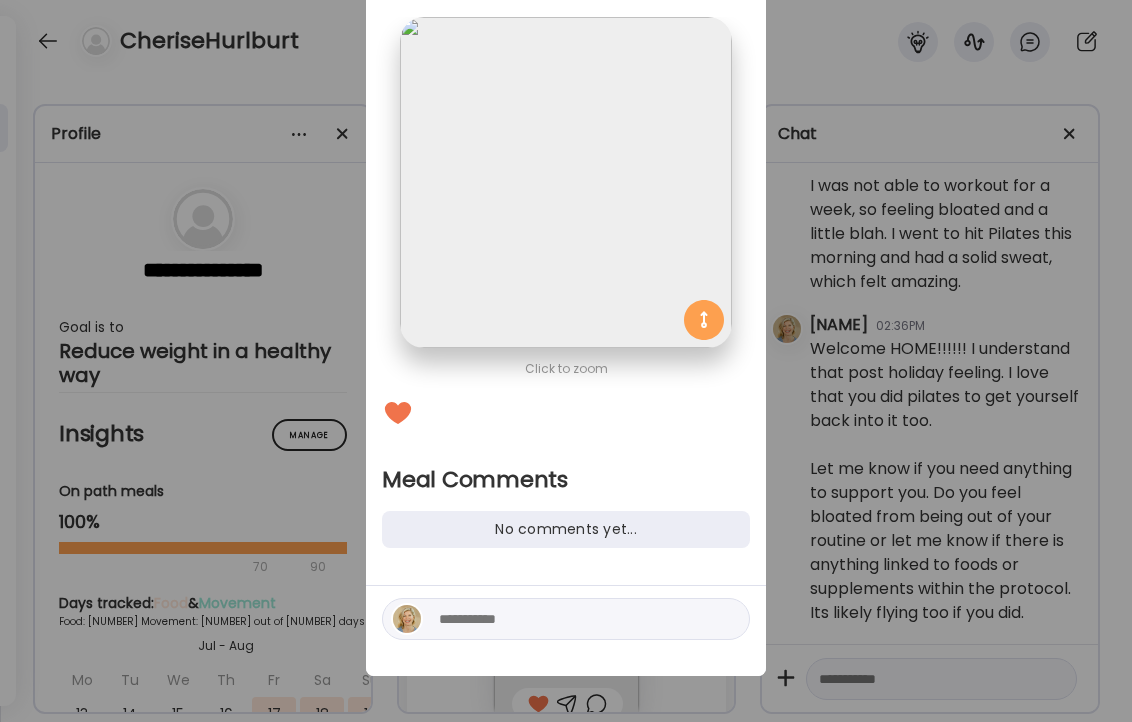 scroll, scrollTop: 111, scrollLeft: 0, axis: vertical 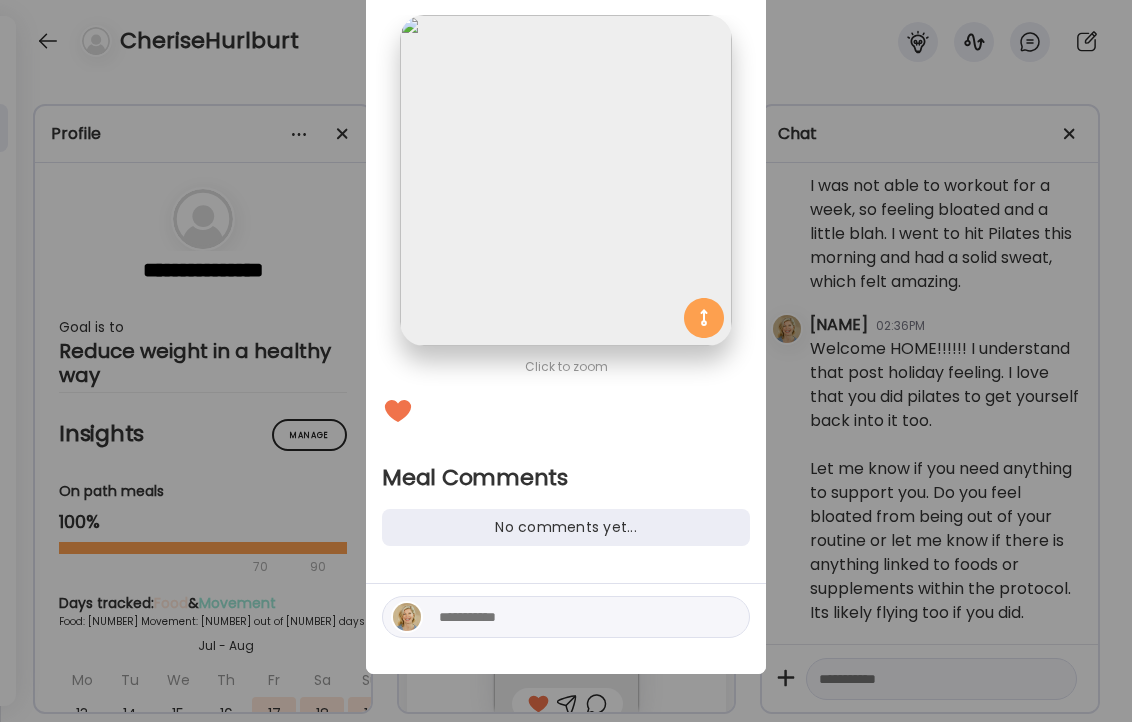 click at bounding box center [566, 617] 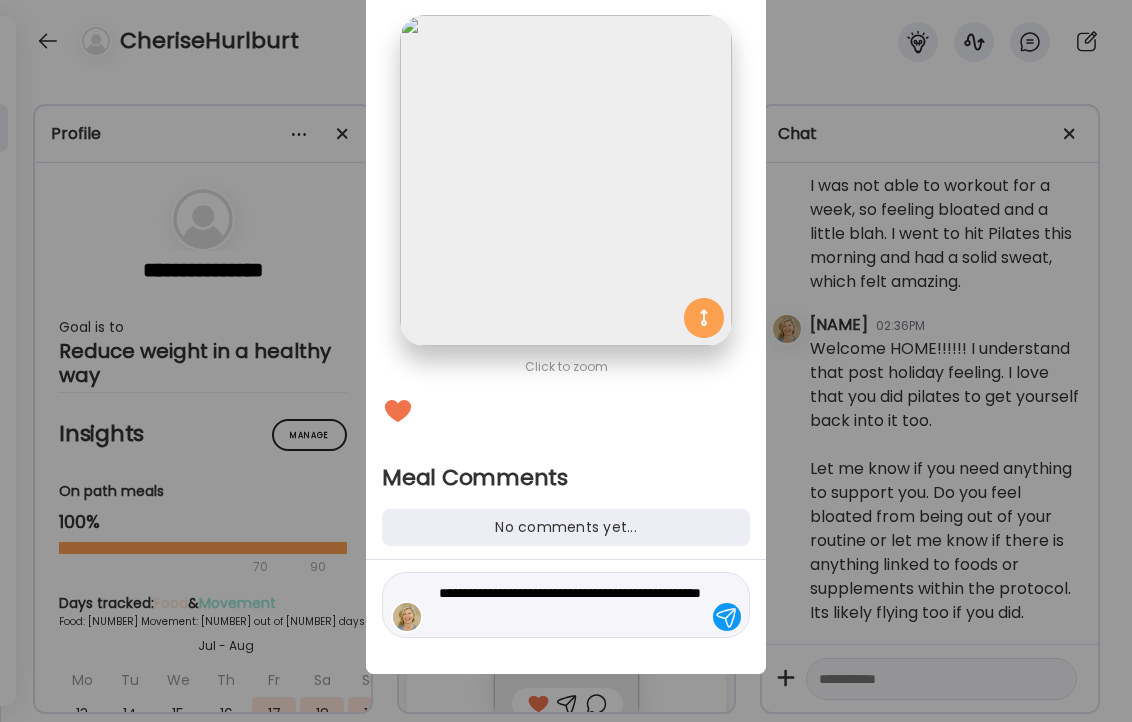 type on "**********" 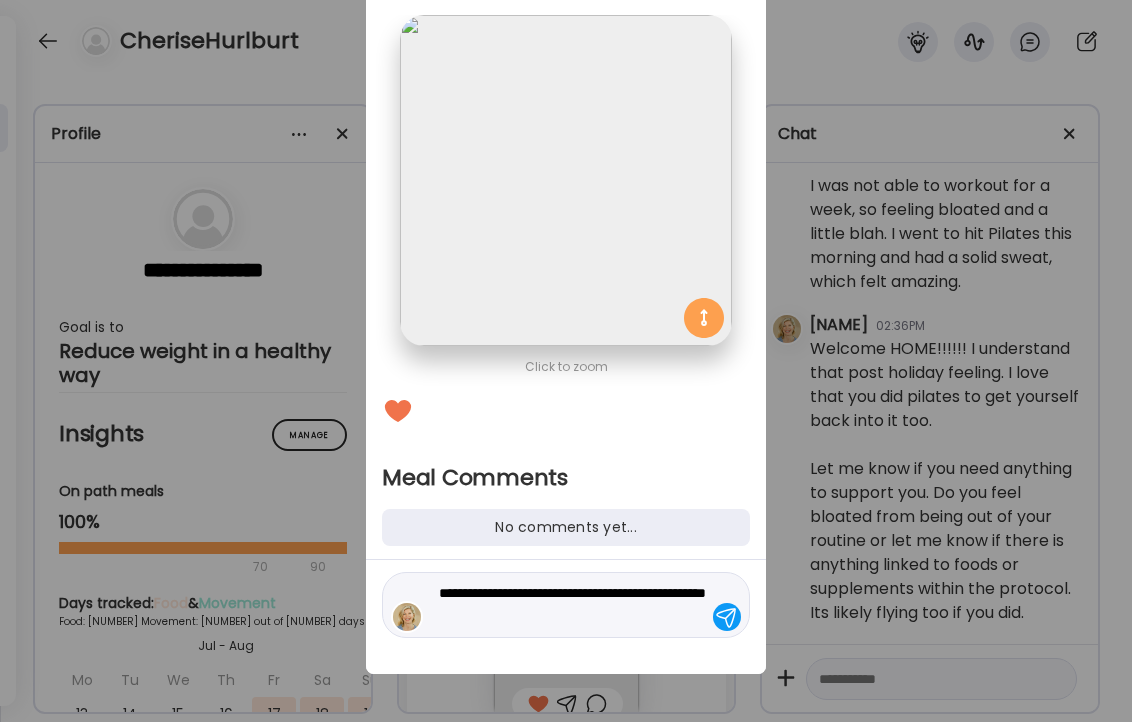 type 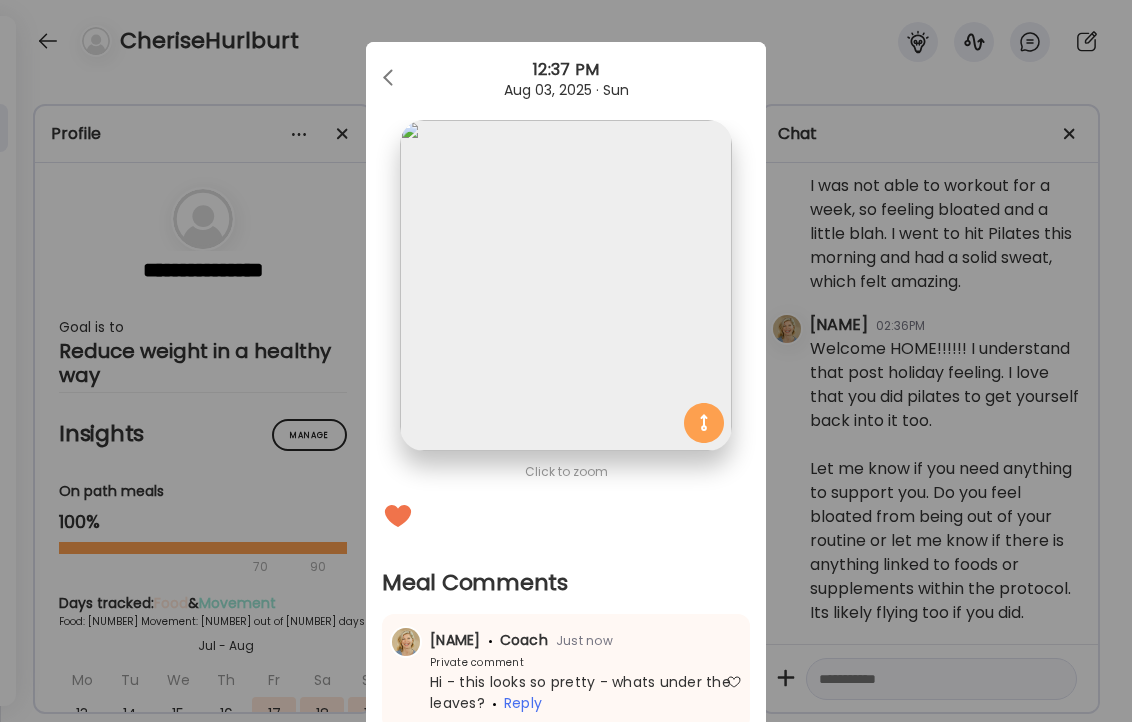 scroll, scrollTop: 7, scrollLeft: 0, axis: vertical 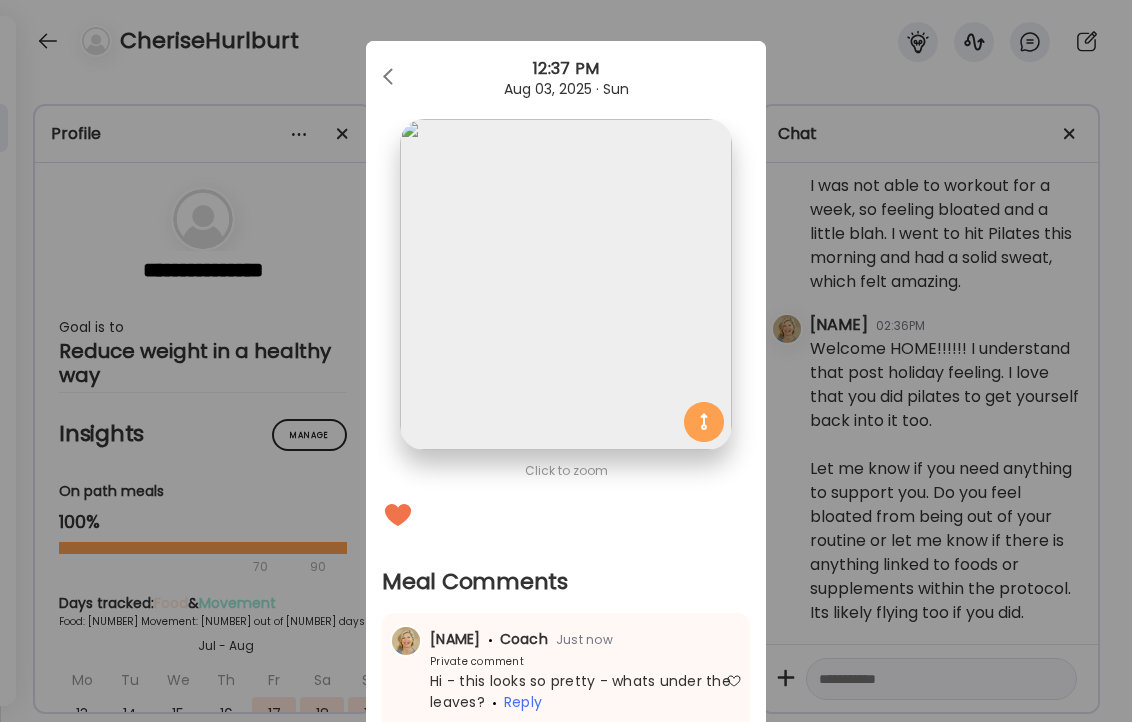 click on "Ate Coach Dashboard
Wahoo! It’s official
Take a moment to set up your Coach Profile to give your clients a smooth onboarding experience.
Skip Set up coach profile
Ate Coach Dashboard
1 Image 2 Message 3 Invite
Let’s get you quickly set up
Add a headshot or company logo for client recognition
Skip Next
Ate Coach Dashboard
1 Image 2 Message 3 Invite
Customize your welcome message
This page will be the first thing your clients will see. Add a welcome message to personalize their experience.
Header 32" at bounding box center [566, 361] 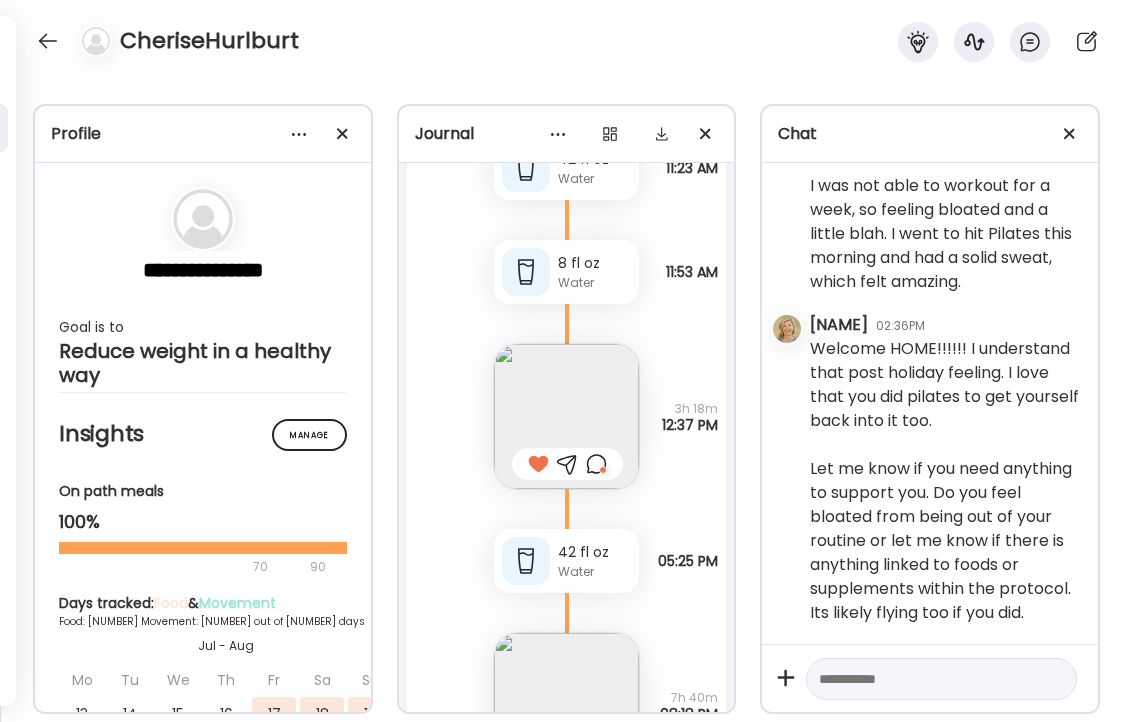 scroll, scrollTop: 26949, scrollLeft: 0, axis: vertical 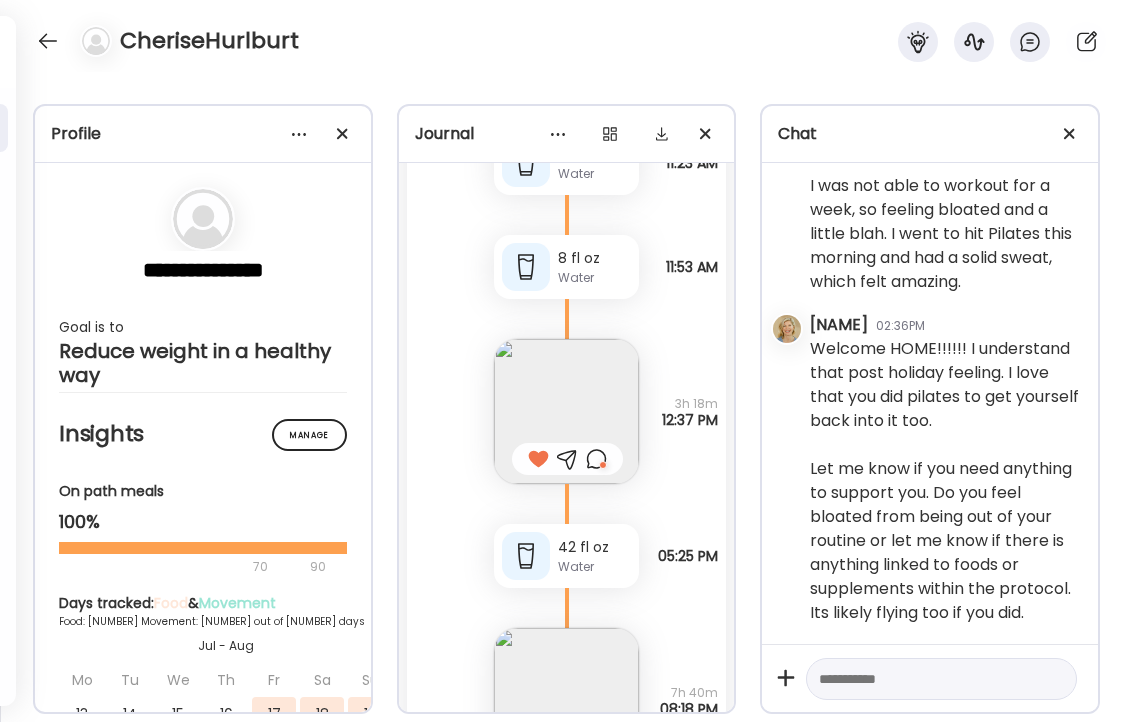click at bounding box center [566, 700] 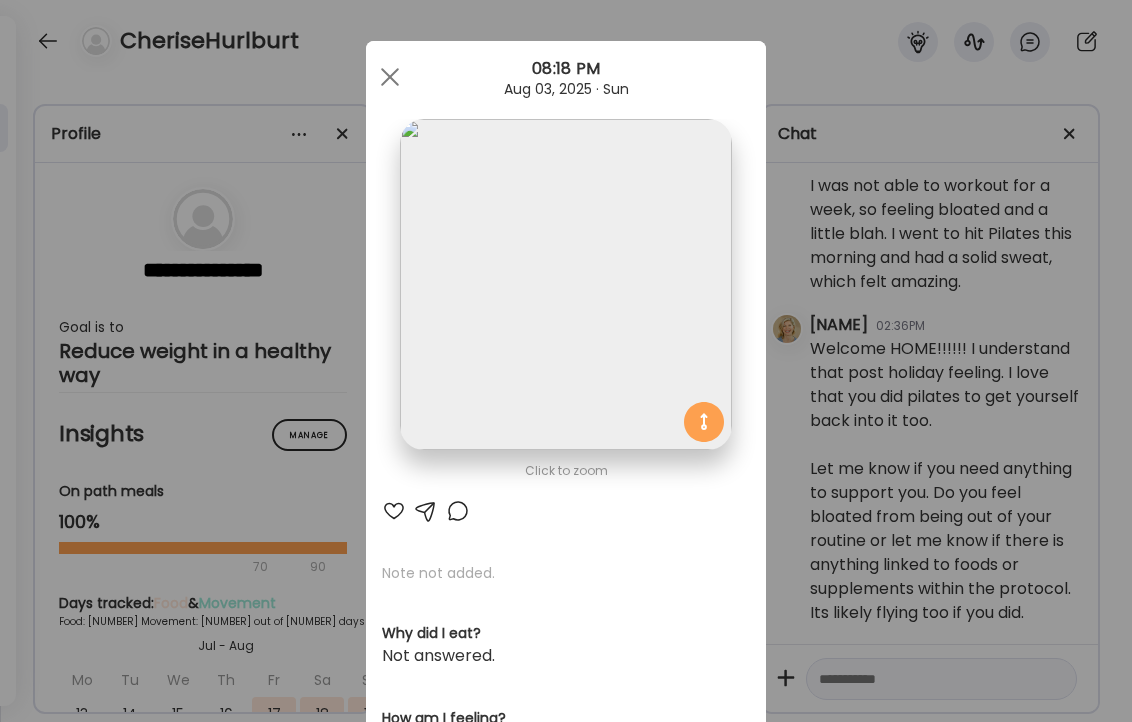click at bounding box center (394, 511) 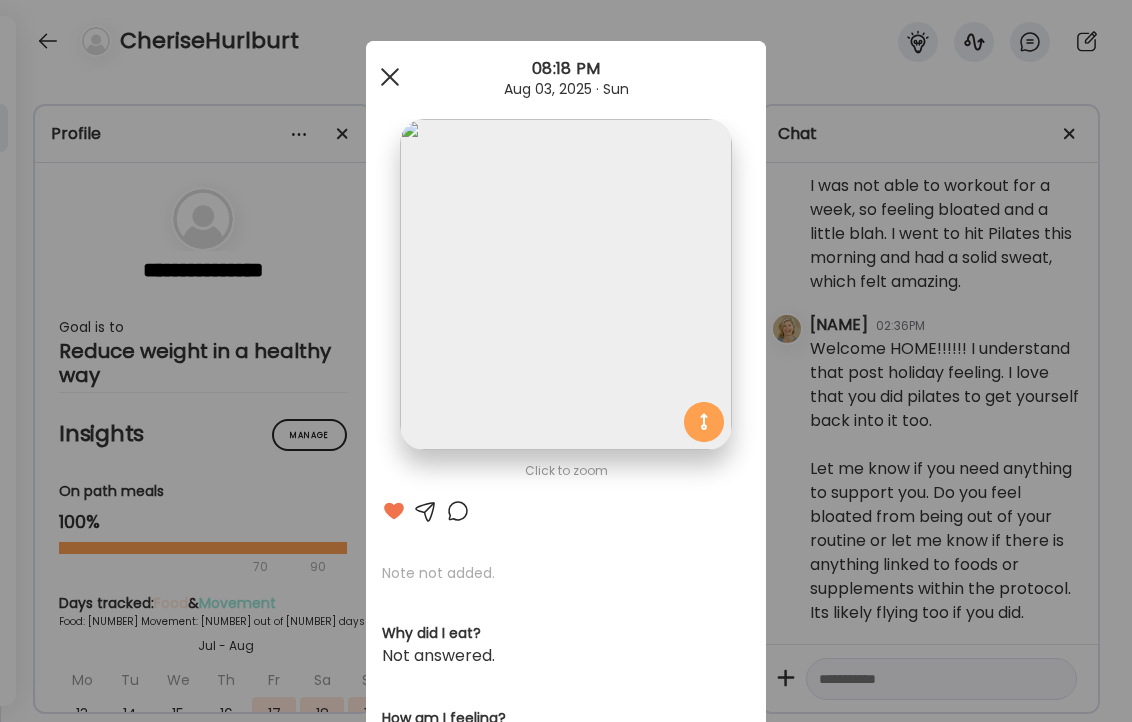 click at bounding box center [390, 77] 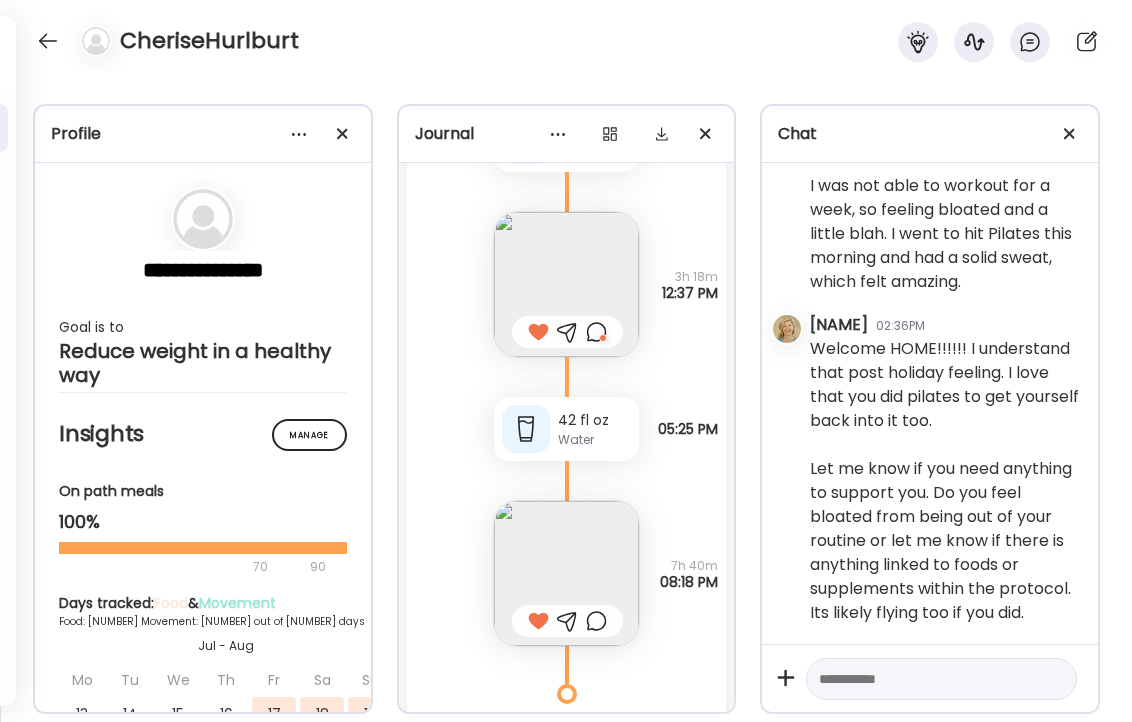 scroll, scrollTop: 27073, scrollLeft: 0, axis: vertical 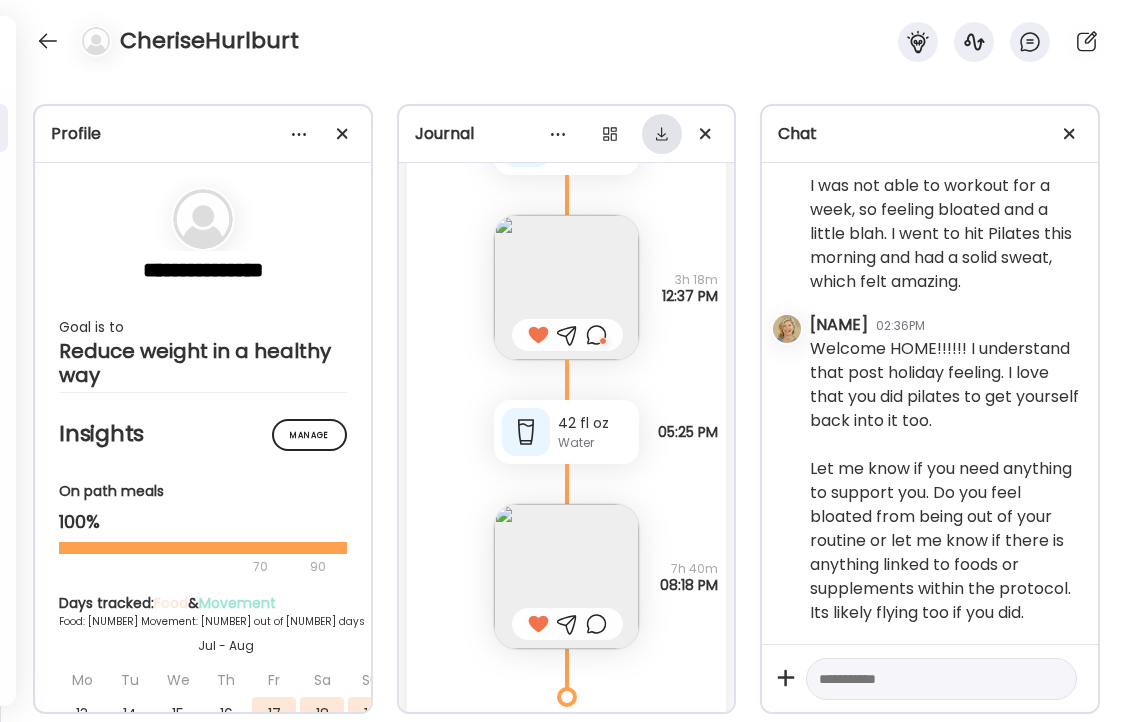 click at bounding box center (662, 134) 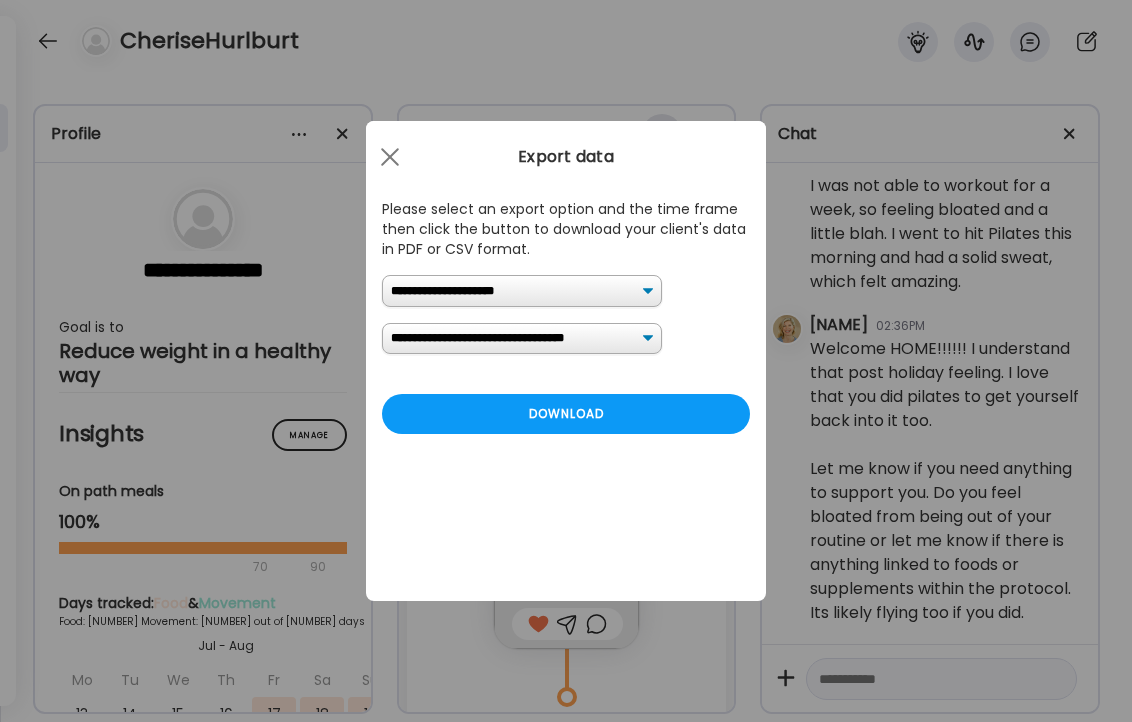 scroll, scrollTop: 0, scrollLeft: 0, axis: both 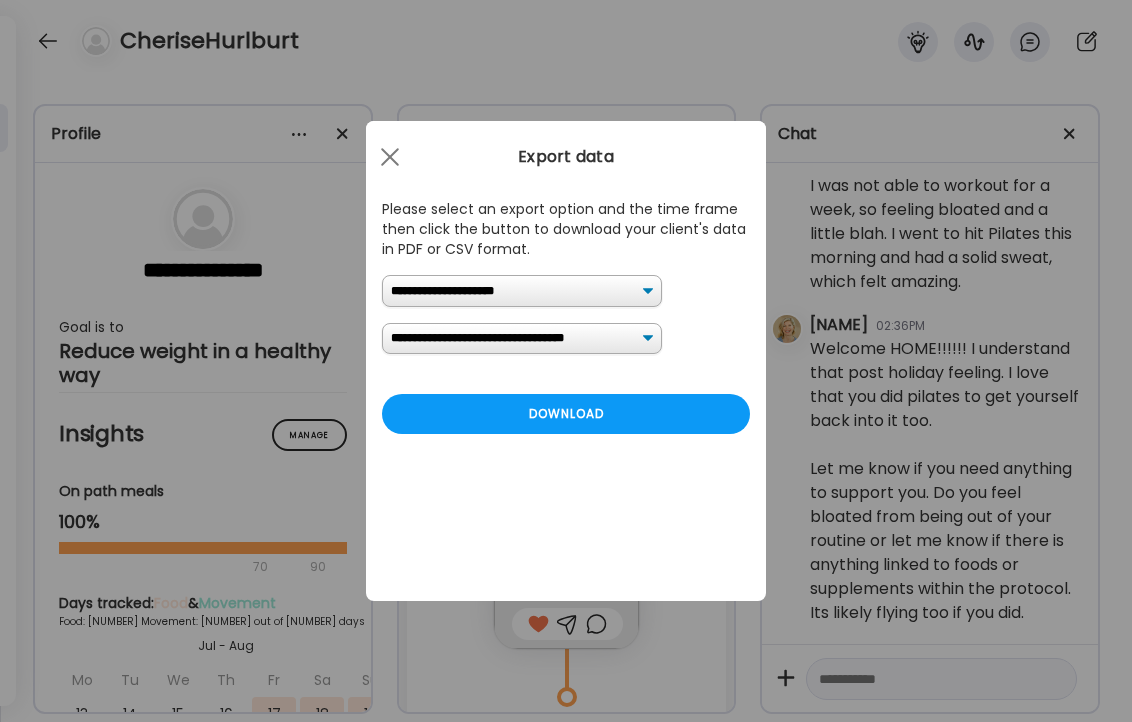 click on "**********" at bounding box center [522, 339] 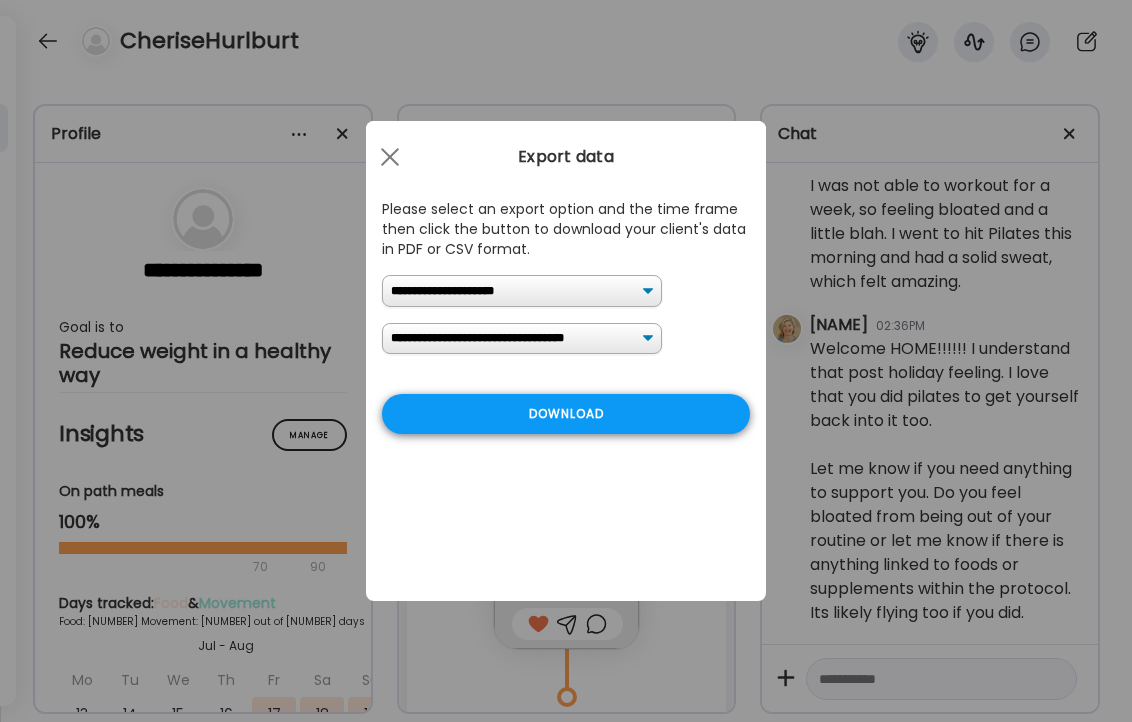 click on "Download" at bounding box center (566, 414) 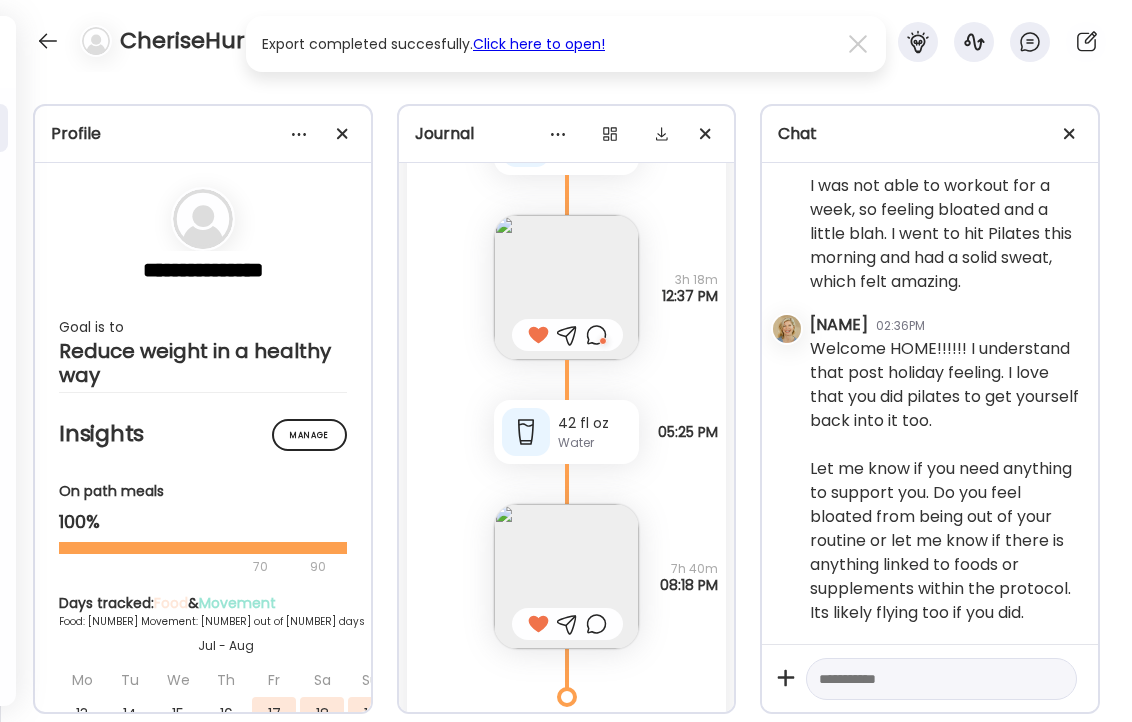 click on "Click here to open!" at bounding box center (539, 44) 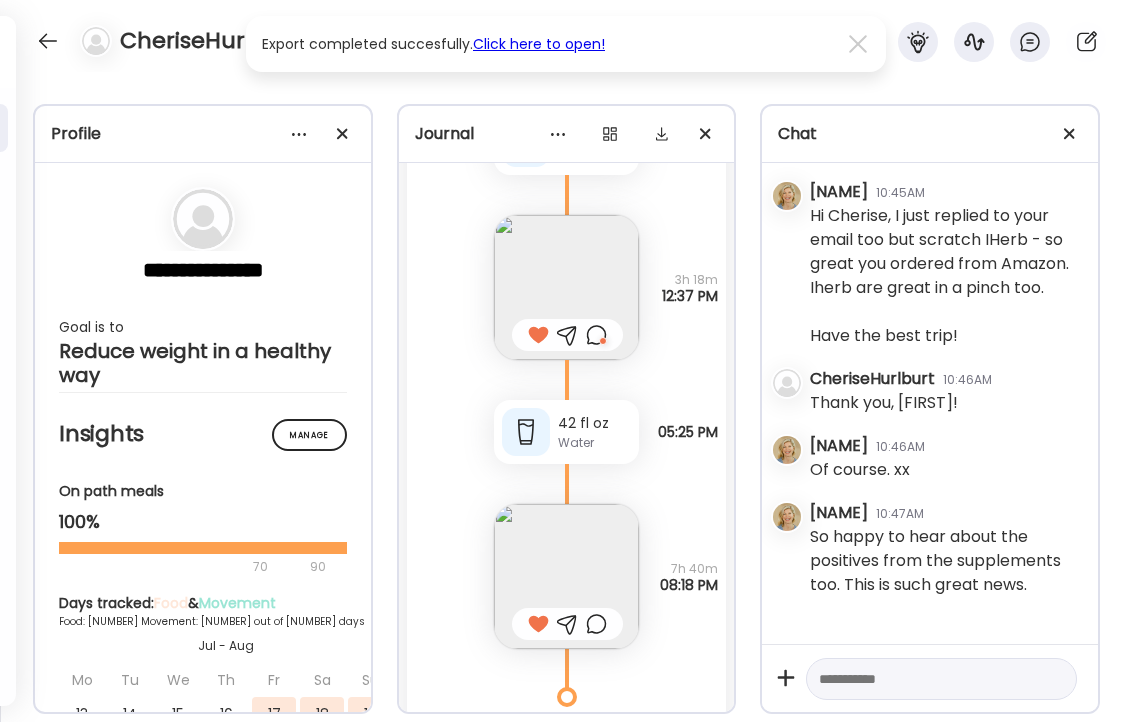 scroll, scrollTop: 90143, scrollLeft: 0, axis: vertical 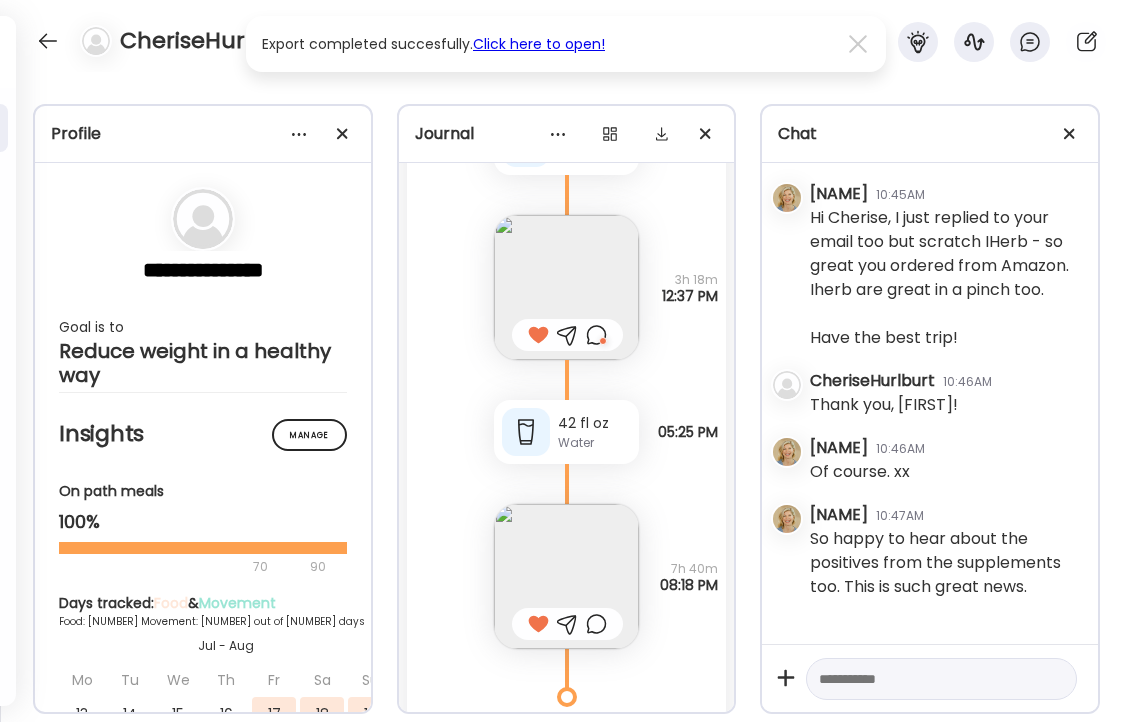 click at bounding box center [923, 679] 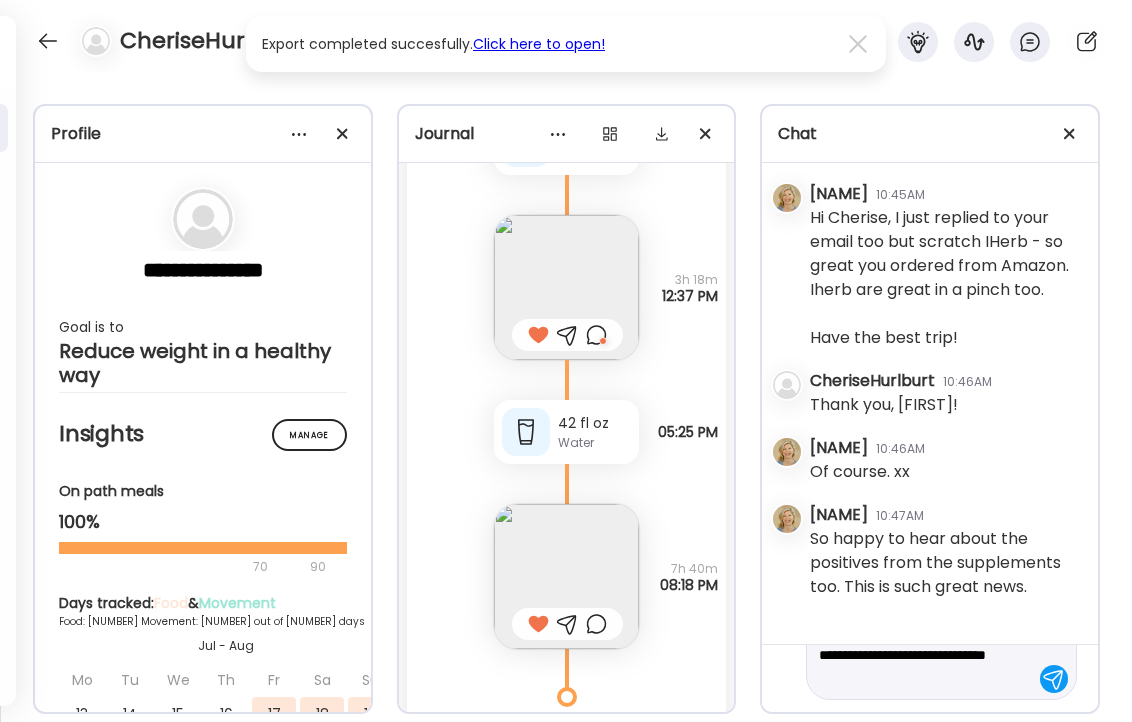 scroll, scrollTop: 95, scrollLeft: 0, axis: vertical 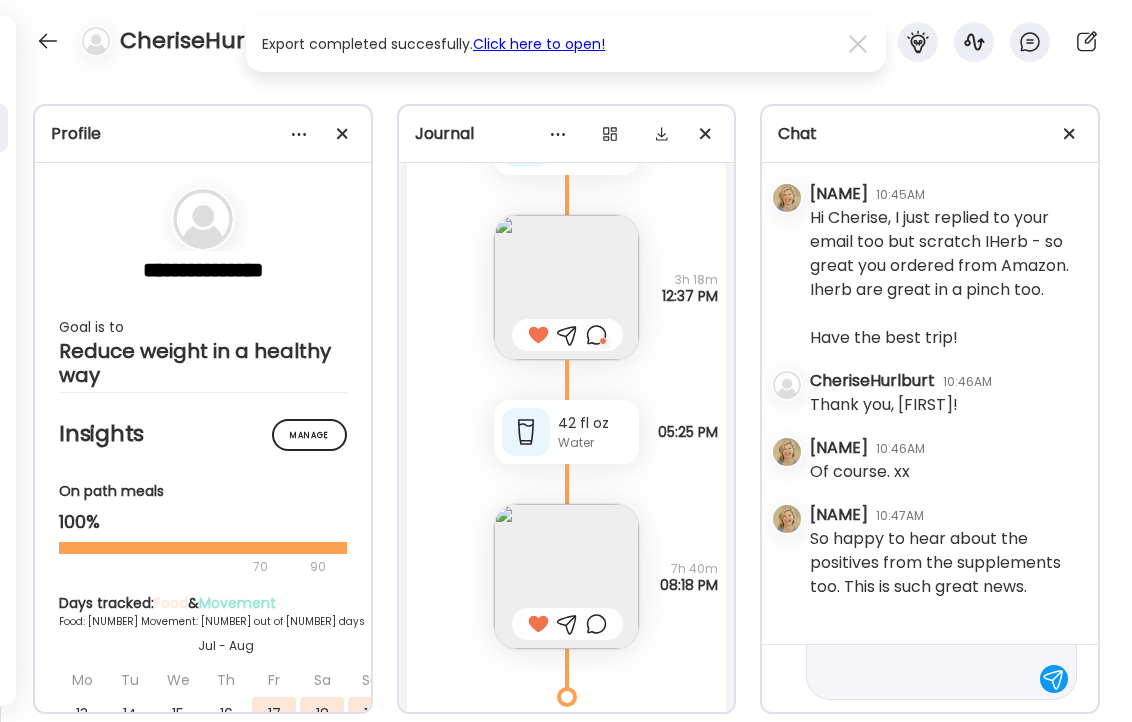 type on "**********" 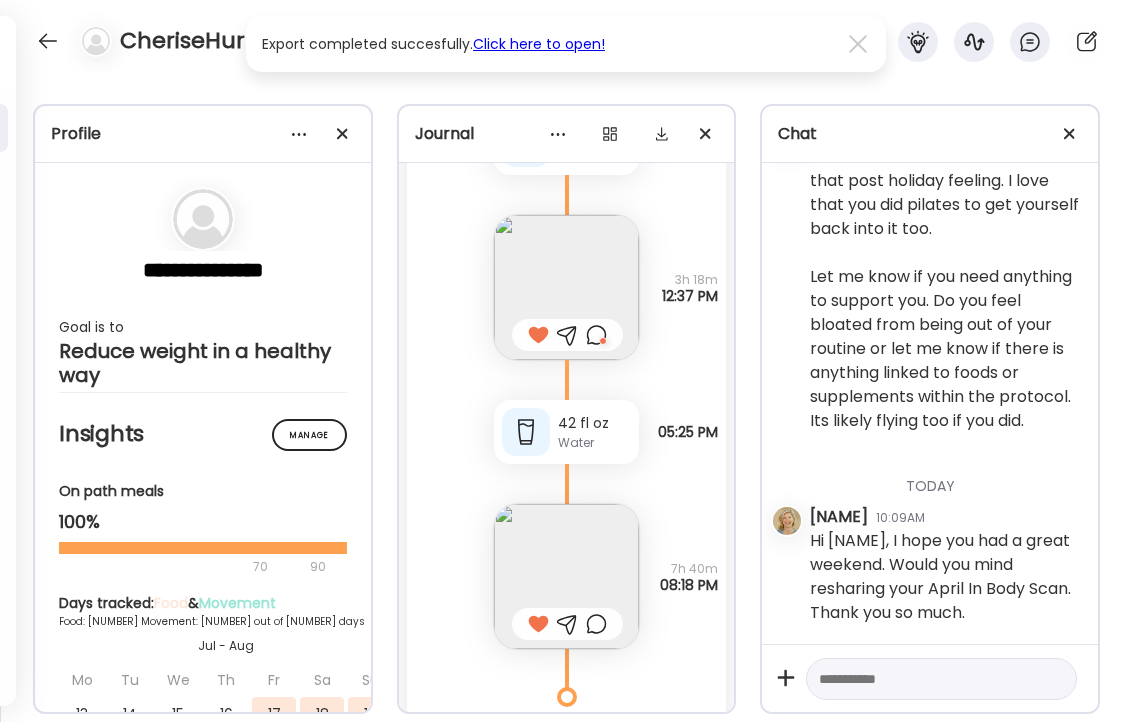 scroll, scrollTop: 96654, scrollLeft: 0, axis: vertical 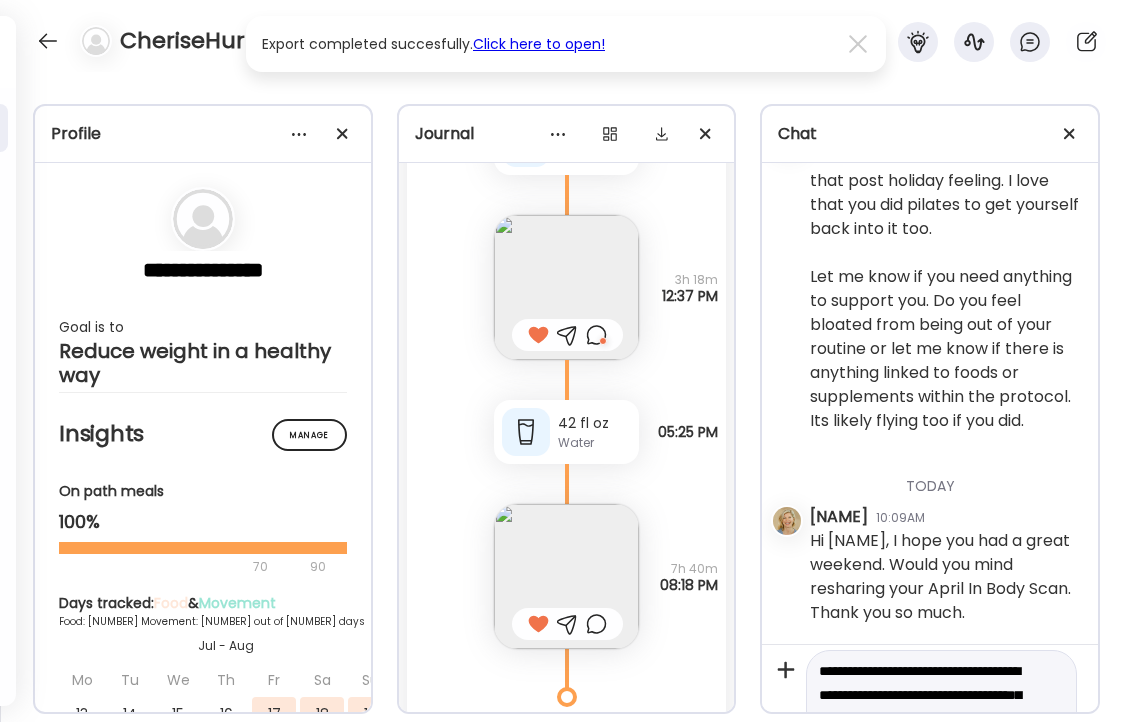 click on "**********" at bounding box center [923, 731] 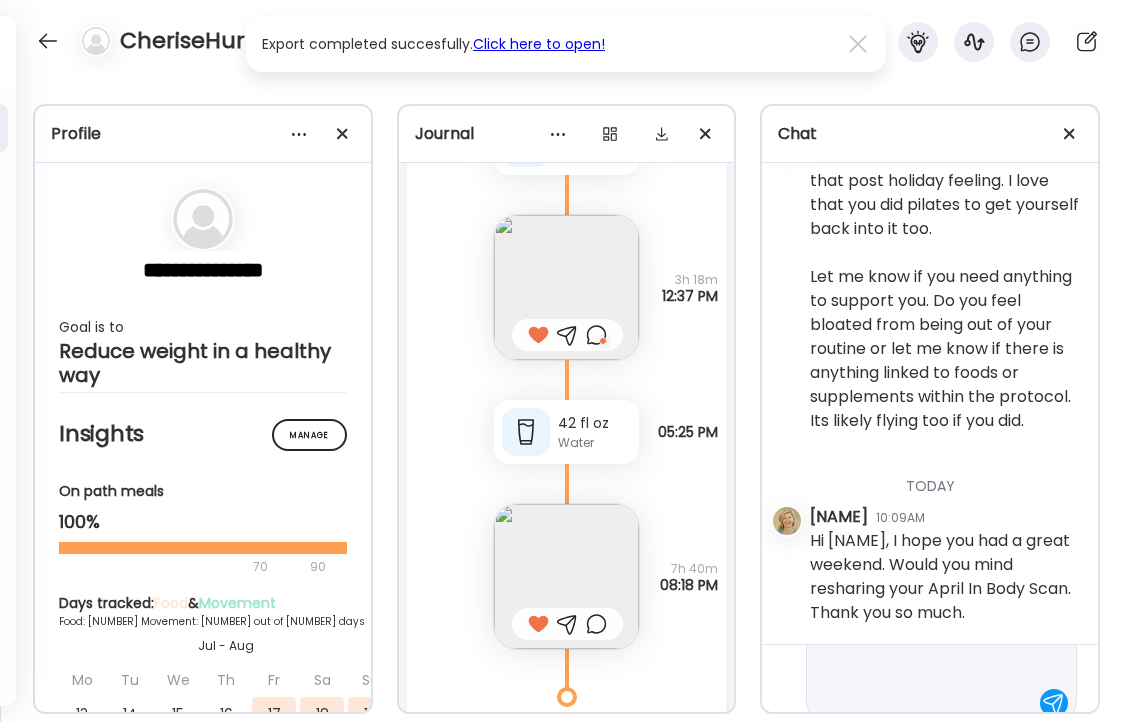 scroll, scrollTop: 0, scrollLeft: 0, axis: both 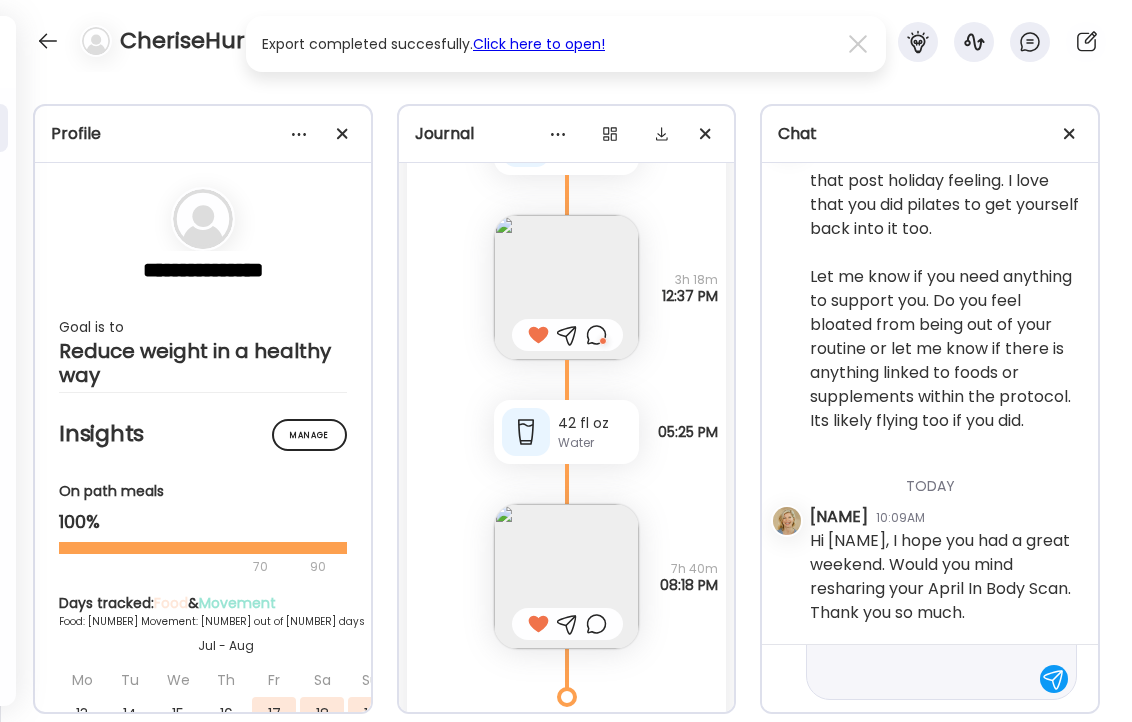 type on "**********" 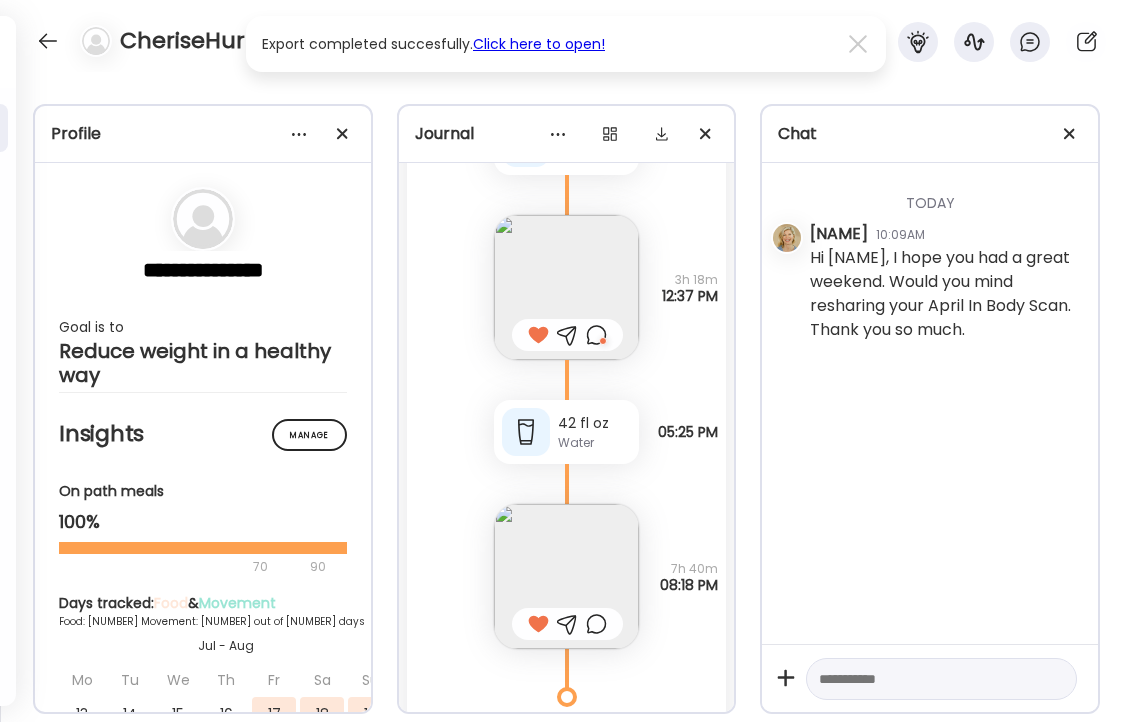 scroll, scrollTop: 0, scrollLeft: 0, axis: both 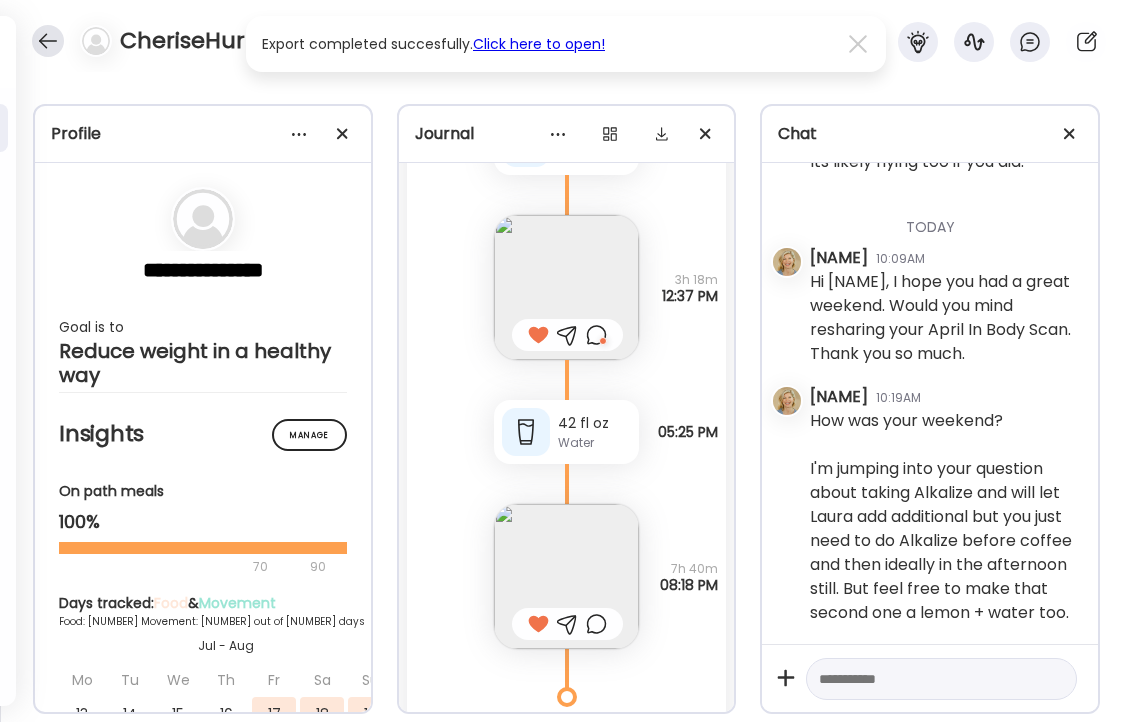 click at bounding box center (48, 41) 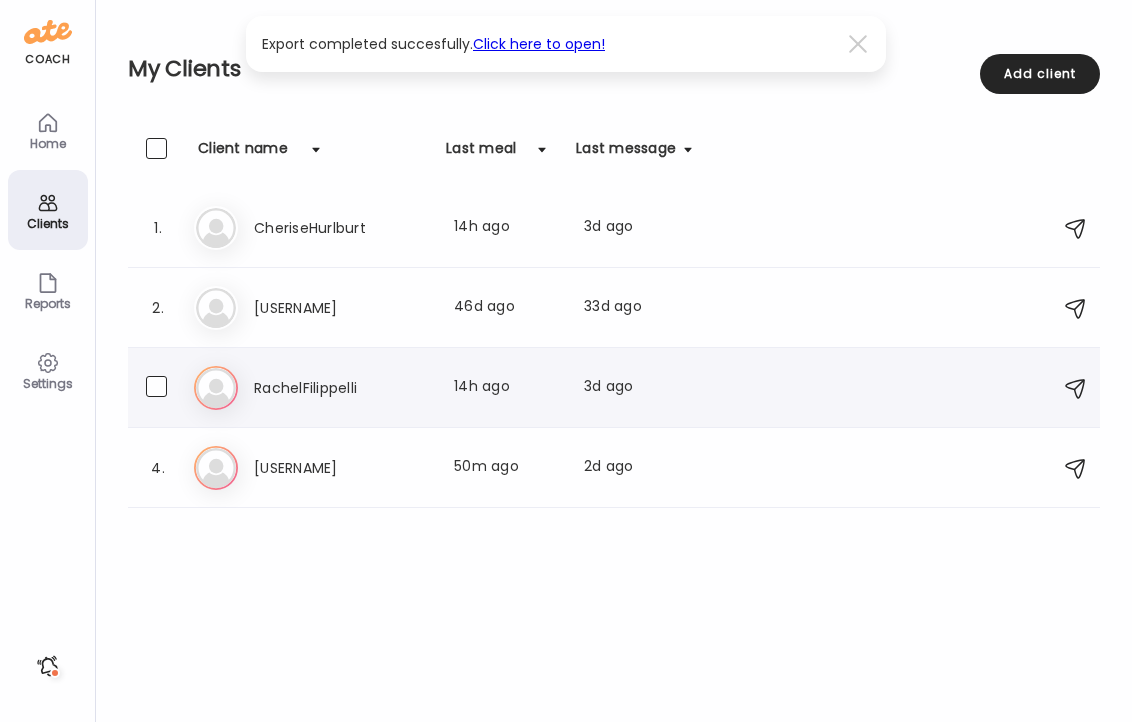 click on "RachelFilippelli" at bounding box center [342, 388] 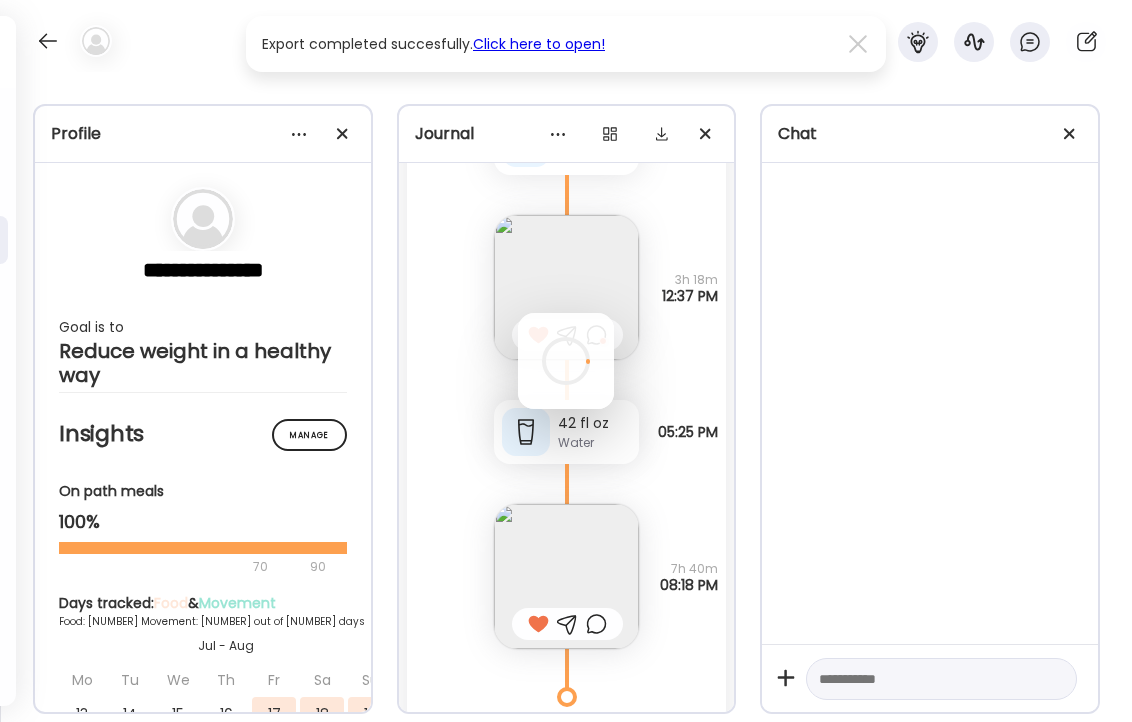 scroll, scrollTop: 0, scrollLeft: 0, axis: both 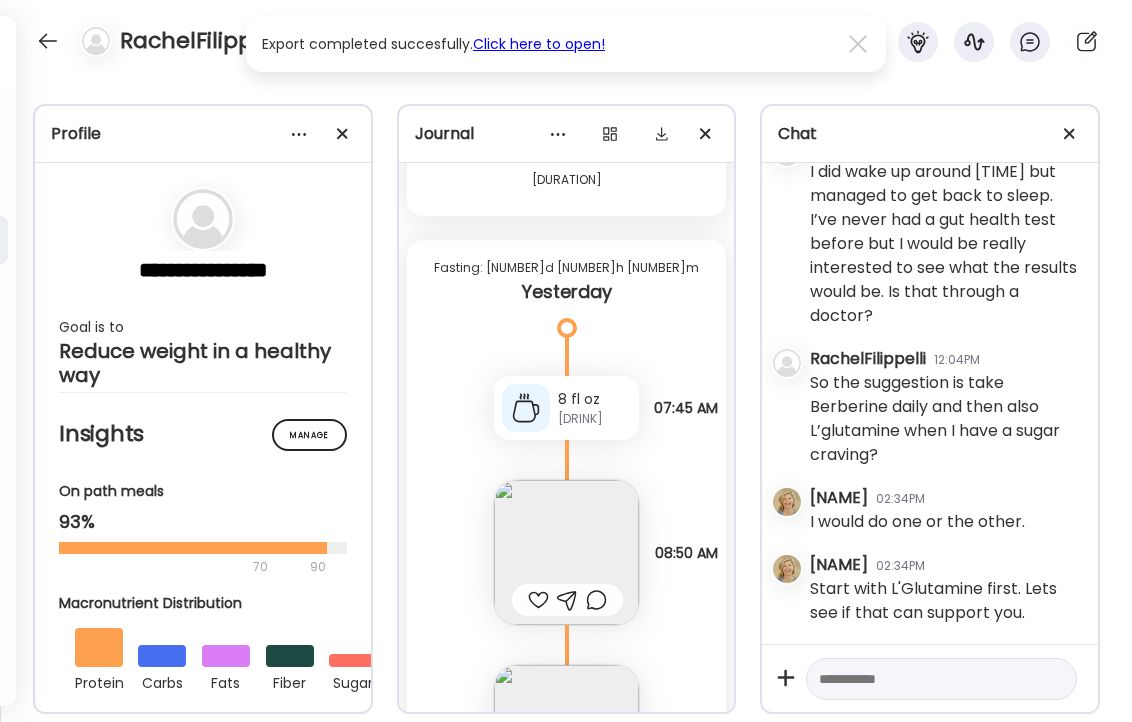 click at bounding box center [538, 600] 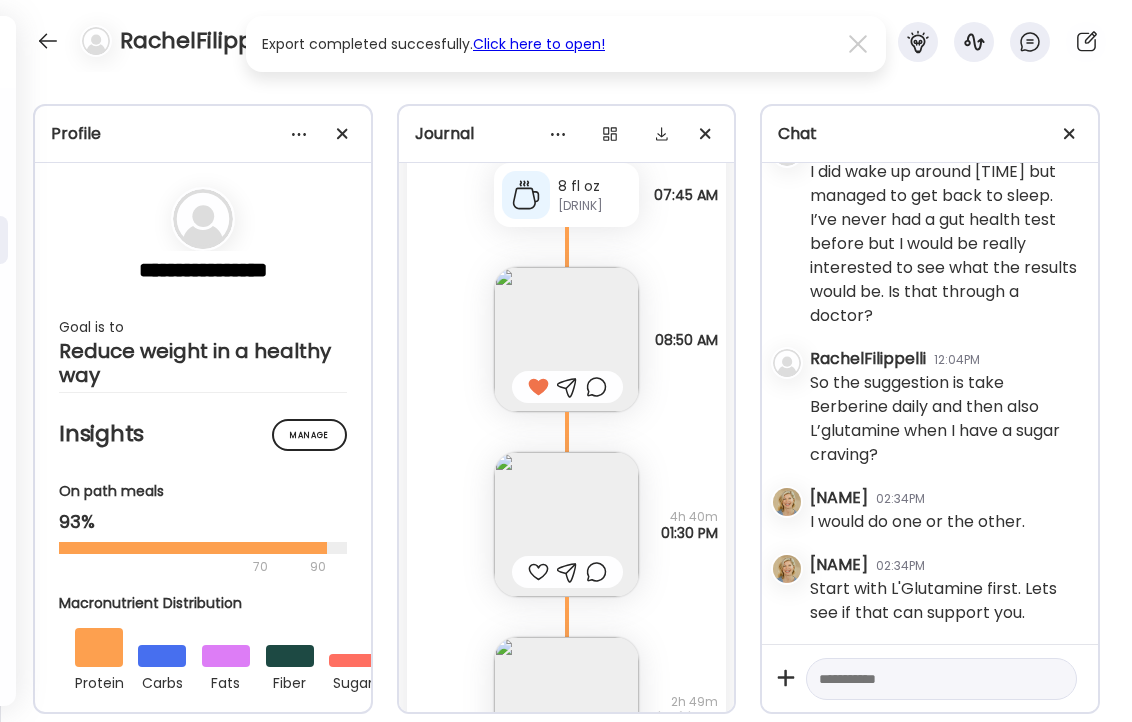 scroll, scrollTop: 38551, scrollLeft: 0, axis: vertical 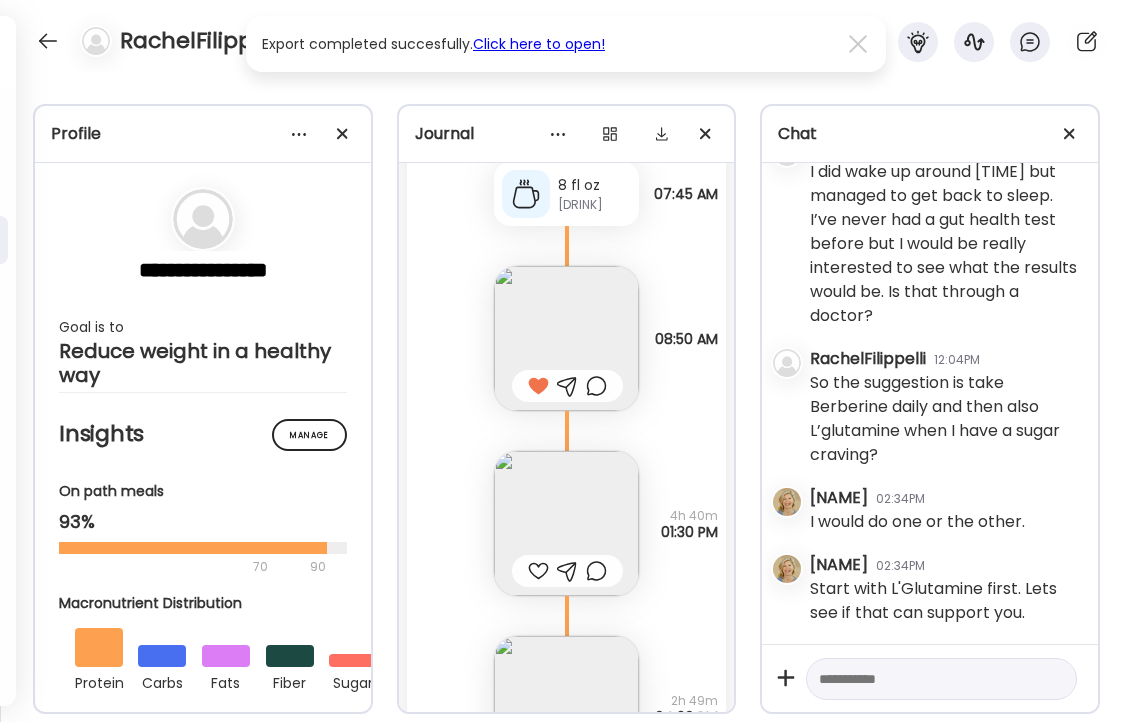 click at bounding box center [566, 523] 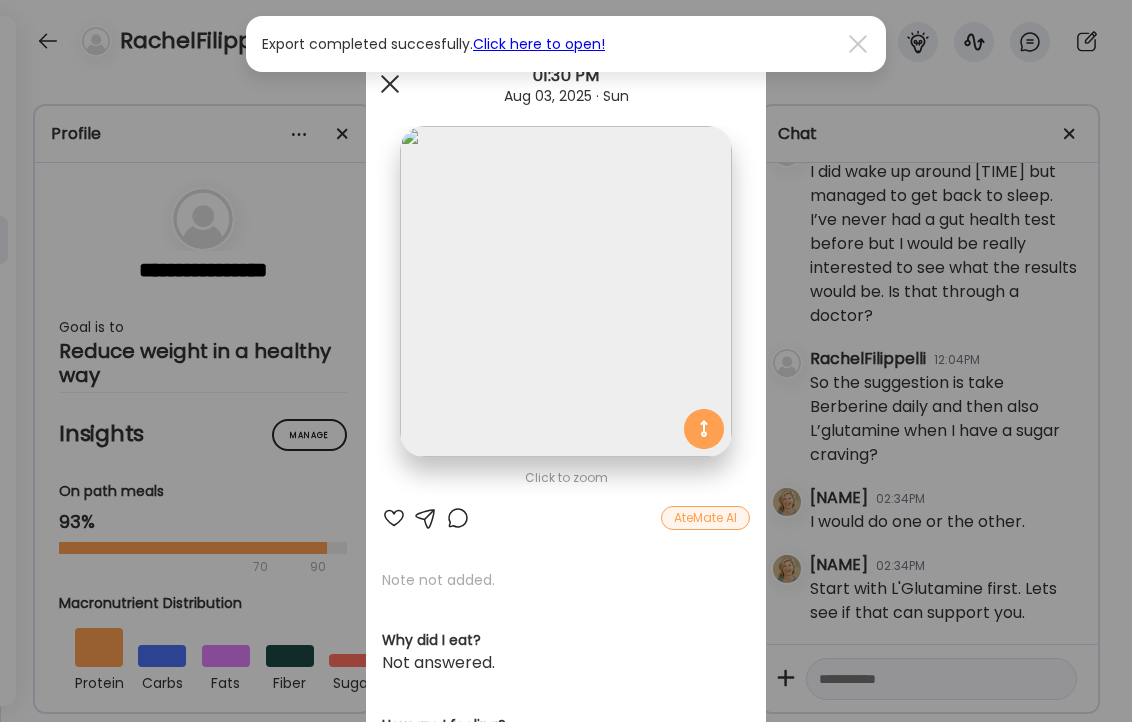 click at bounding box center (390, 84) 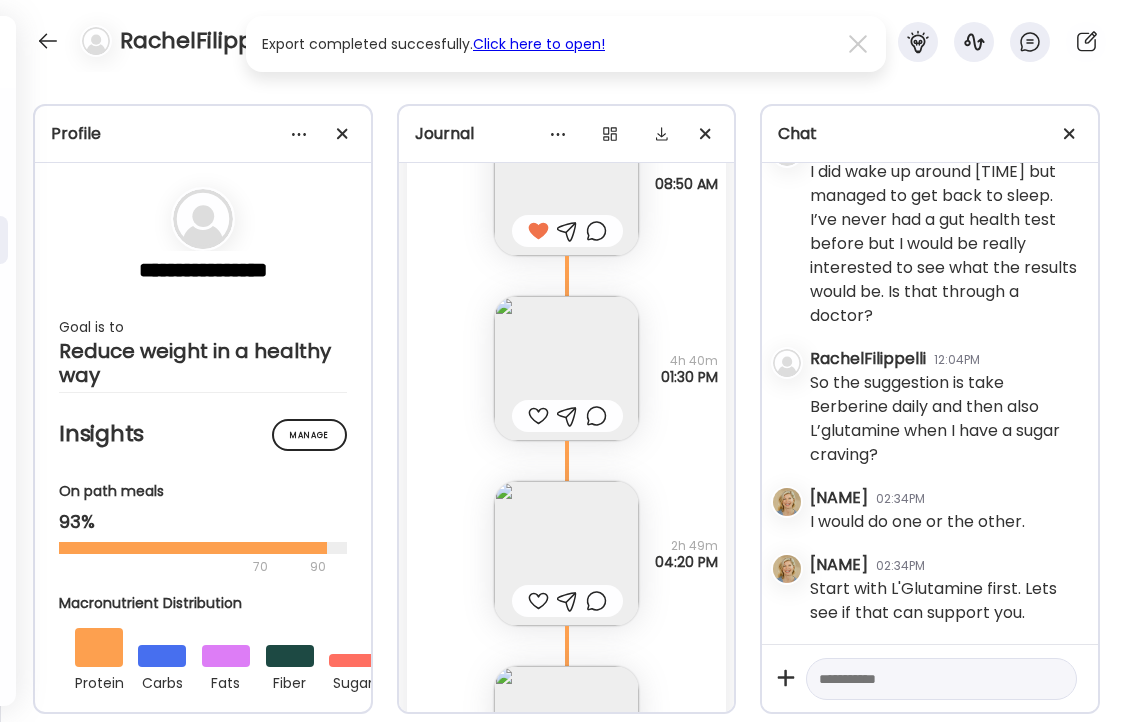 scroll, scrollTop: 38707, scrollLeft: 0, axis: vertical 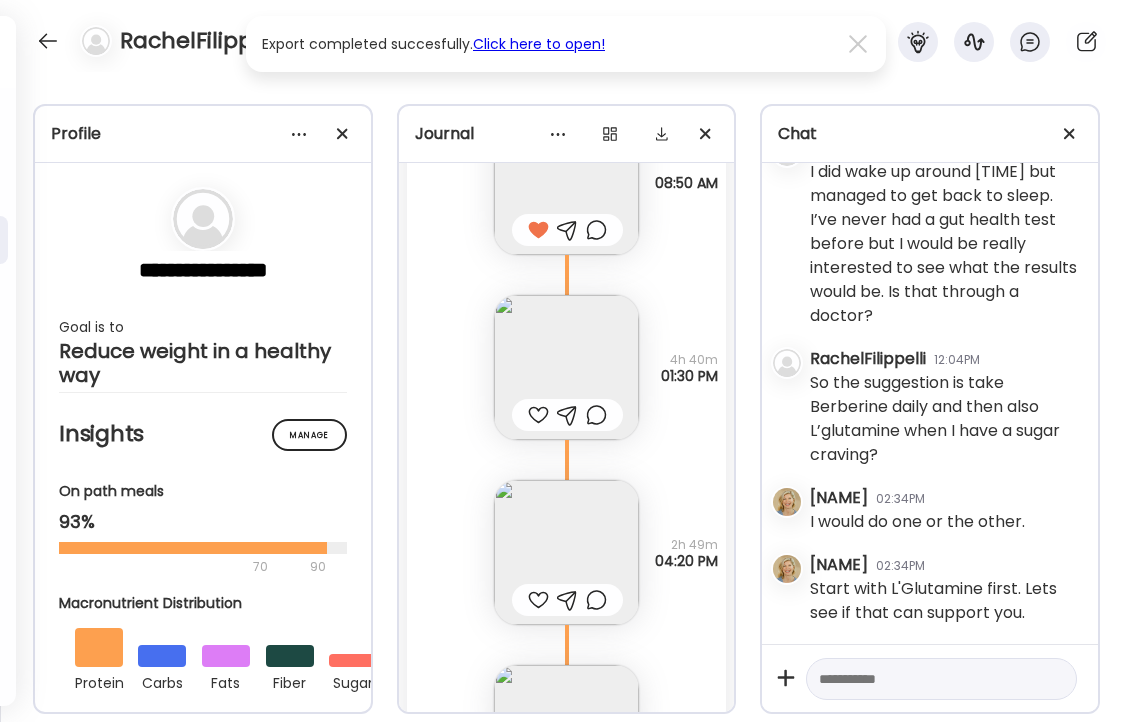 click at bounding box center (566, 552) 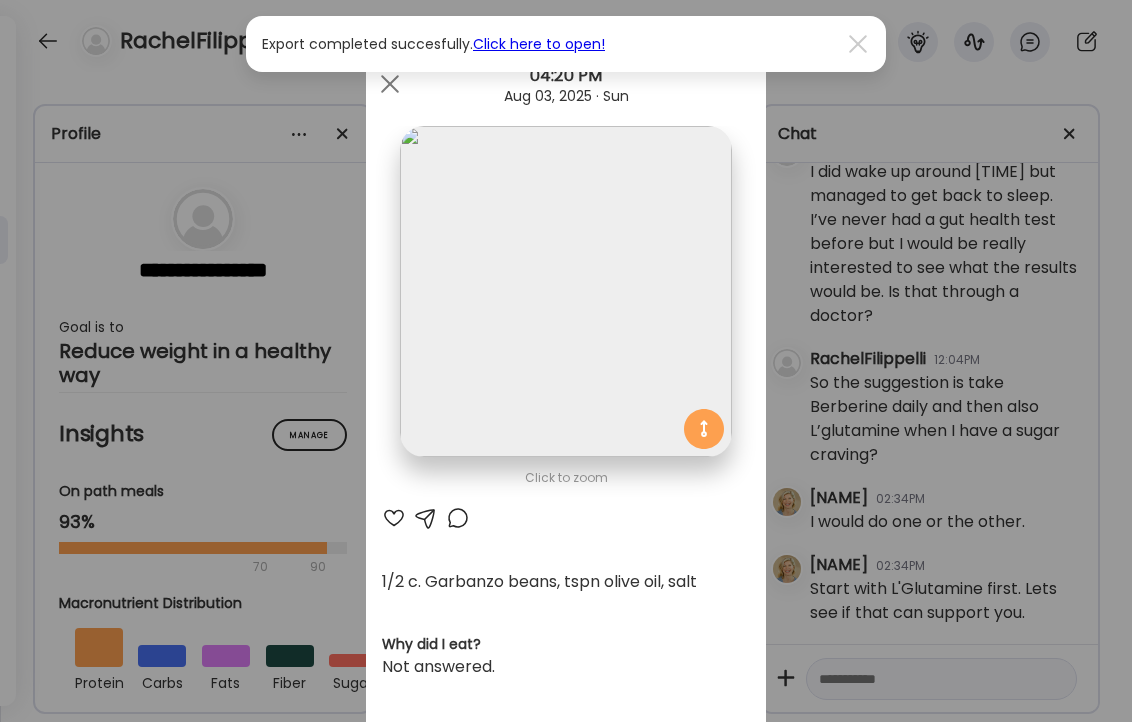 click at bounding box center [394, 518] 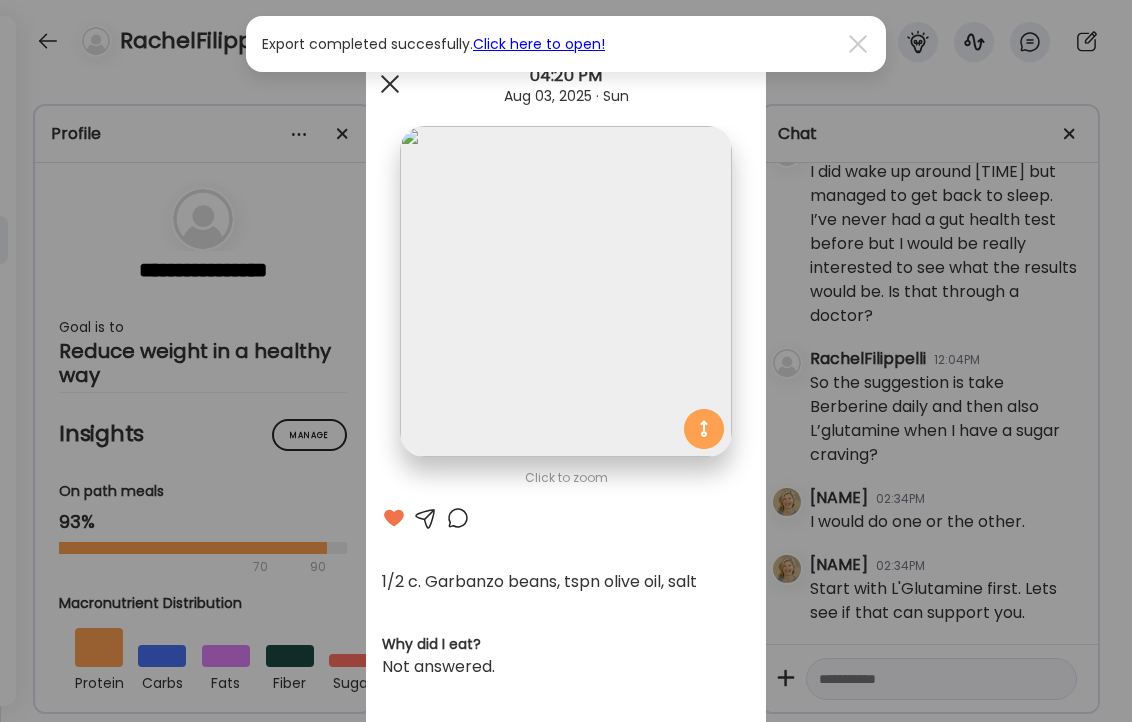 click at bounding box center [390, 84] 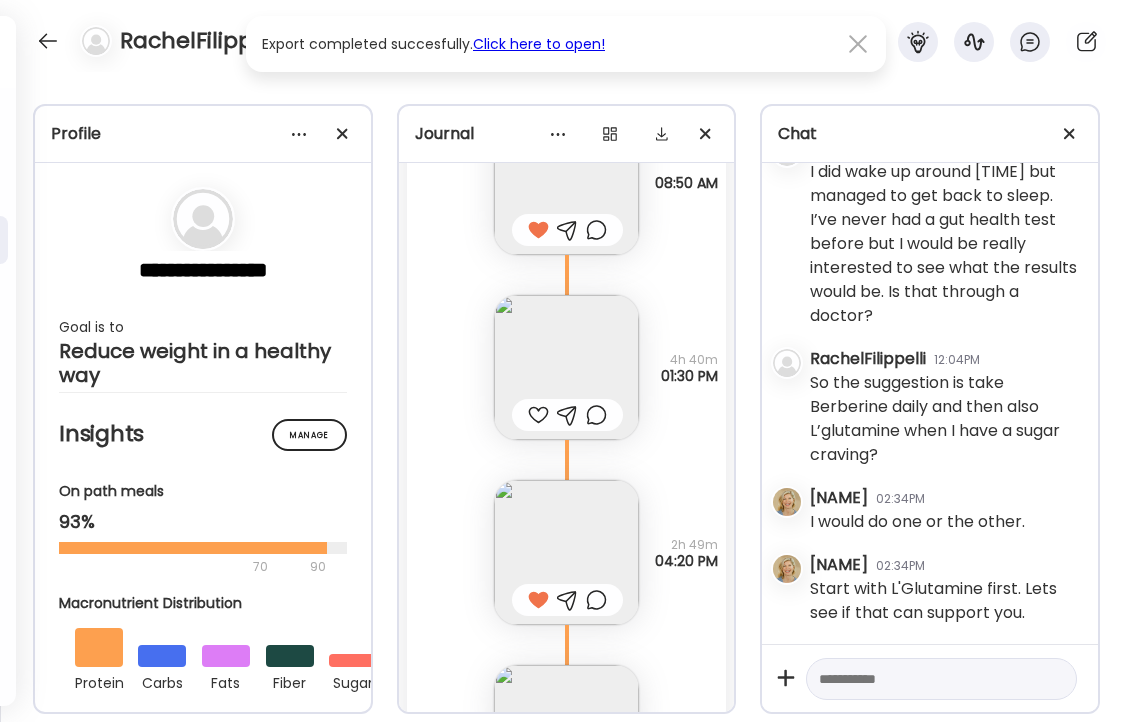 click at bounding box center (858, 44) 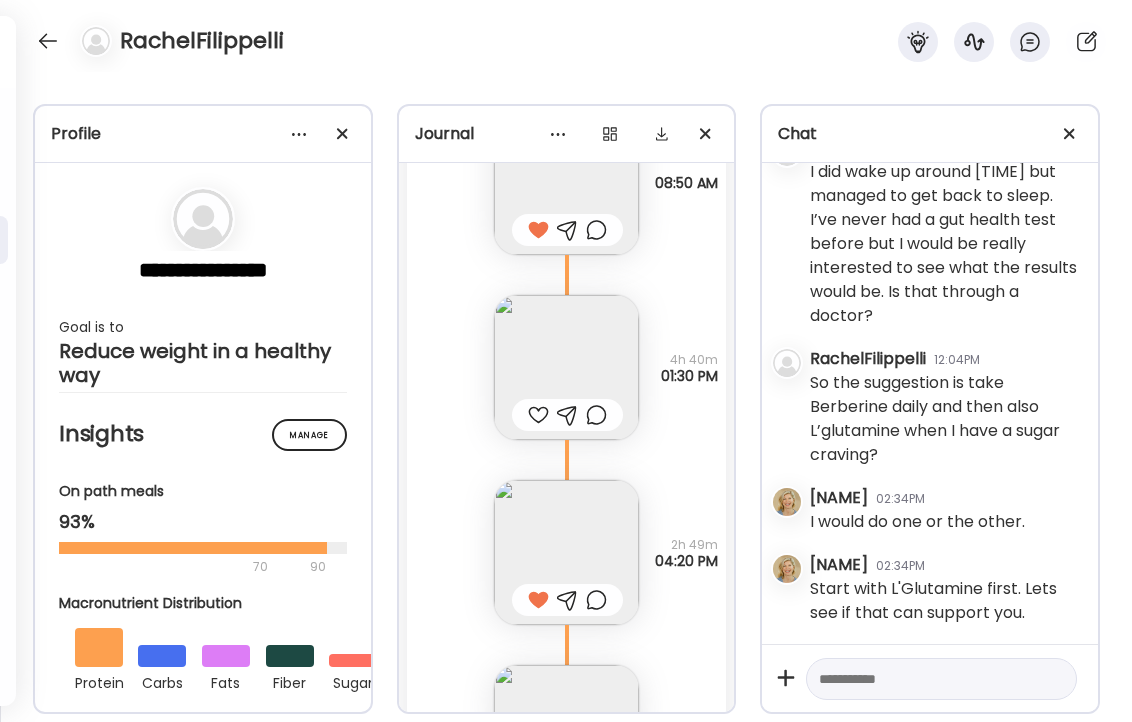 click at bounding box center [566, 737] 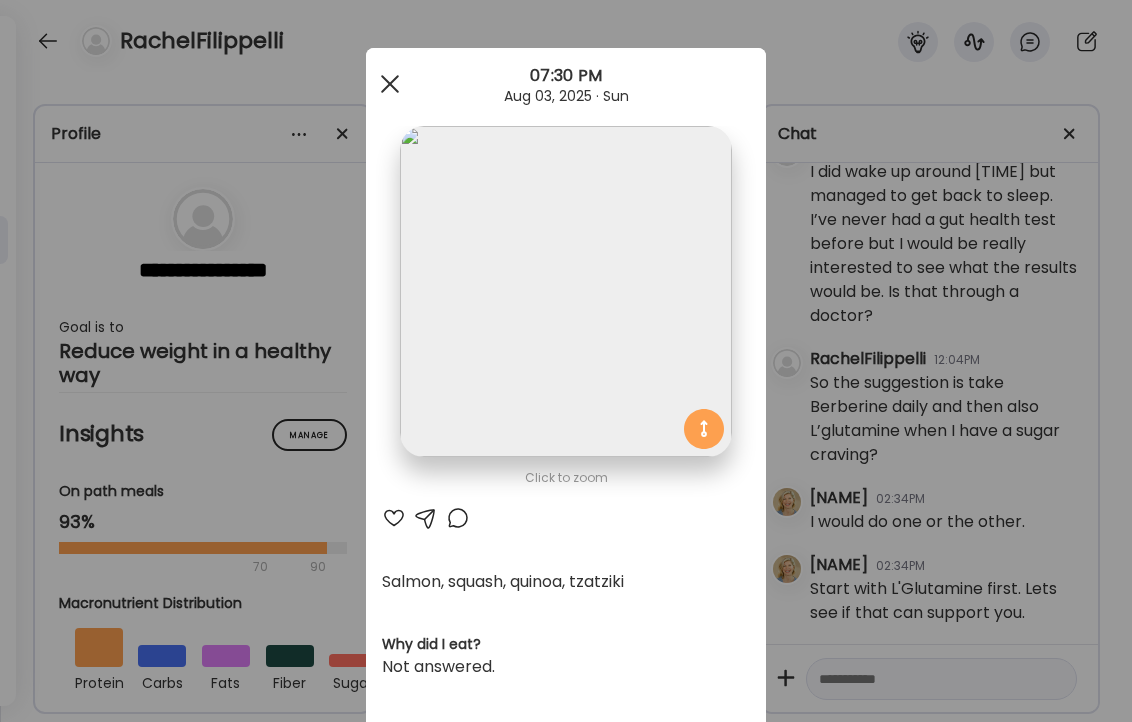 click at bounding box center [390, 84] 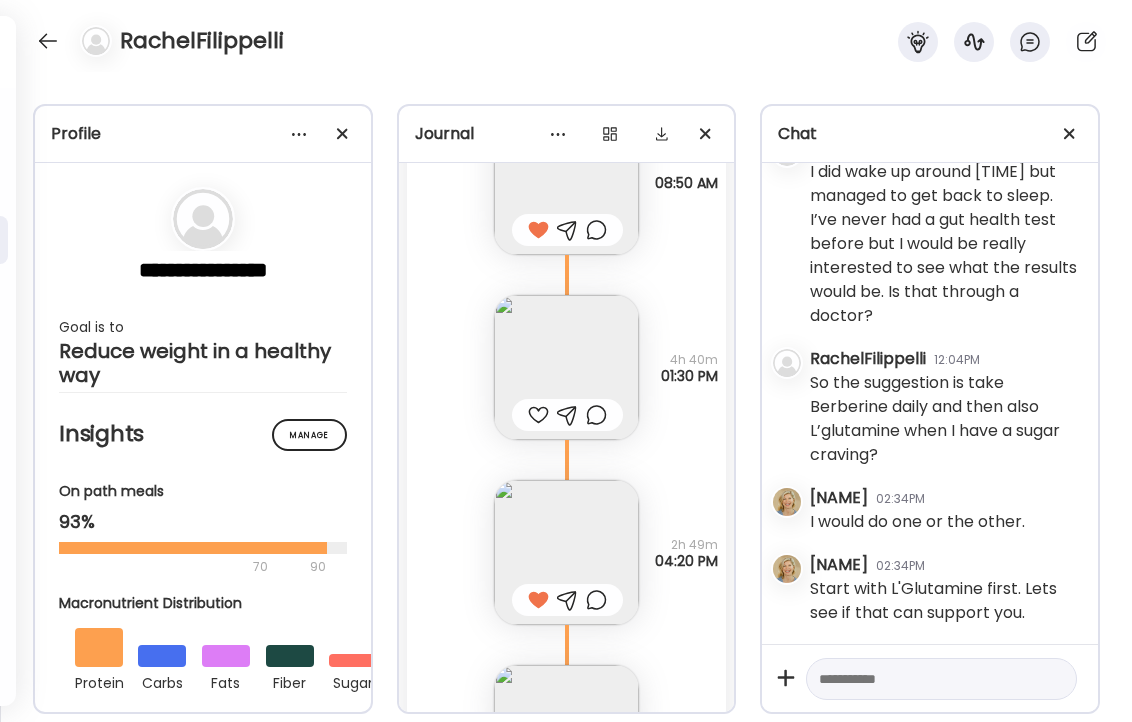 scroll, scrollTop: 38829, scrollLeft: 0, axis: vertical 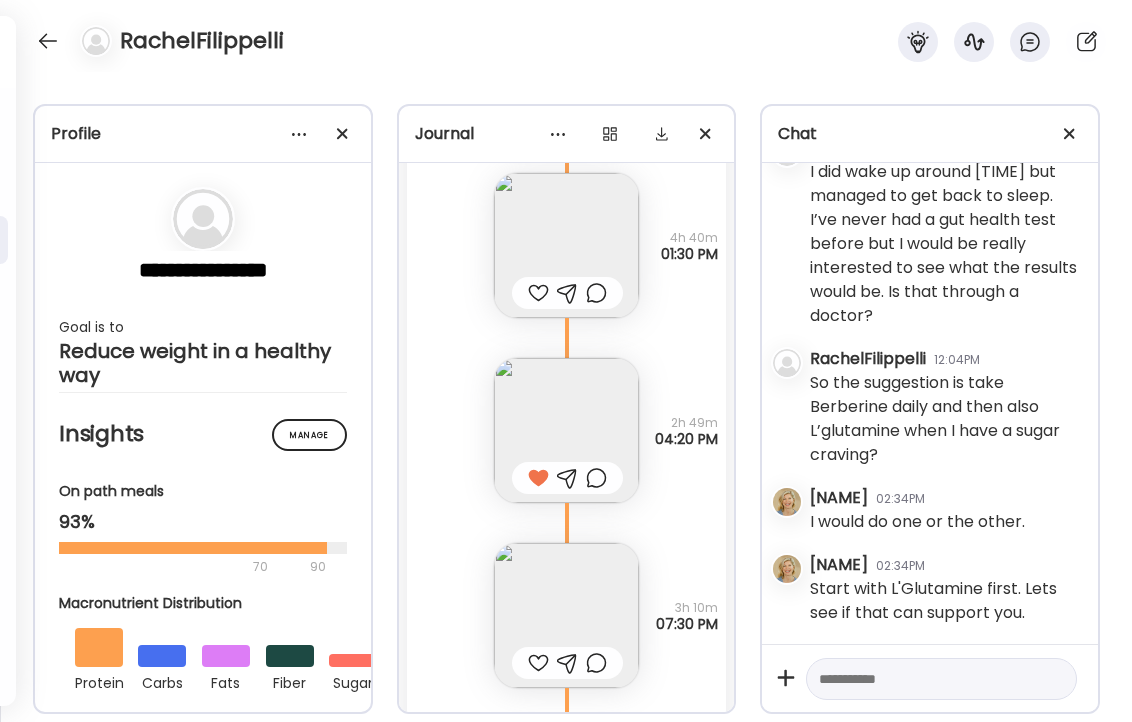 click at bounding box center [538, 663] 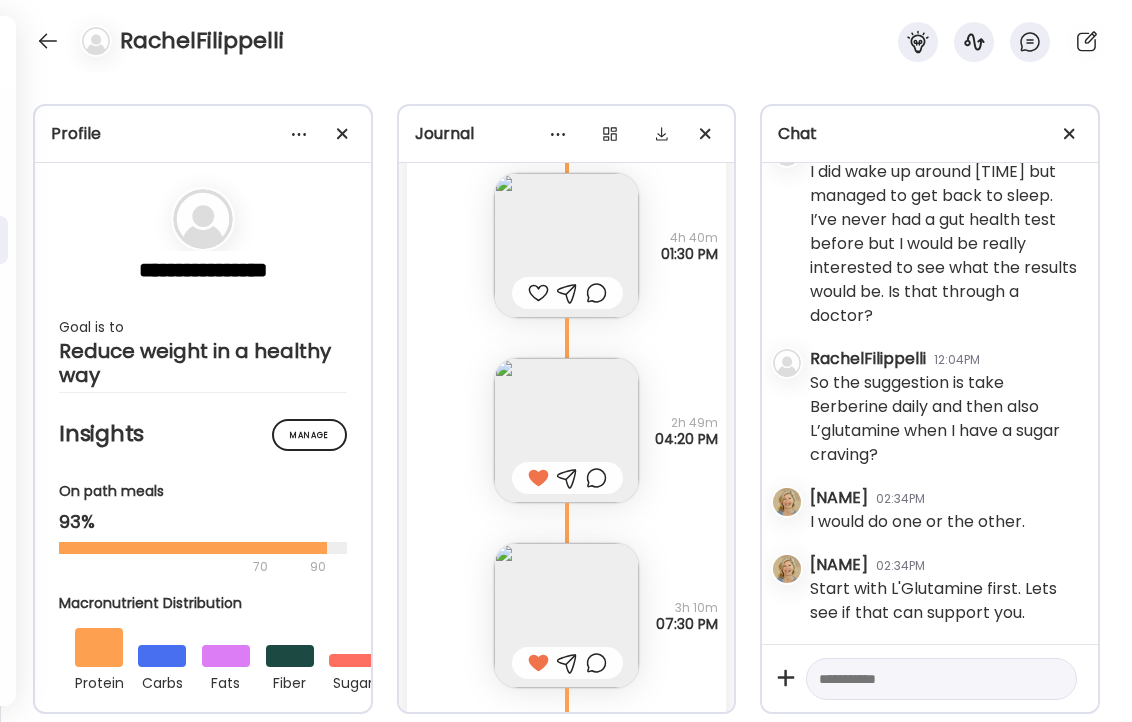 click at bounding box center [923, 679] 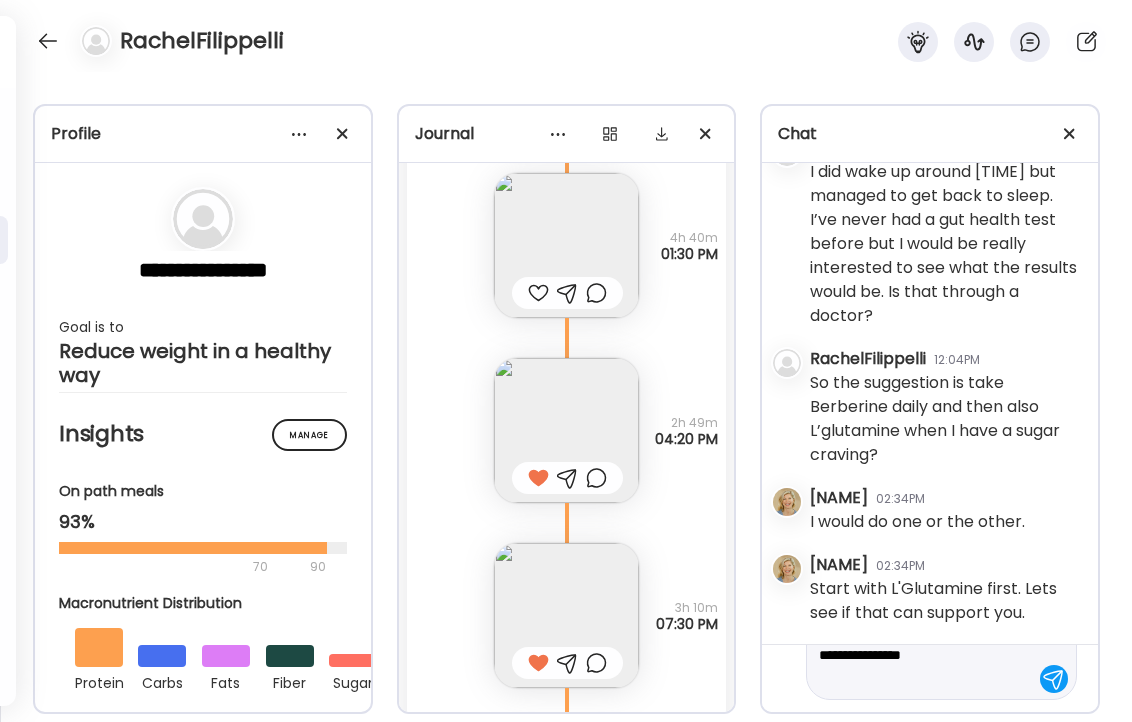 scroll, scrollTop: 95, scrollLeft: 0, axis: vertical 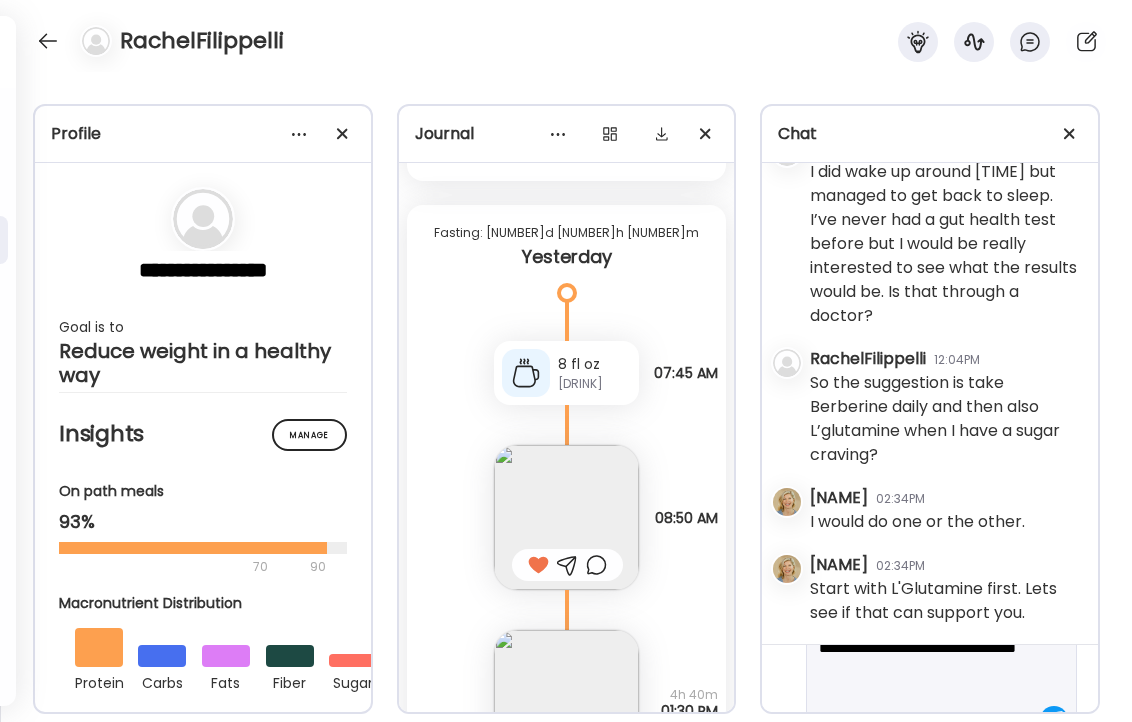 click on "**********" at bounding box center (923, 636) 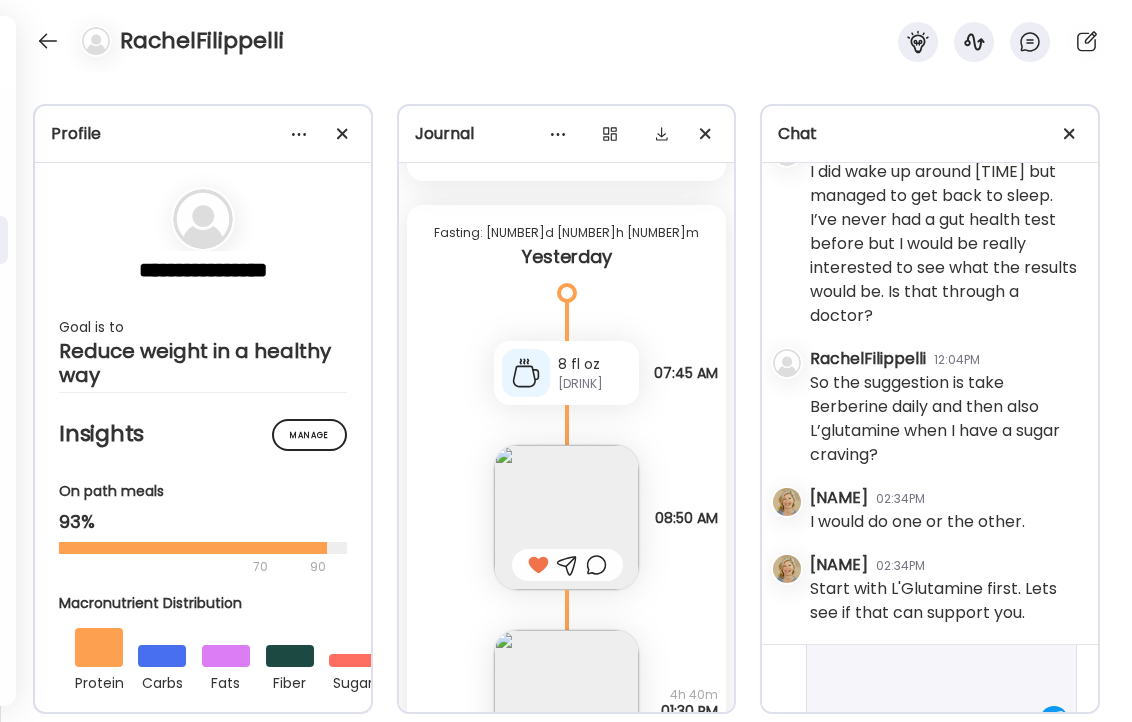 scroll, scrollTop: 119, scrollLeft: 0, axis: vertical 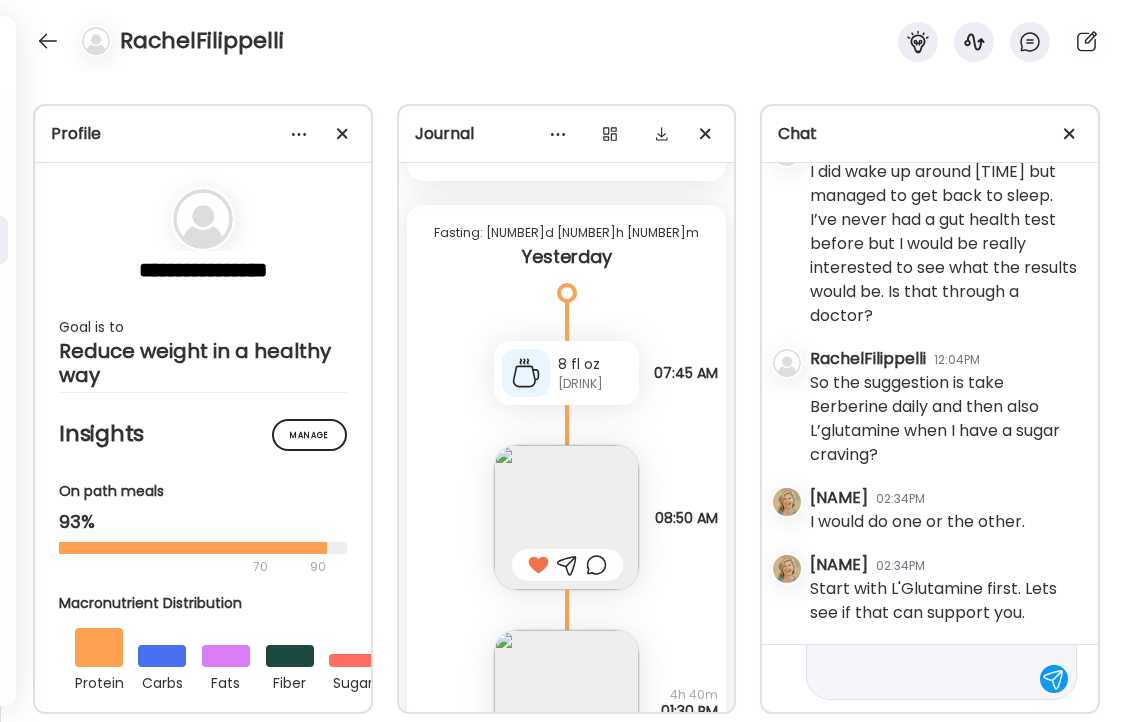 type on "**********" 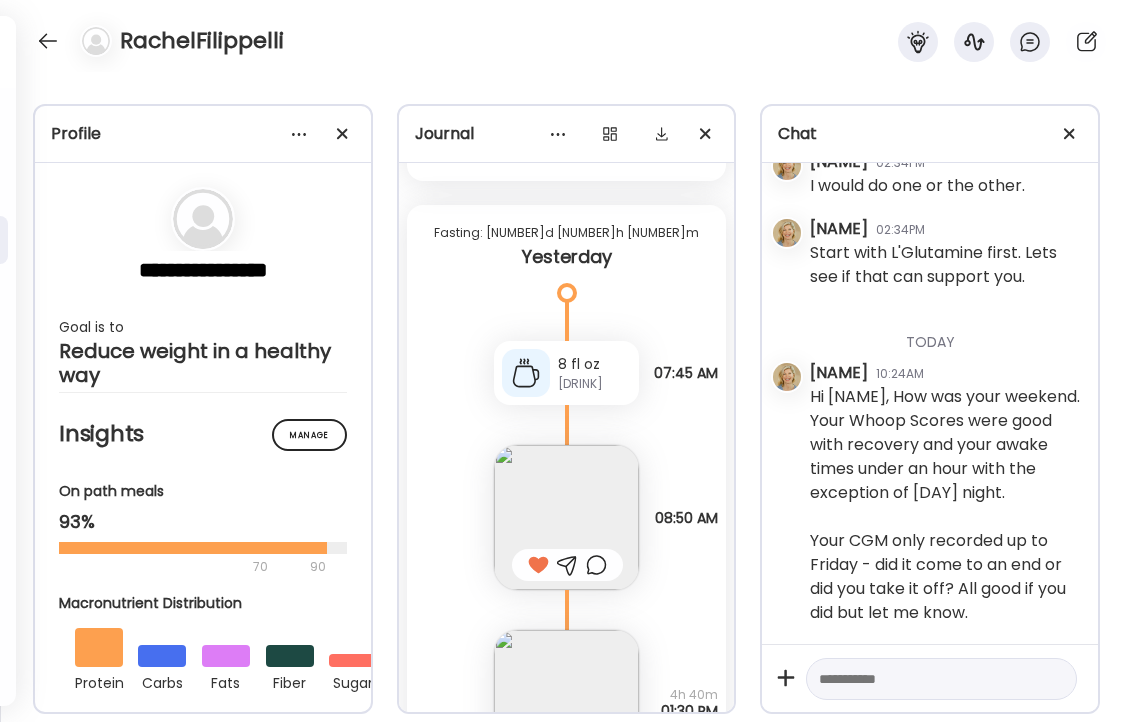 scroll, scrollTop: 59514, scrollLeft: 0, axis: vertical 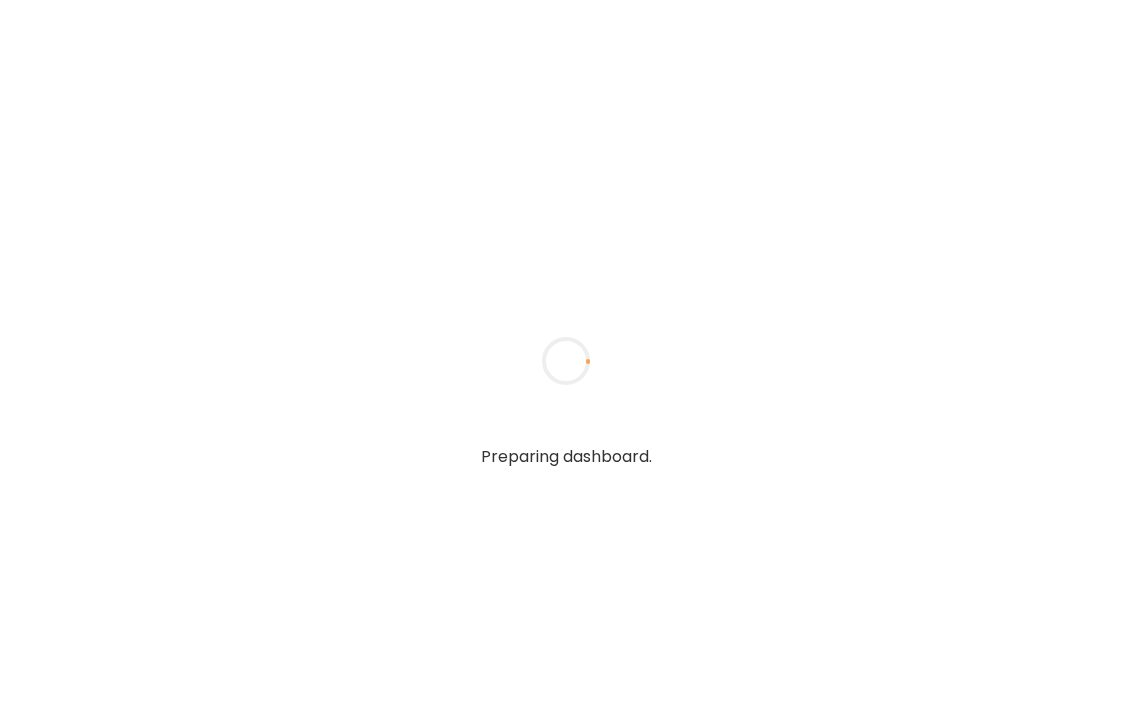 type on "**********" 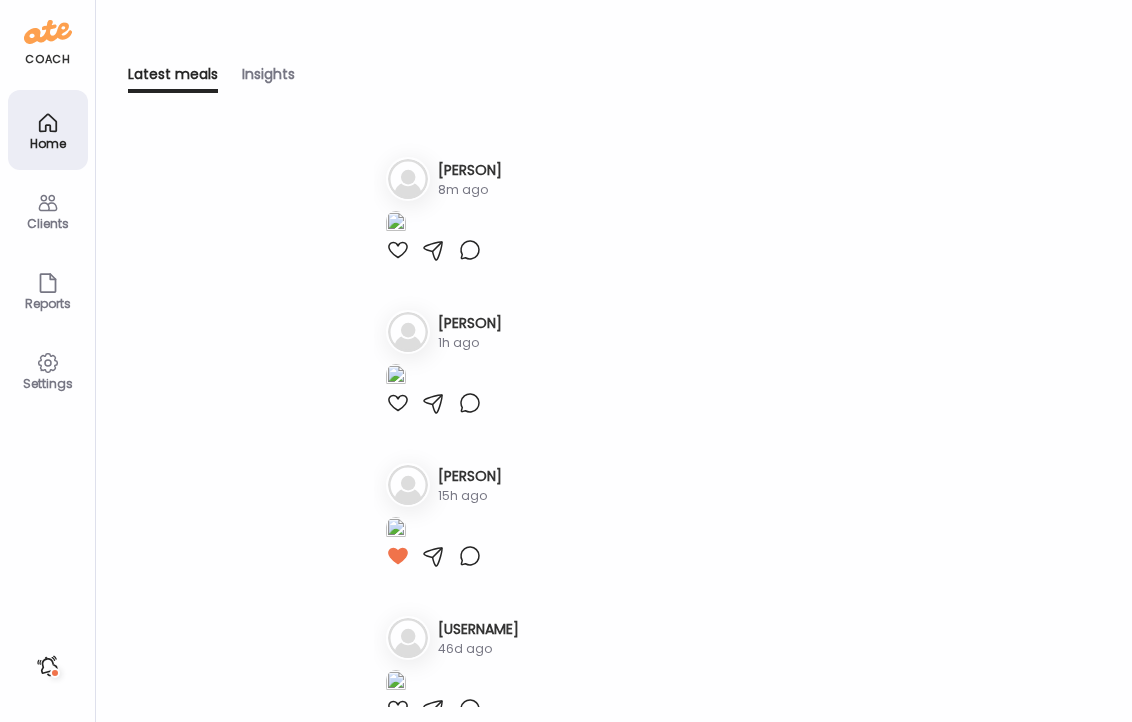 type on "**********" 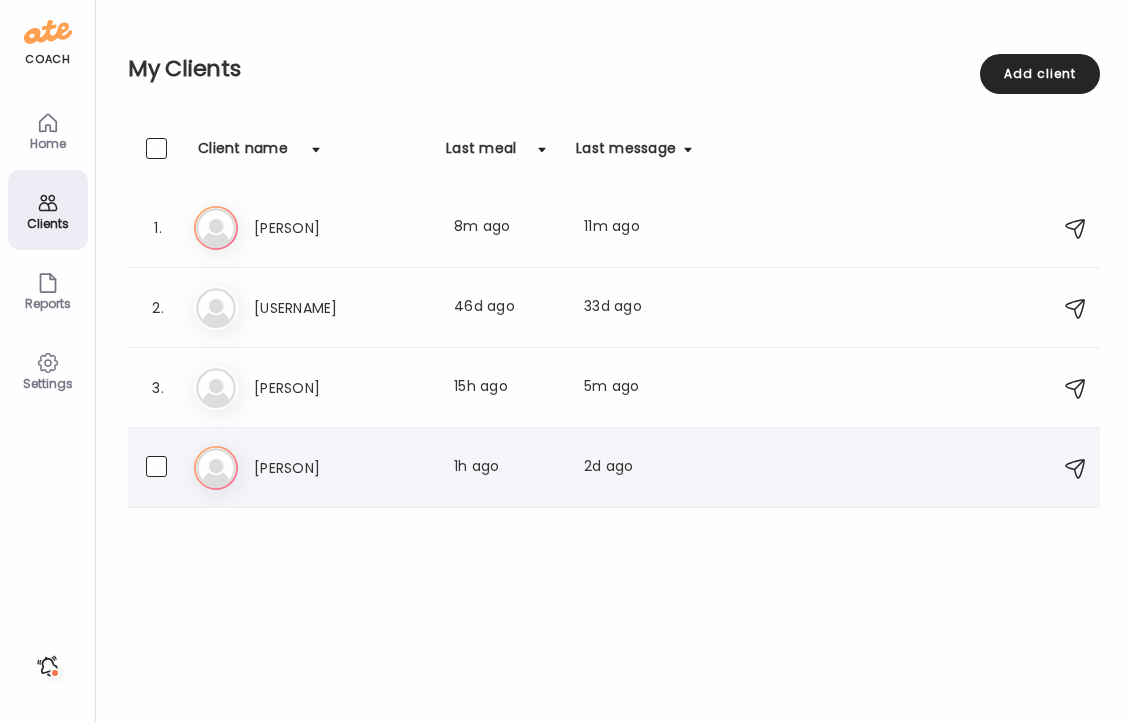 click on "[USERNAME]" at bounding box center [342, 468] 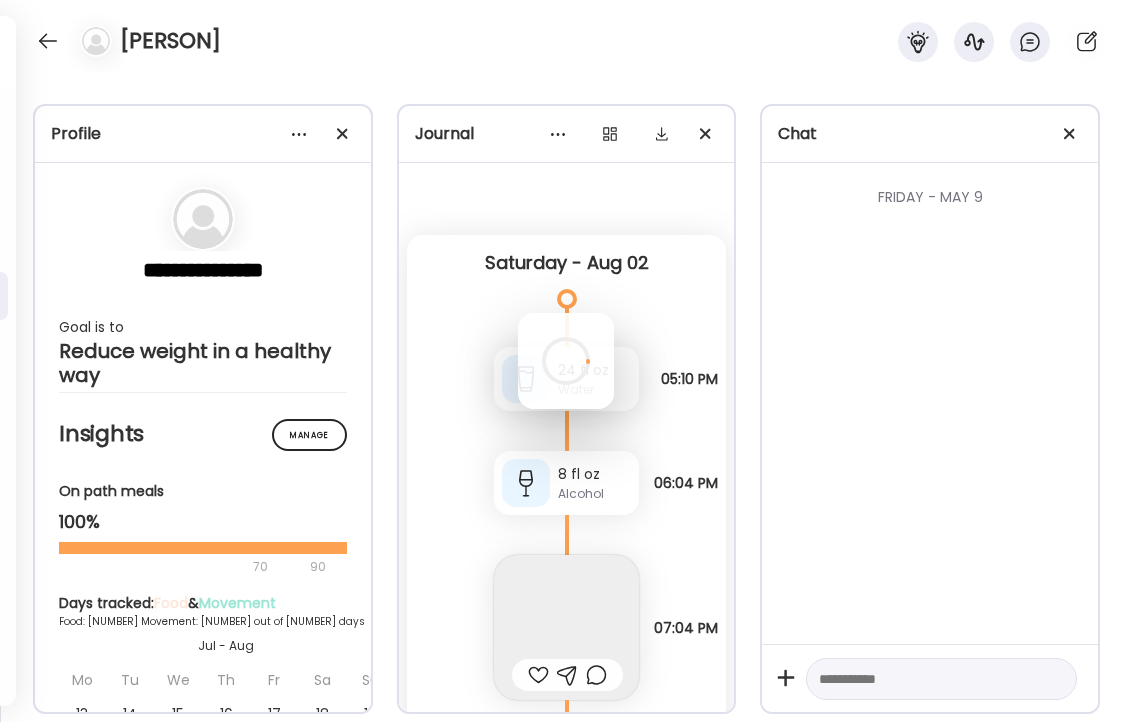 scroll, scrollTop: 0, scrollLeft: 0, axis: both 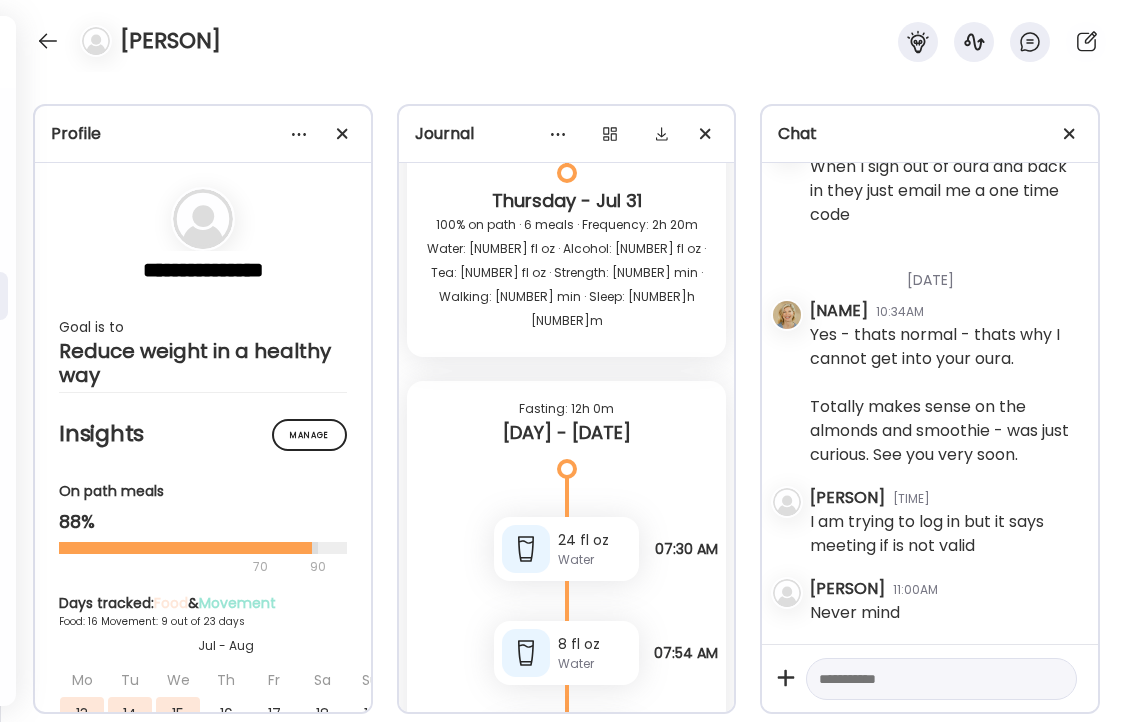 click at bounding box center [538, 845] 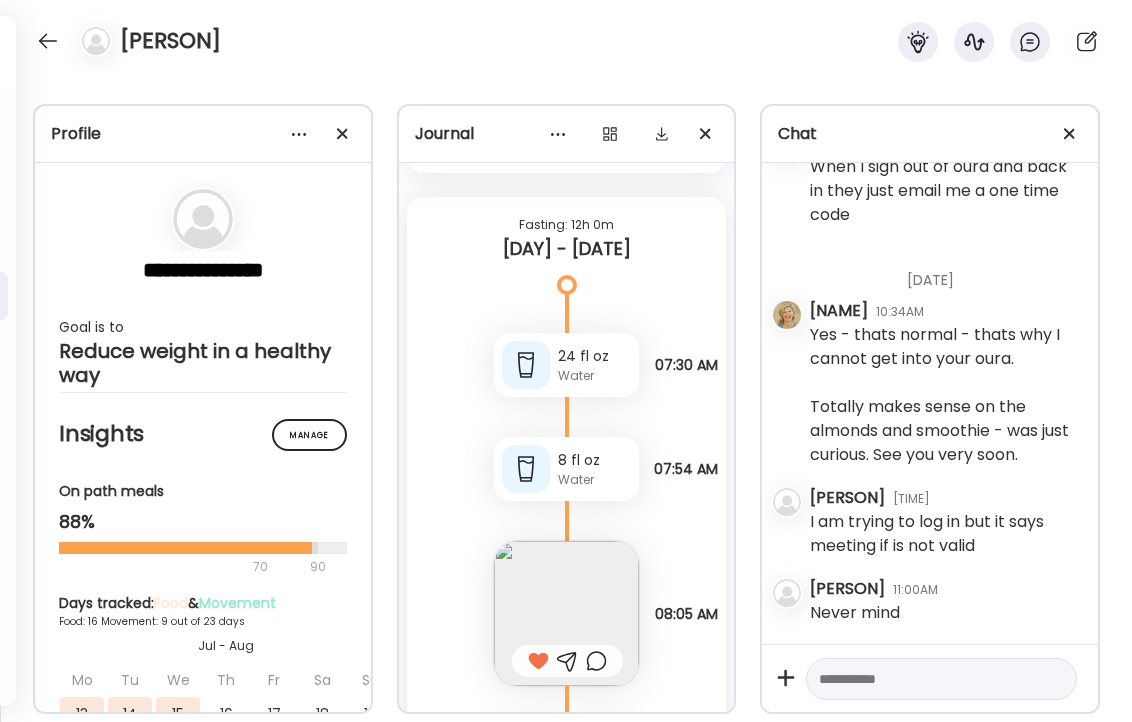 scroll, scrollTop: 55859, scrollLeft: 0, axis: vertical 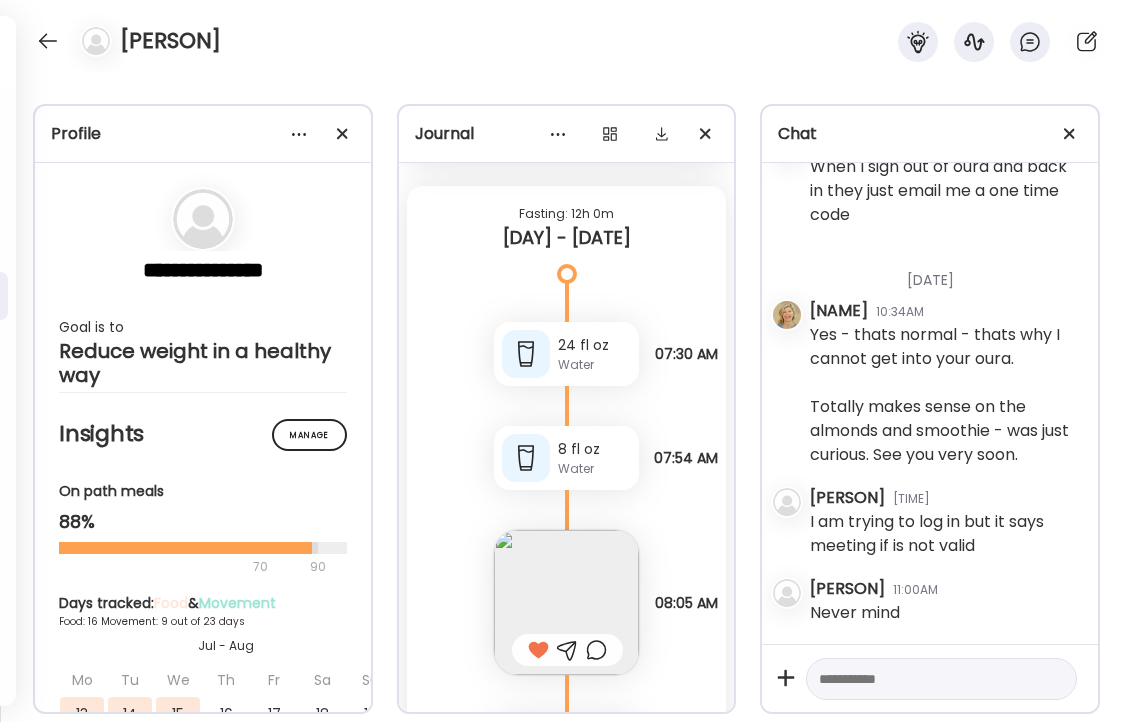 click at bounding box center [566, 995] 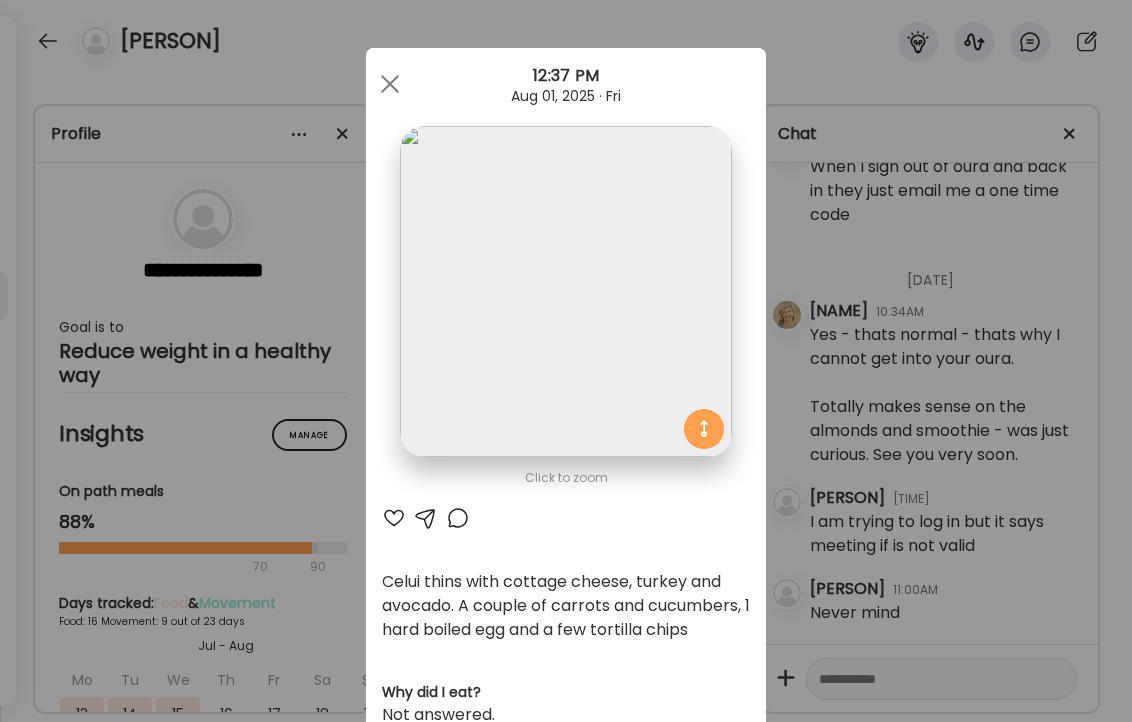 click at bounding box center [394, 518] 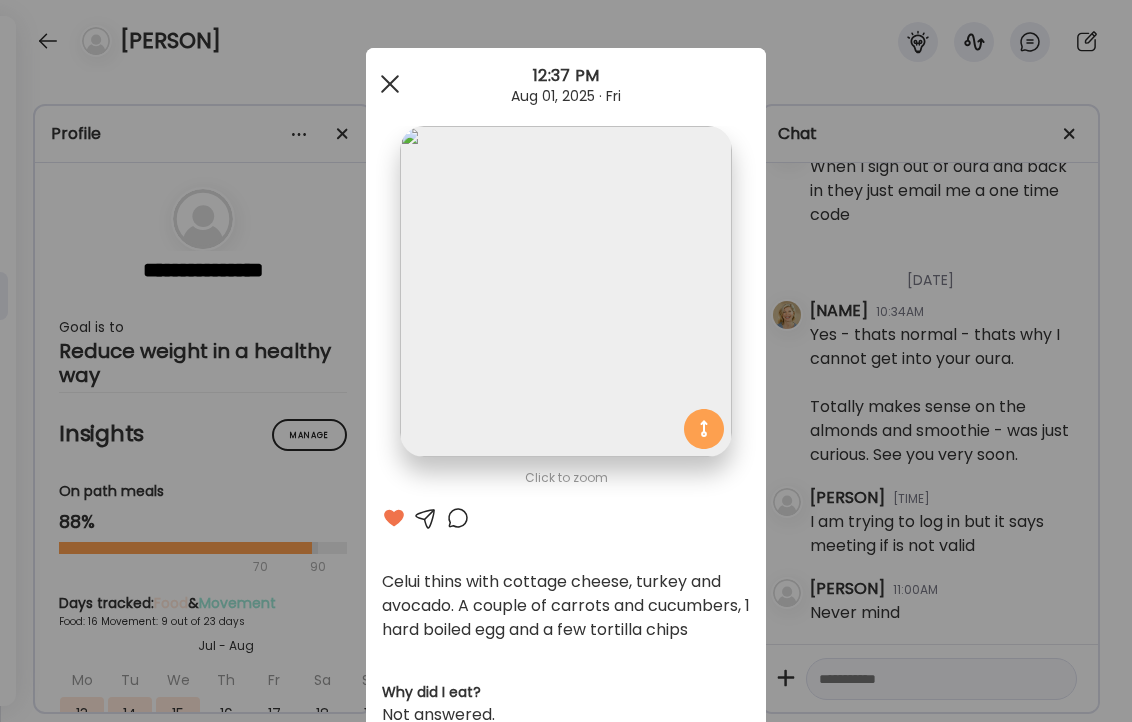 click at bounding box center [390, 84] 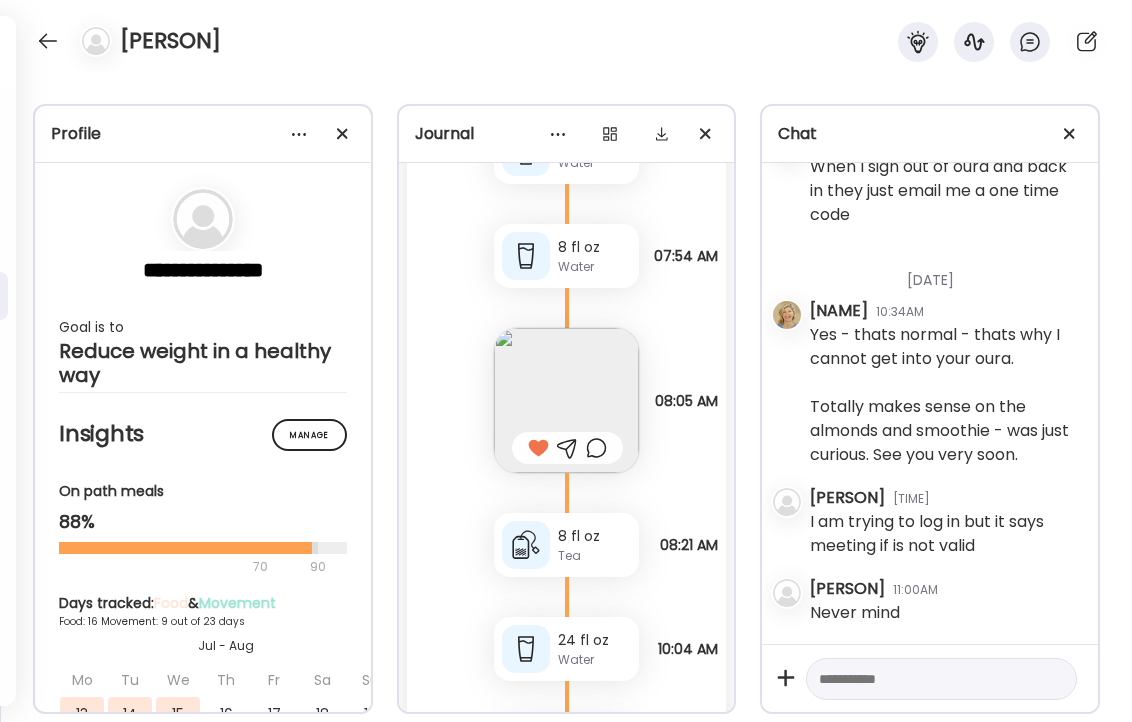 scroll, scrollTop: 56075, scrollLeft: 0, axis: vertical 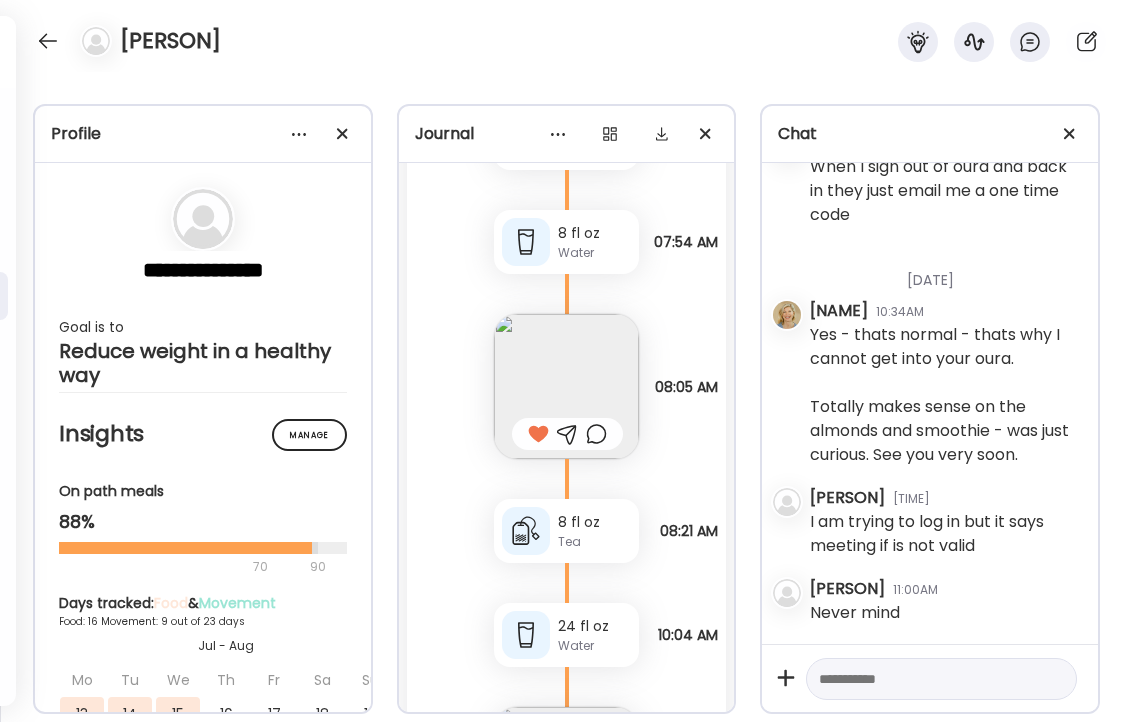 click at bounding box center [566, 964] 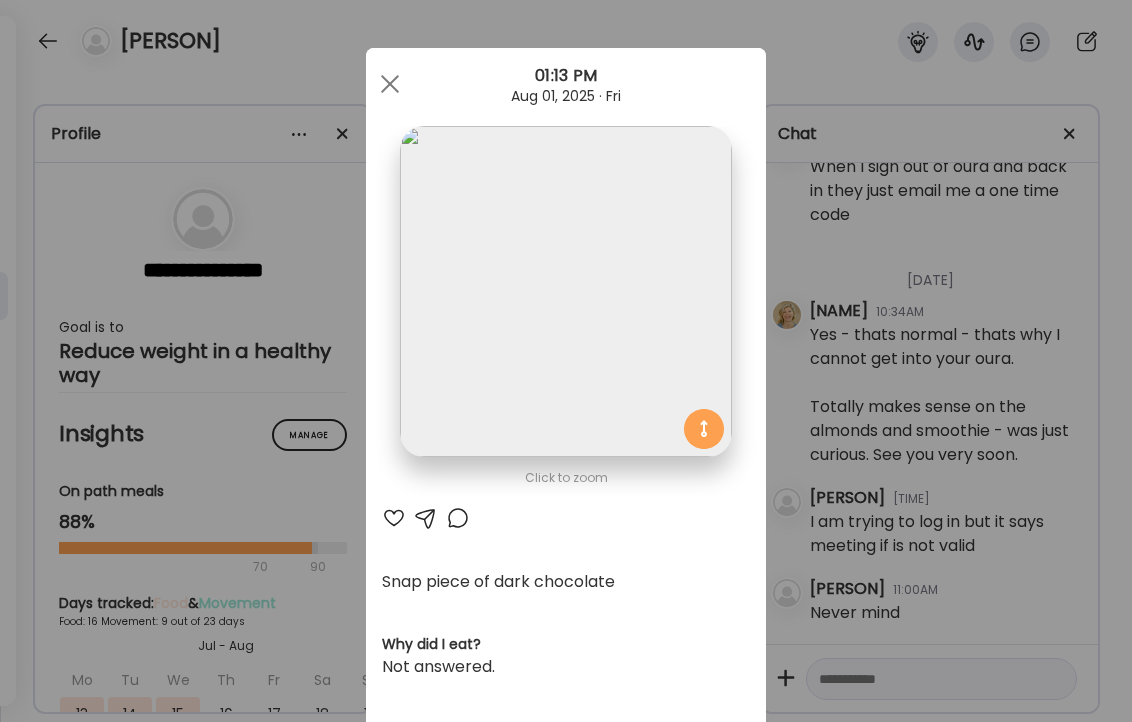 click at bounding box center (394, 518) 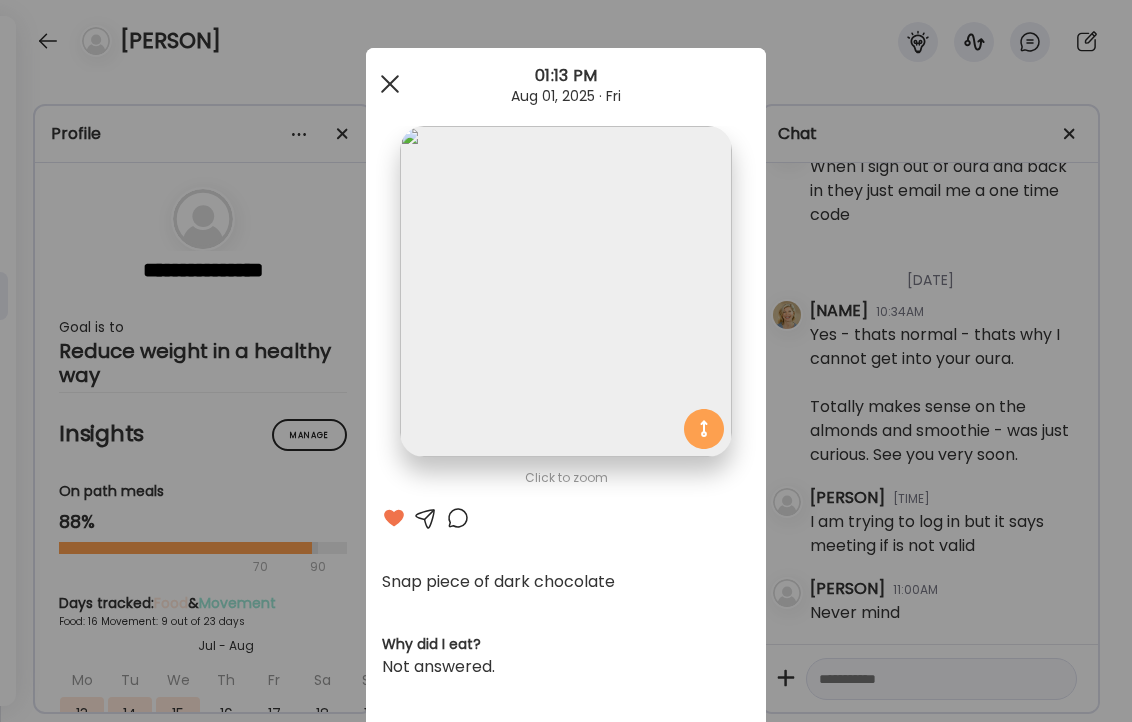 click at bounding box center (390, 84) 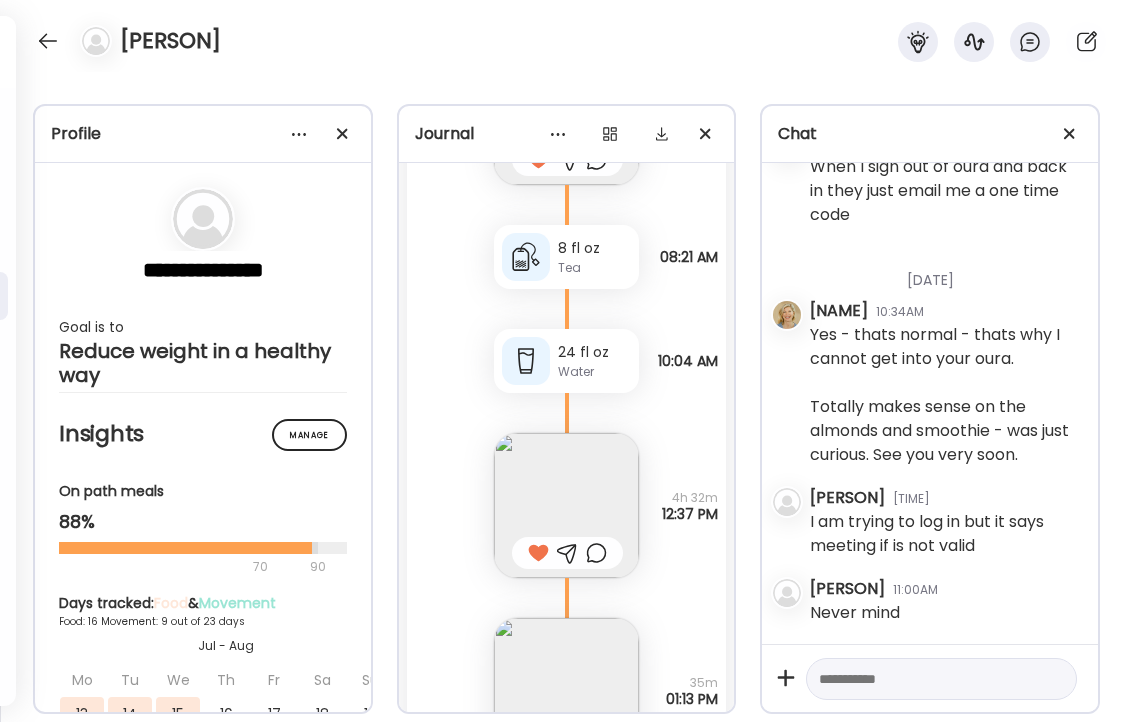 scroll, scrollTop: 56351, scrollLeft: 0, axis: vertical 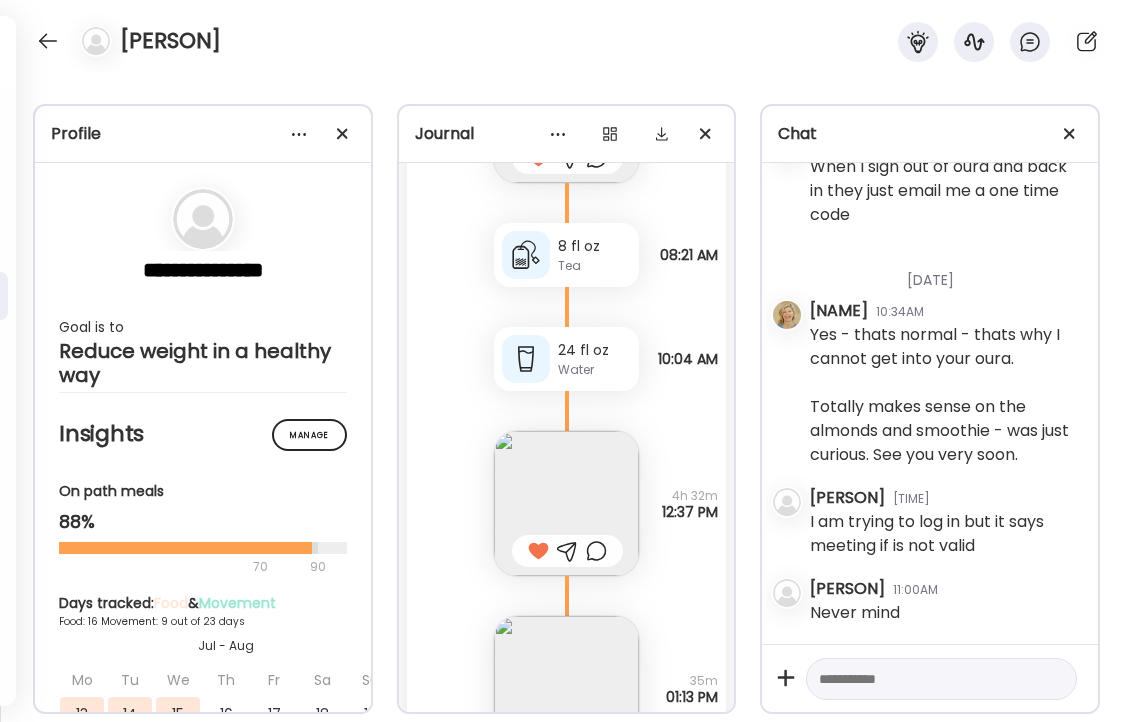 click at bounding box center [566, 977] 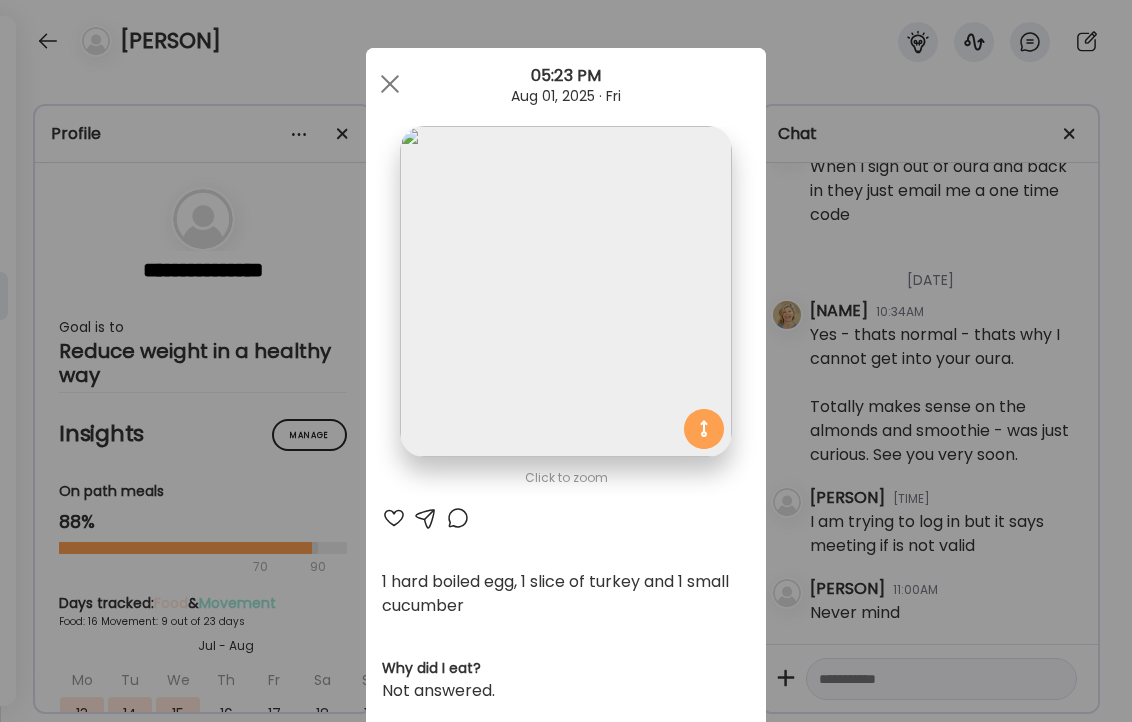 click at bounding box center [394, 518] 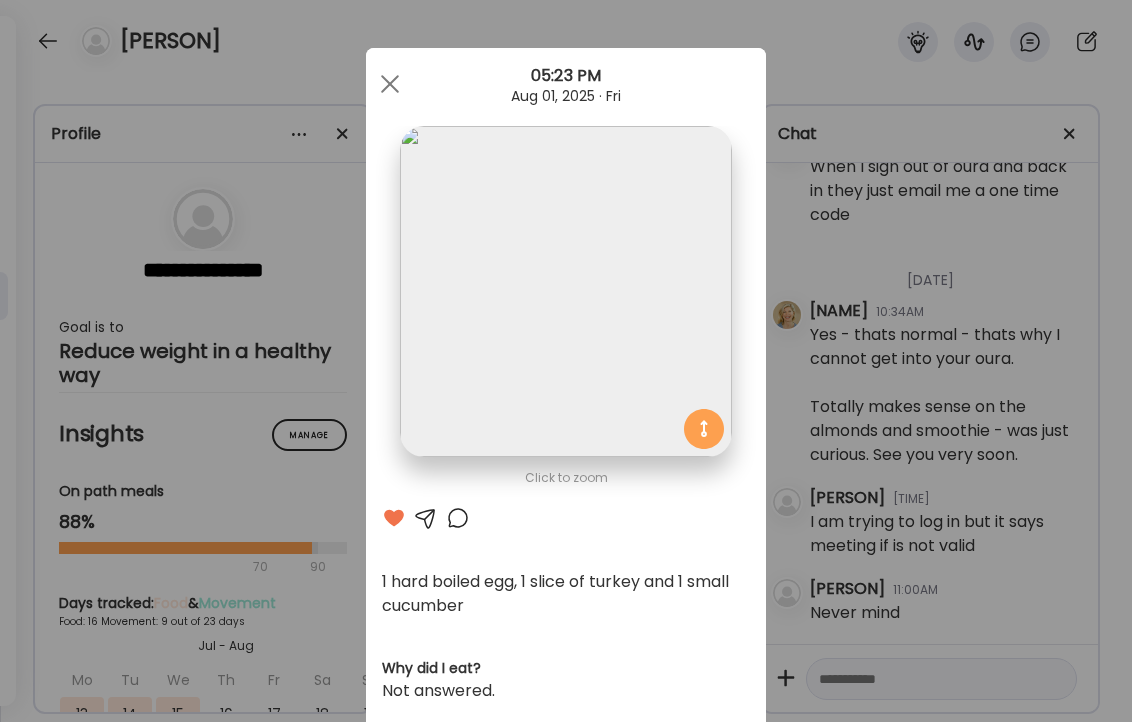 click at bounding box center (458, 518) 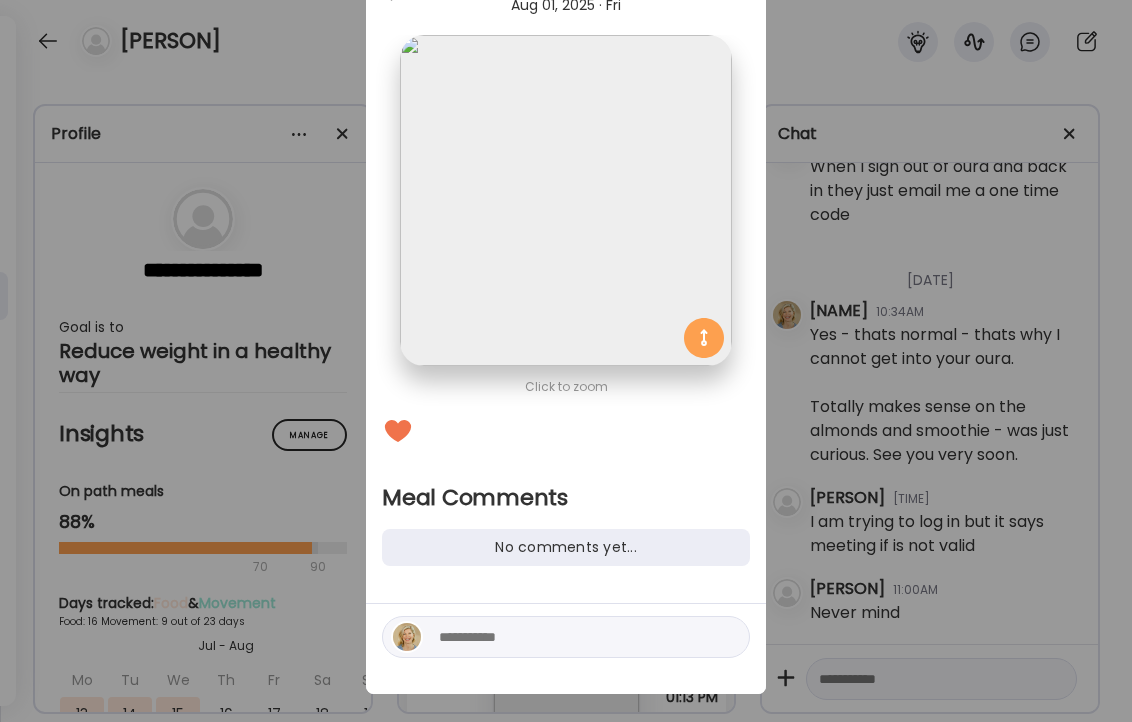 scroll, scrollTop: 111, scrollLeft: 0, axis: vertical 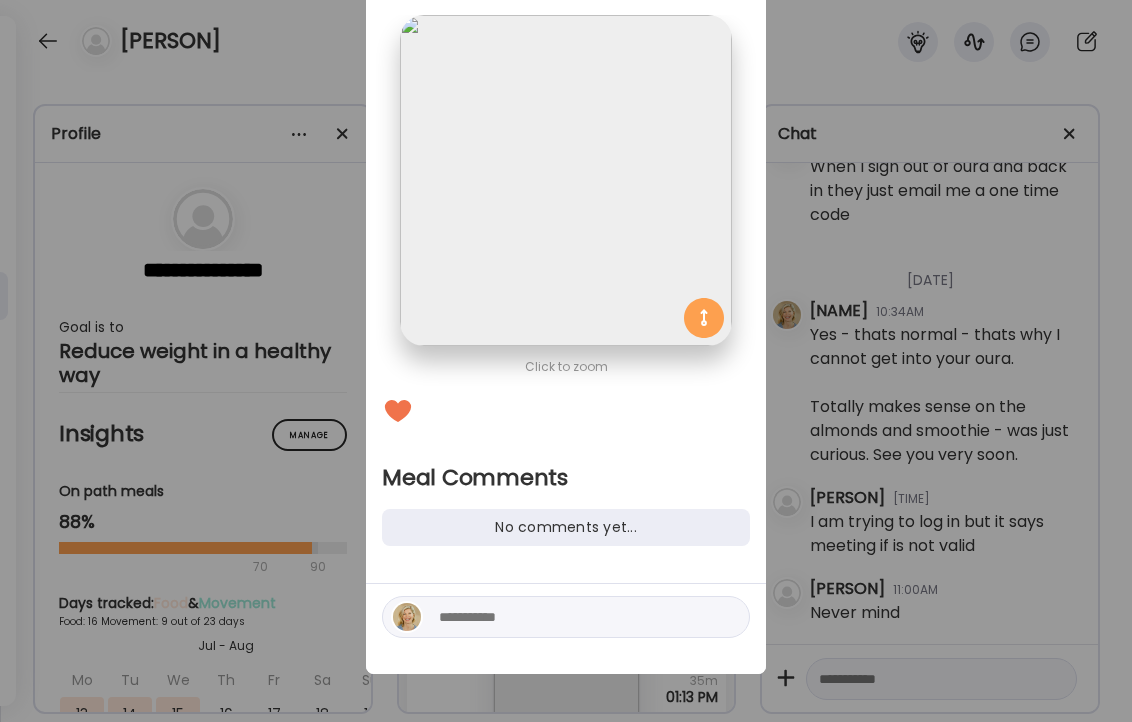 click at bounding box center [574, 617] 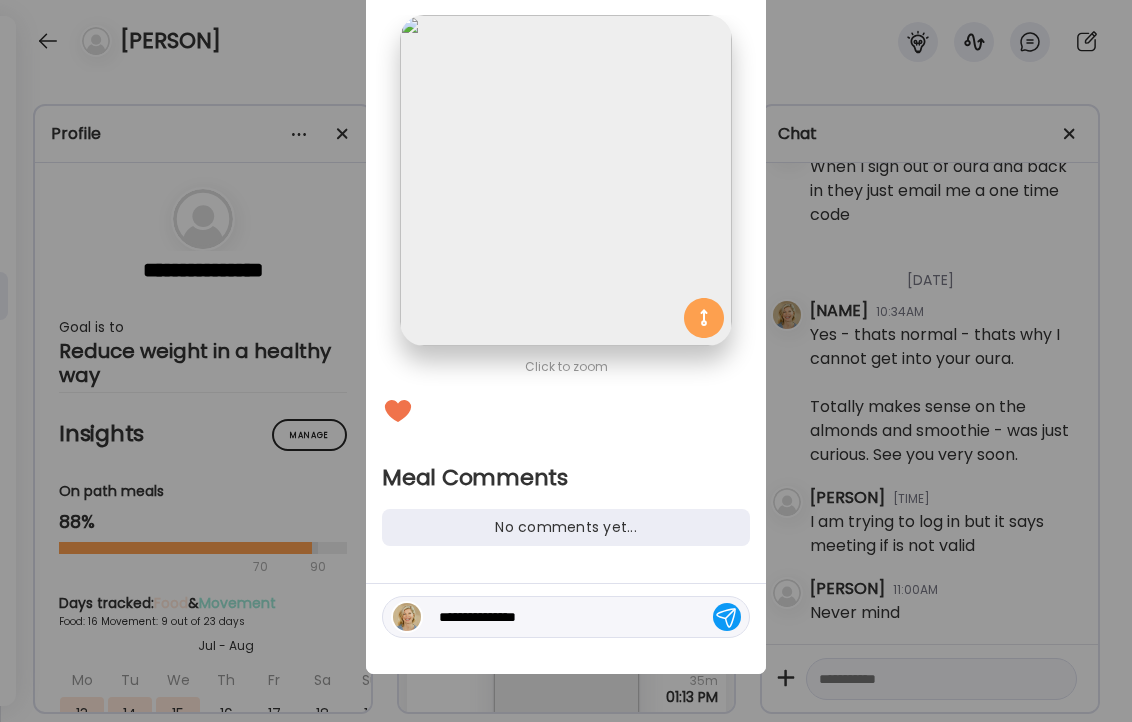 type on "**********" 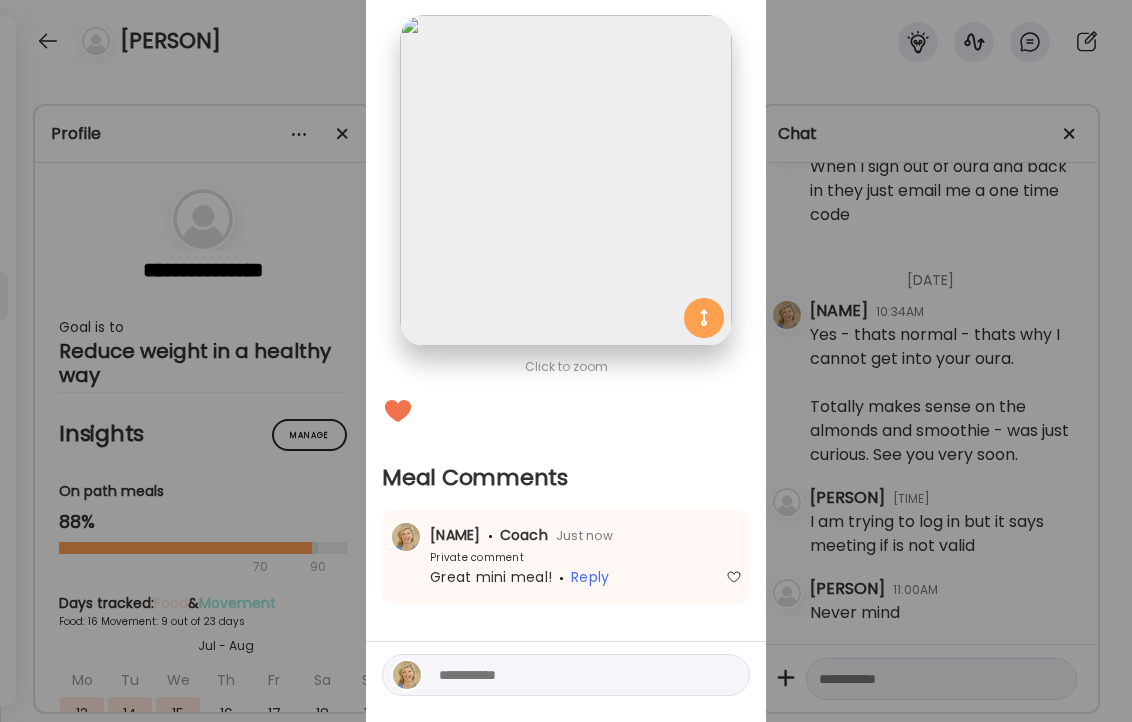 click on "Ate Coach Dashboard
Wahoo! It’s official
Take a moment to set up your Coach Profile to give your clients a smooth onboarding experience.
Skip Set up coach profile
Ate Coach Dashboard
1 Image 2 Message 3 Invite
Let’s get you quickly set up
Add a headshot or company logo for client recognition
Skip Next
Ate Coach Dashboard
1 Image 2 Message 3 Invite
Customize your welcome message
This page will be the first thing your clients will see. Add a welcome message to personalize their experience.
Header 32" at bounding box center (566, 361) 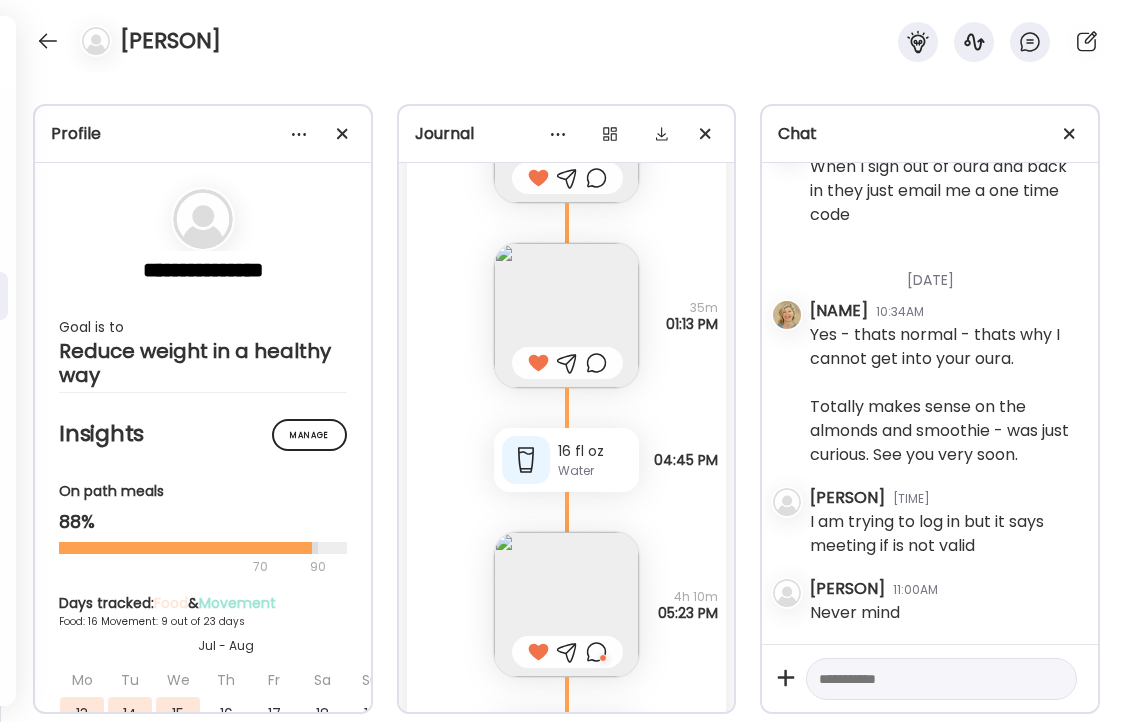 scroll, scrollTop: 56727, scrollLeft: 0, axis: vertical 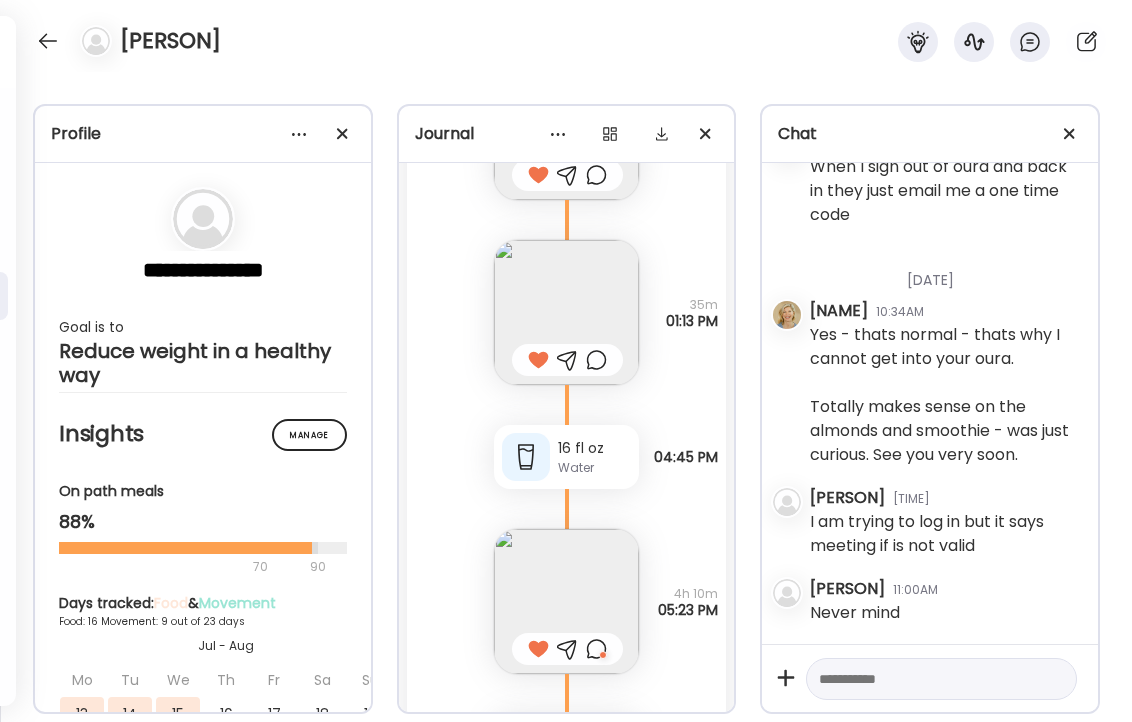 click on "Alcohol" at bounding box center [594, 757] 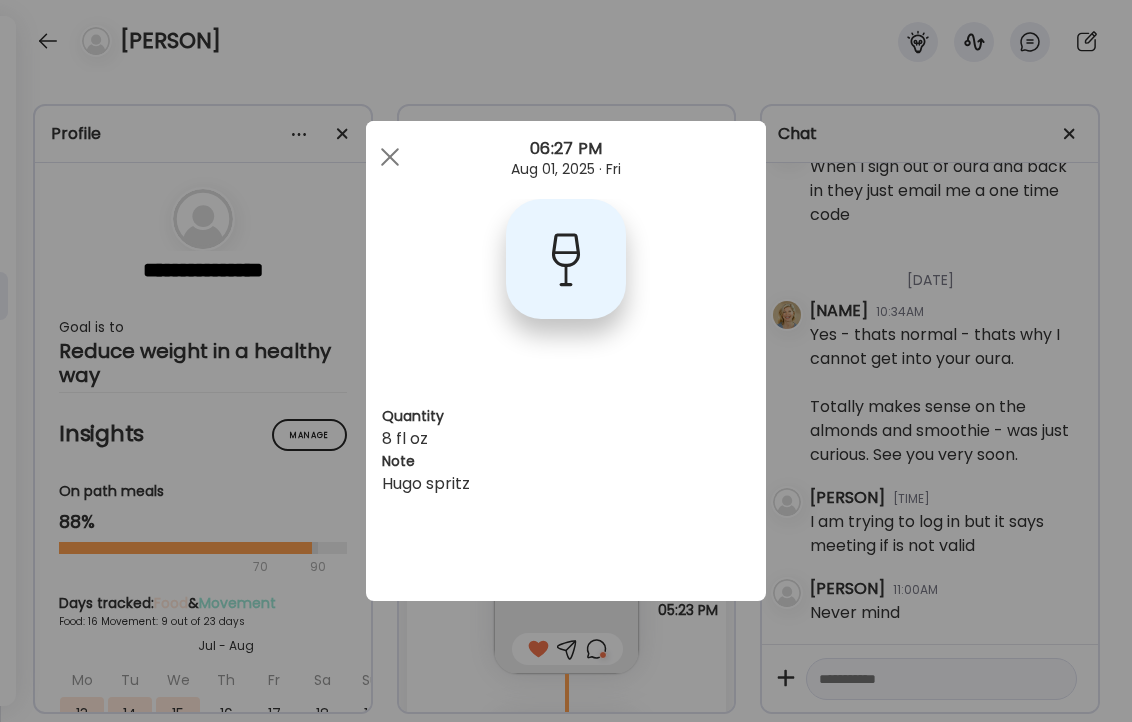 scroll, scrollTop: 0, scrollLeft: 0, axis: both 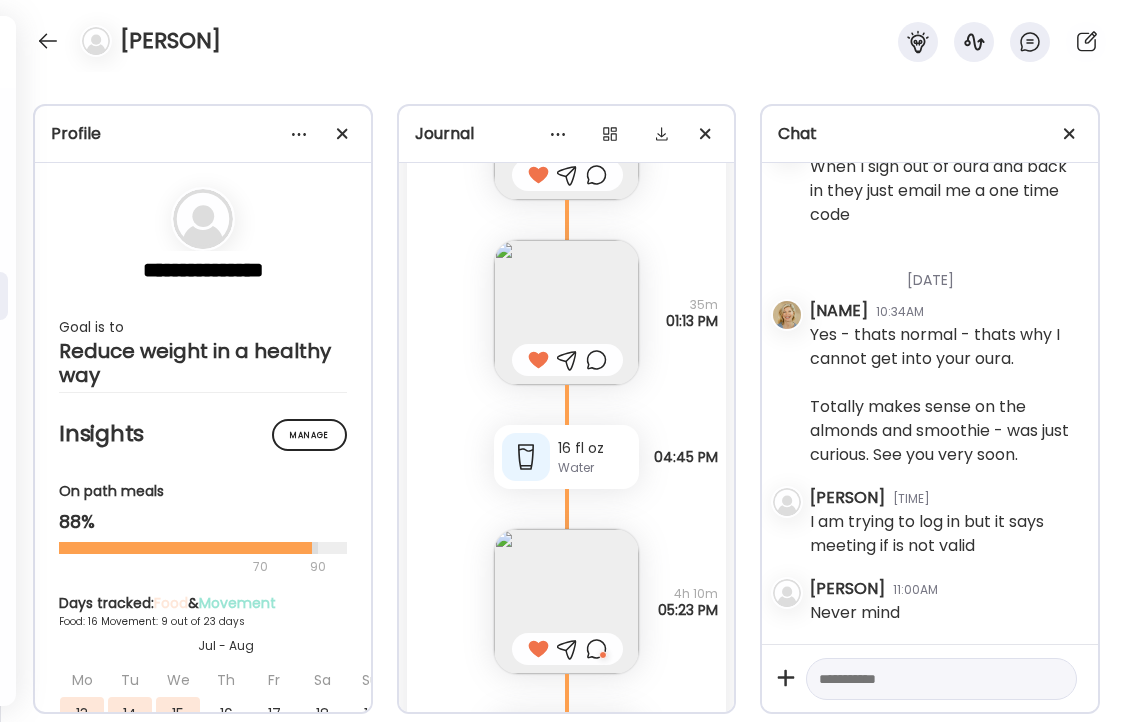 click at bounding box center [566, 890] 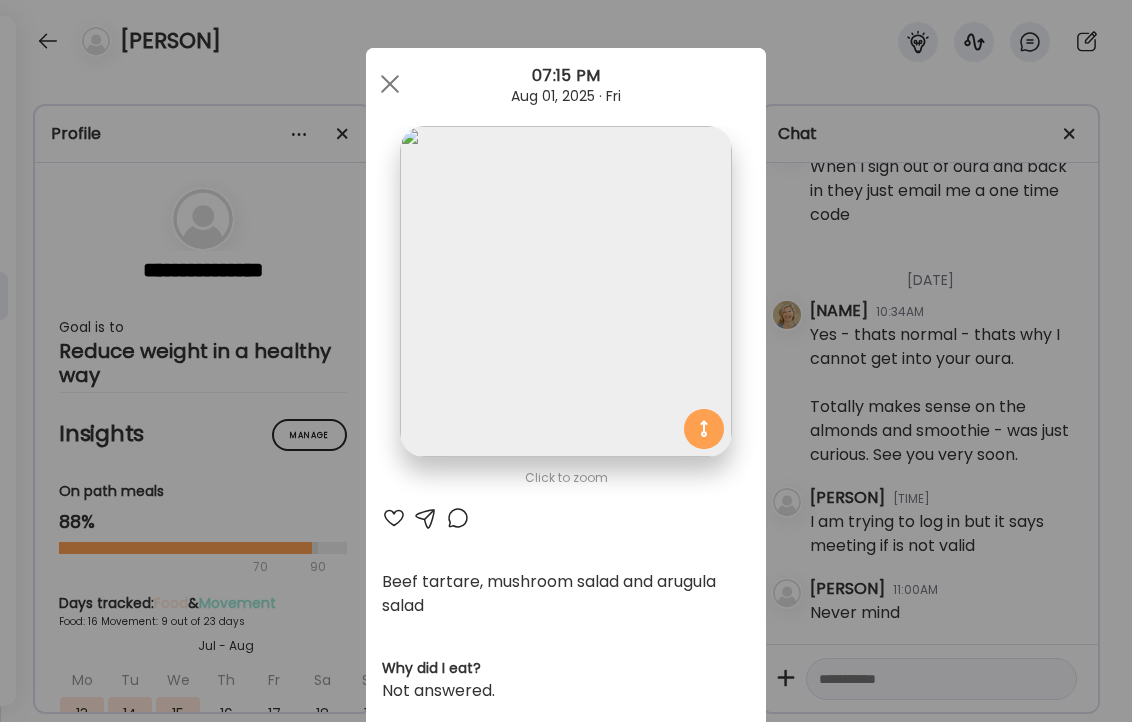 click at bounding box center (394, 518) 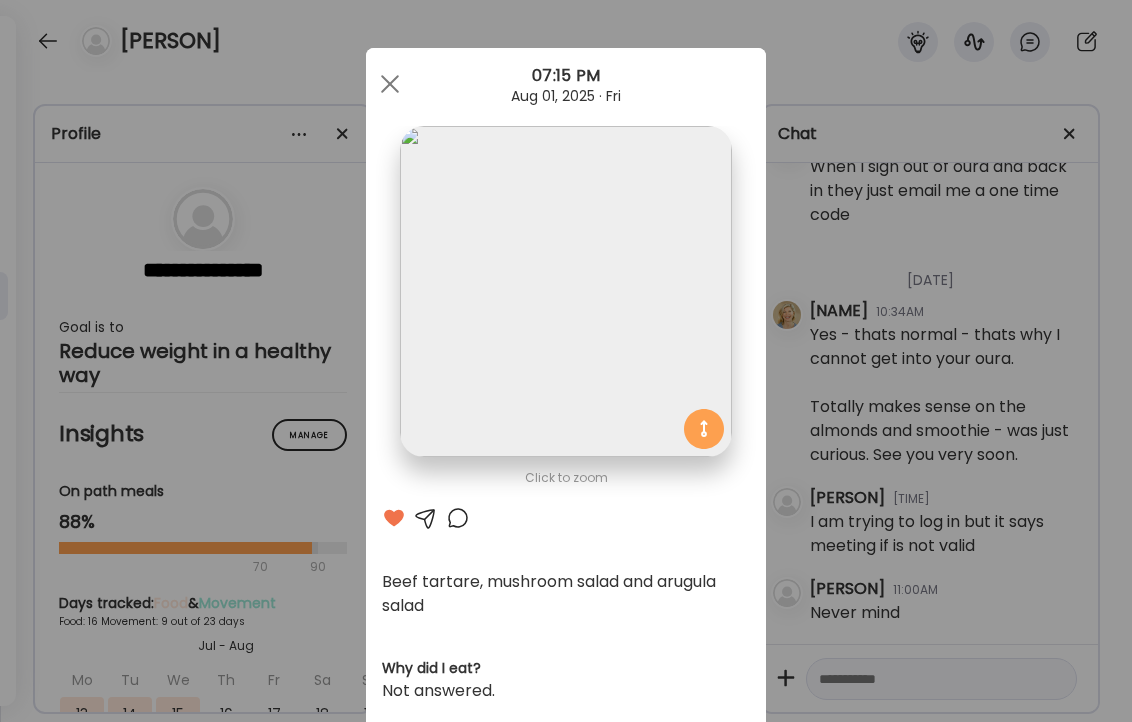 click on "Ate Coach Dashboard
Wahoo! It’s official
Take a moment to set up your Coach Profile to give your clients a smooth onboarding experience.
Skip Set up coach profile
Ate Coach Dashboard
1 Image 2 Message 3 Invite
Let’s get you quickly set up
Add a headshot or company logo for client recognition
Skip Next
Ate Coach Dashboard
1 Image 2 Message 3 Invite
Customize your welcome message
This page will be the first thing your clients will see. Add a welcome message to personalize their experience.
Header 32" at bounding box center [566, 361] 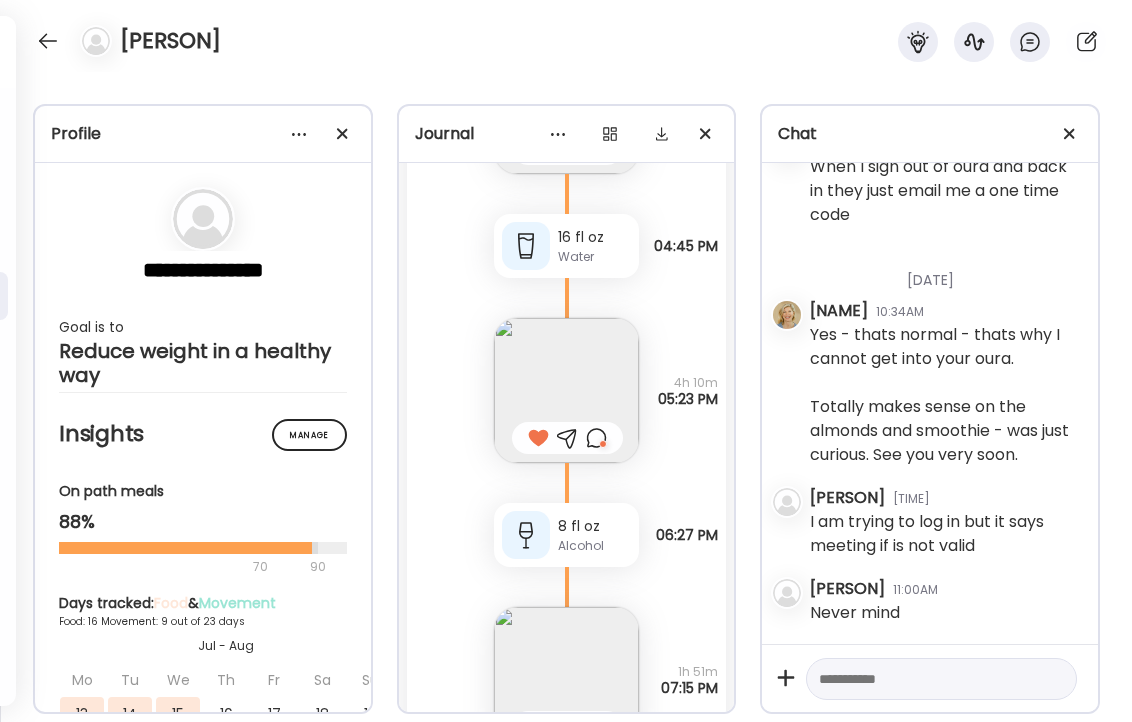 scroll, scrollTop: 56943, scrollLeft: 0, axis: vertical 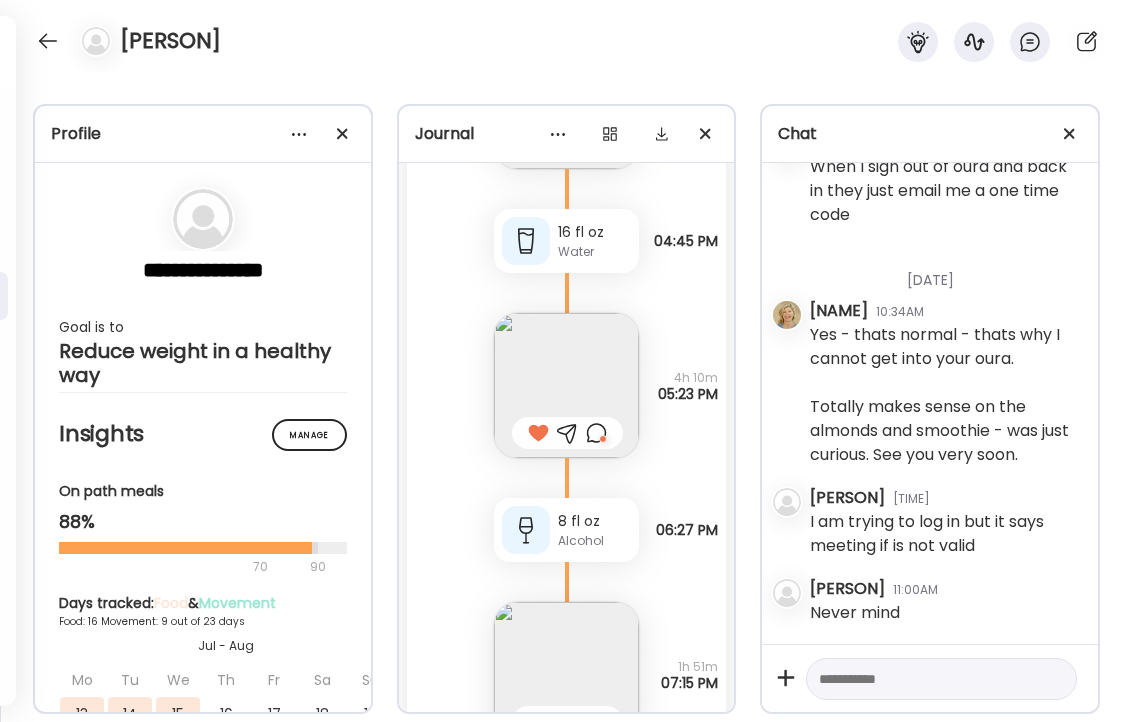 click on "Alcohol" at bounding box center (594, 830) 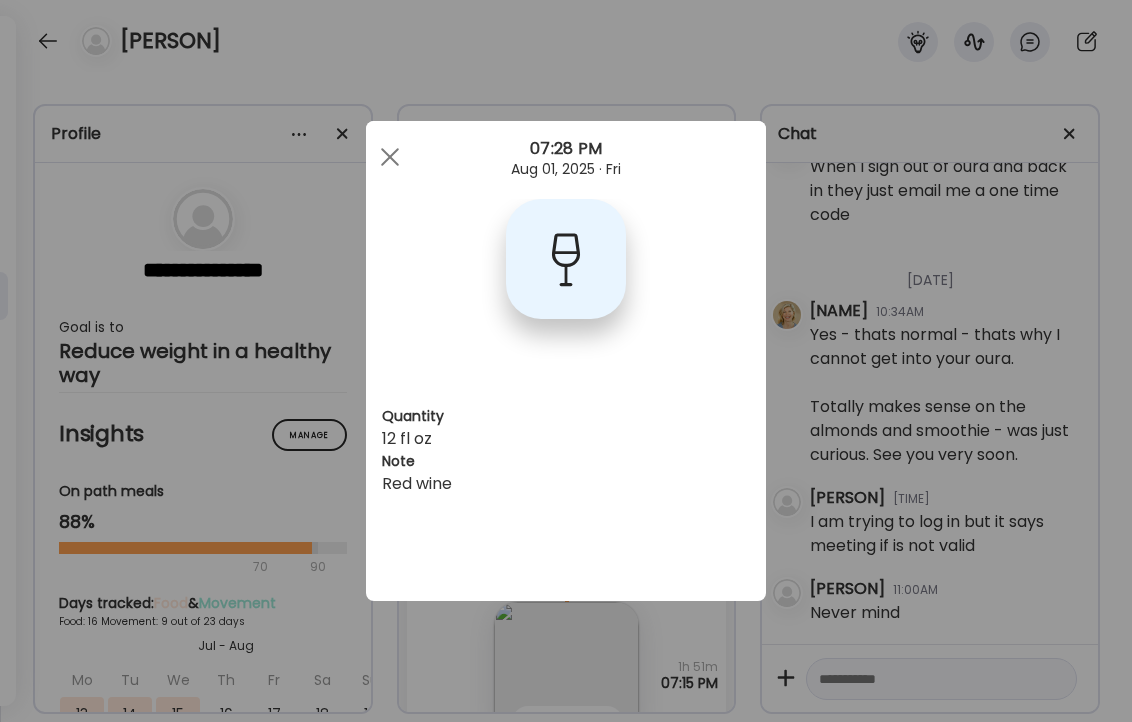 click on "Ate Coach Dashboard
Wahoo! It’s official
Take a moment to set up your Coach Profile to give your clients a smooth onboarding experience.
Skip Set up coach profile
Ate Coach Dashboard
1 Image 2 Message 3 Invite
Let’s get you quickly set up
Add a headshot or company logo for client recognition
Skip Next
Ate Coach Dashboard
1 Image 2 Message 3 Invite
Customize your welcome message
This page will be the first thing your clients will see. Add a welcome message to personalize their experience.
Header 32" at bounding box center (566, 361) 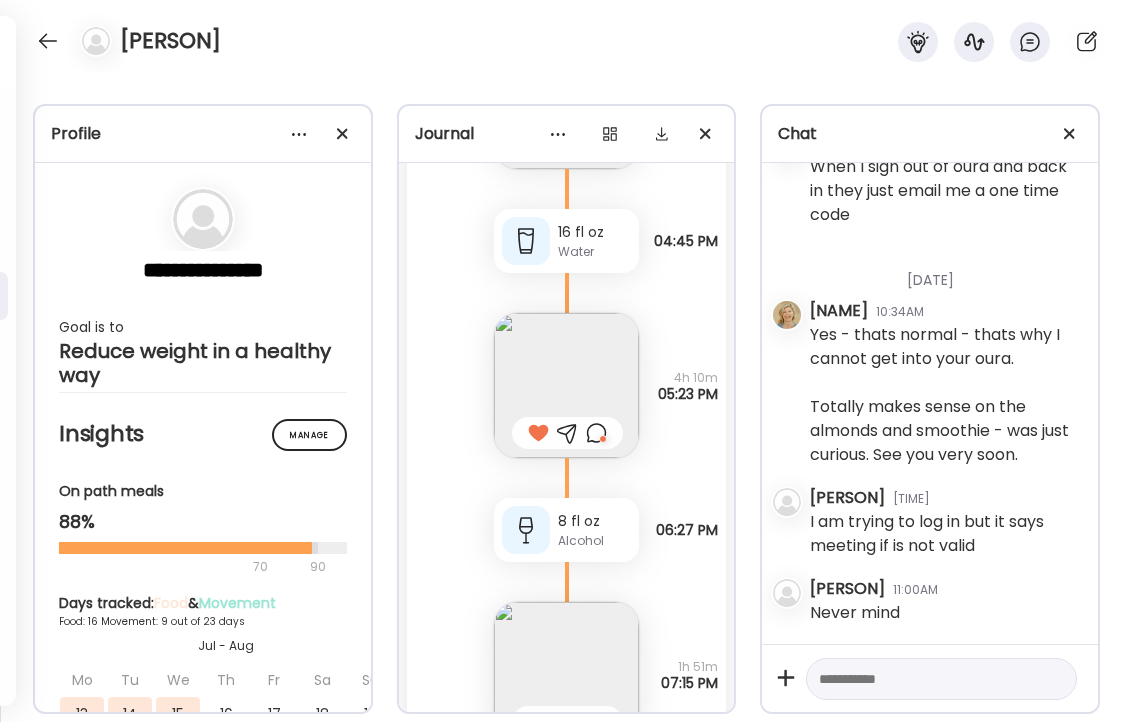 click at bounding box center [566, 963] 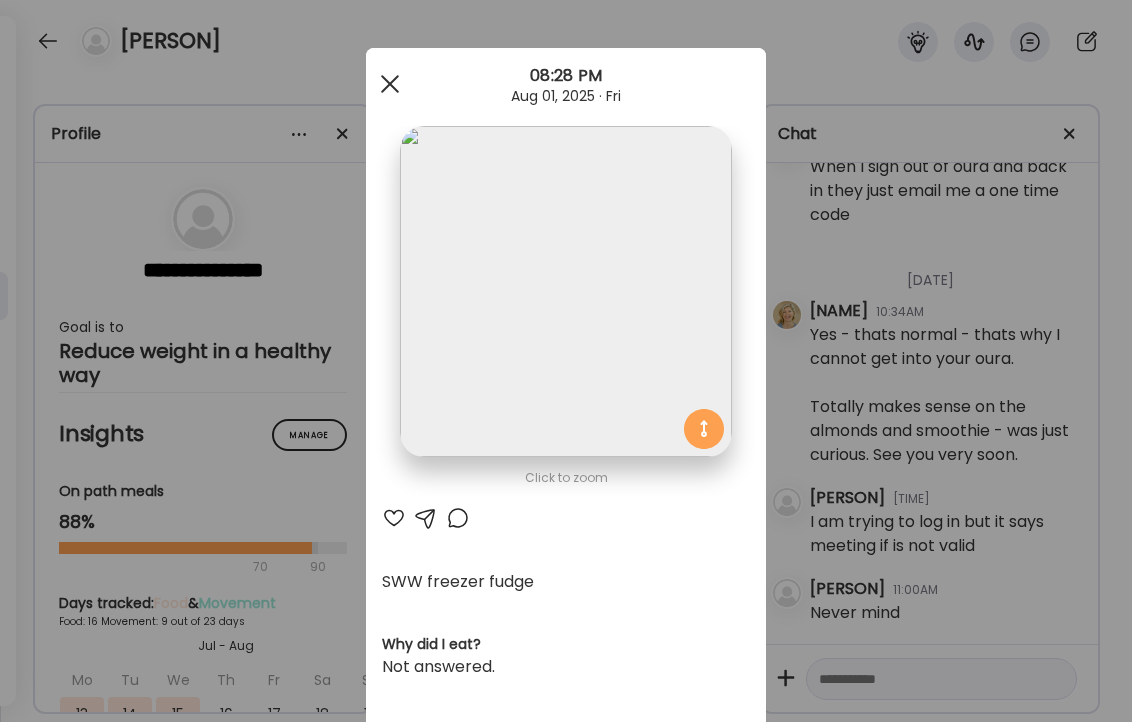 click at bounding box center [390, 84] 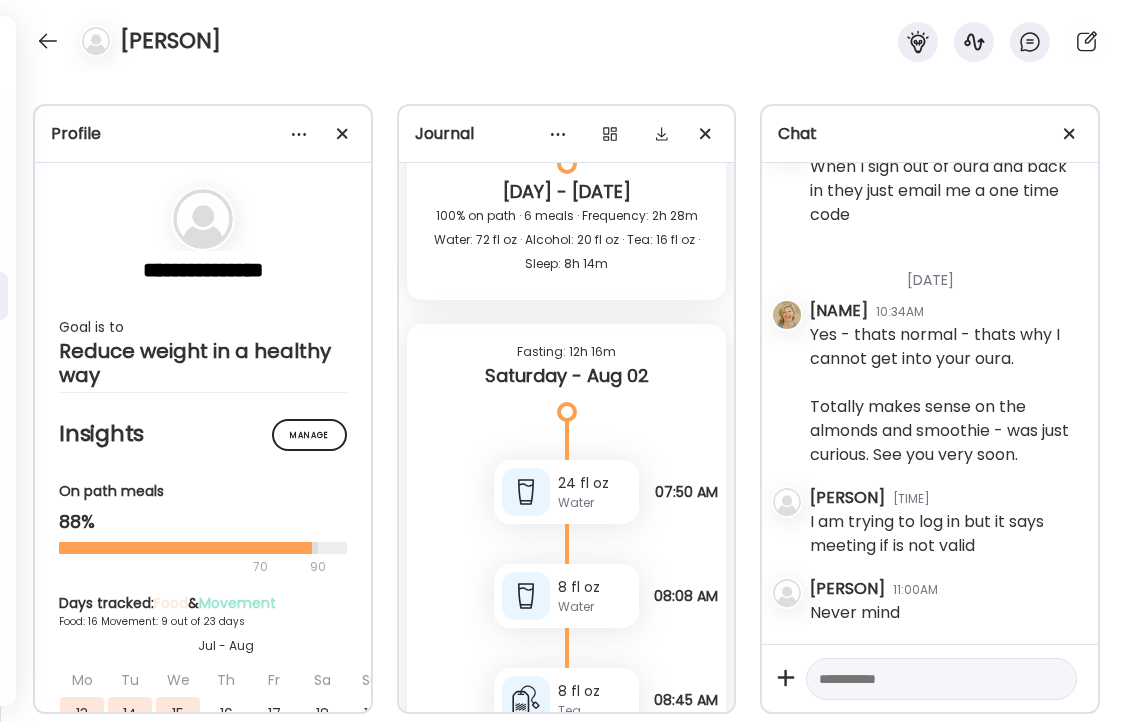scroll, scrollTop: 58074, scrollLeft: 0, axis: vertical 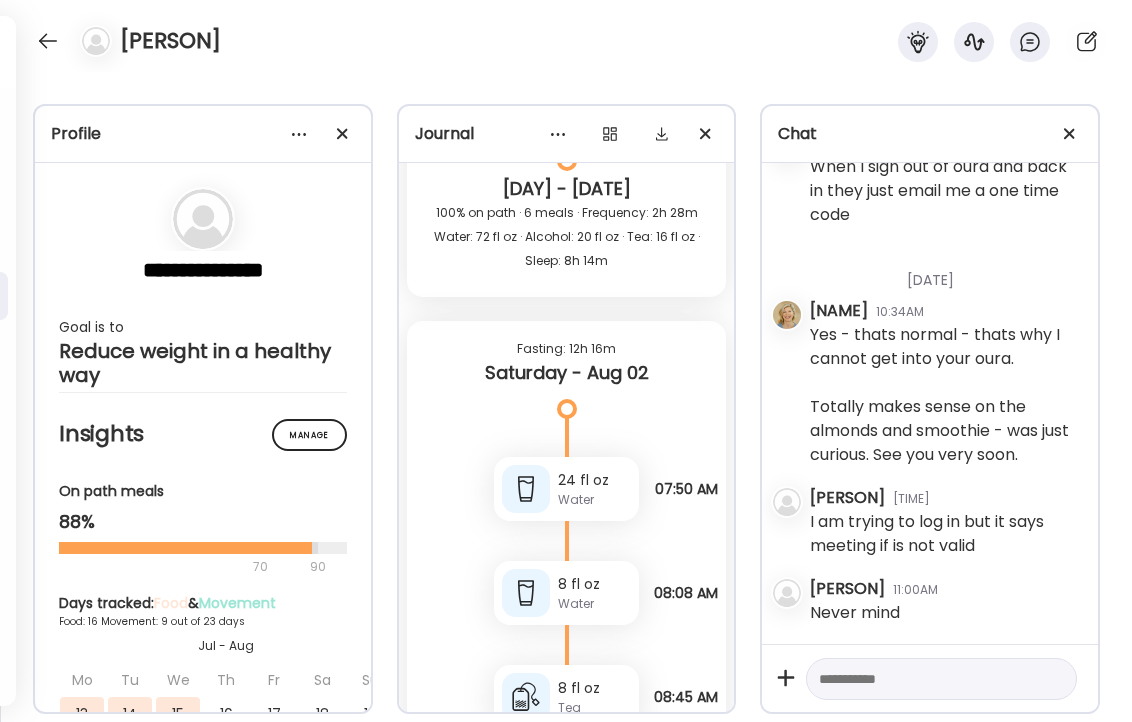 click at bounding box center [538, 889] 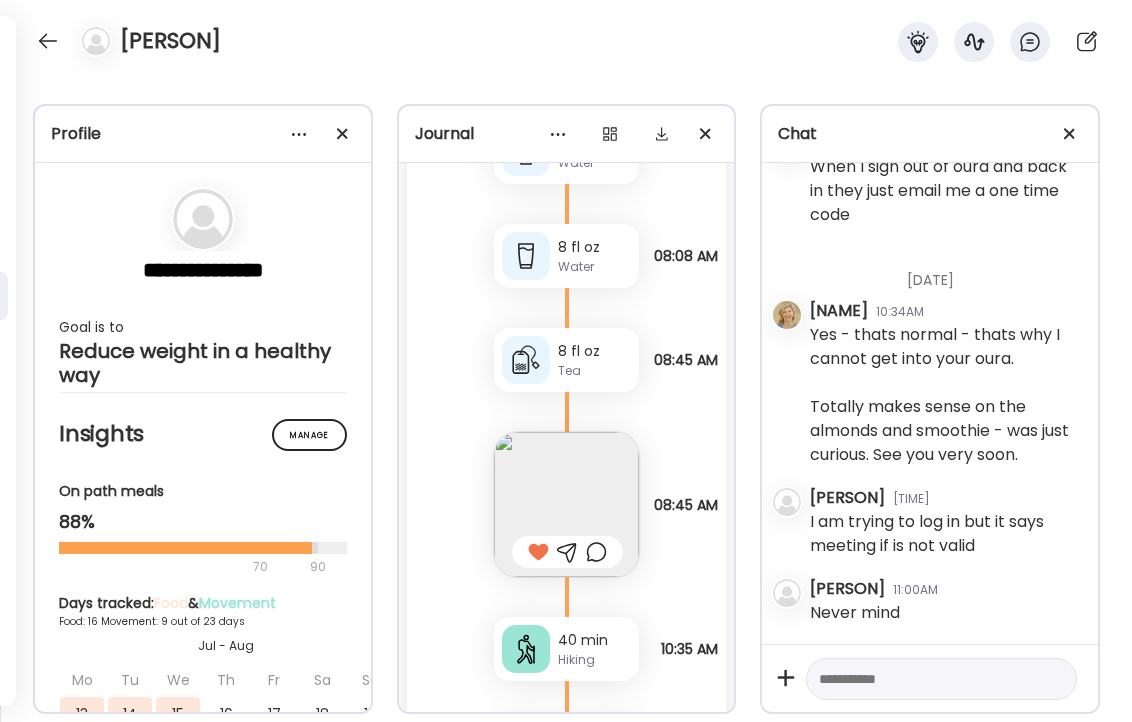 scroll, scrollTop: 58414, scrollLeft: 0, axis: vertical 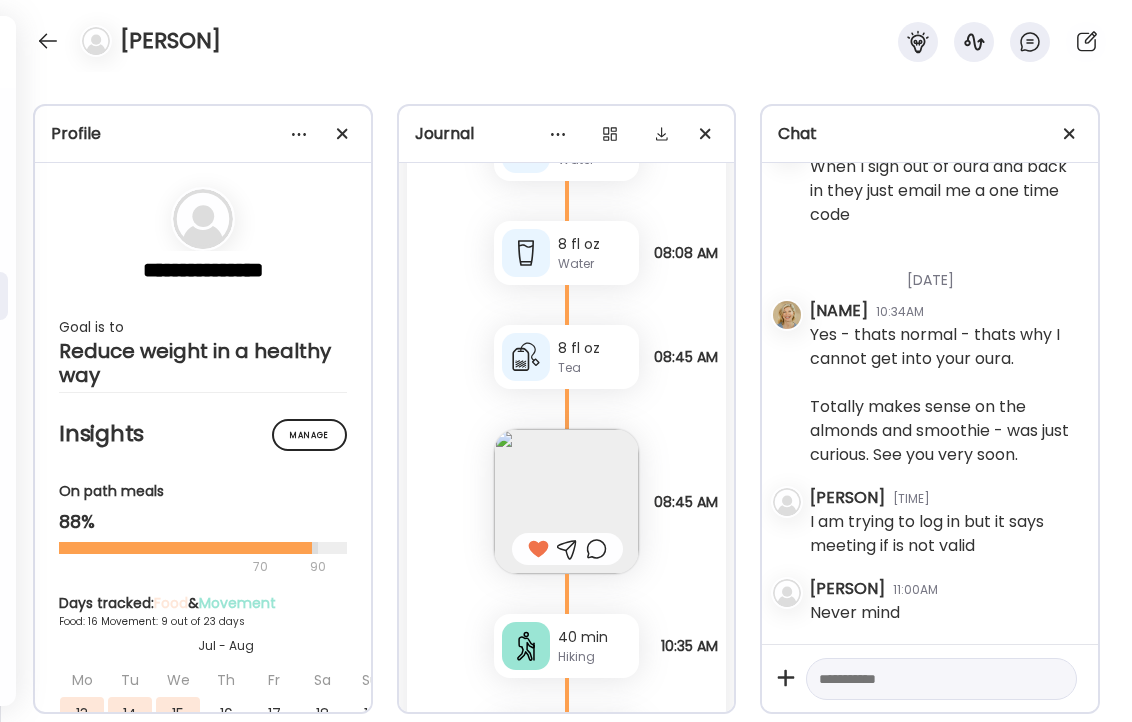 click at bounding box center (566, 894) 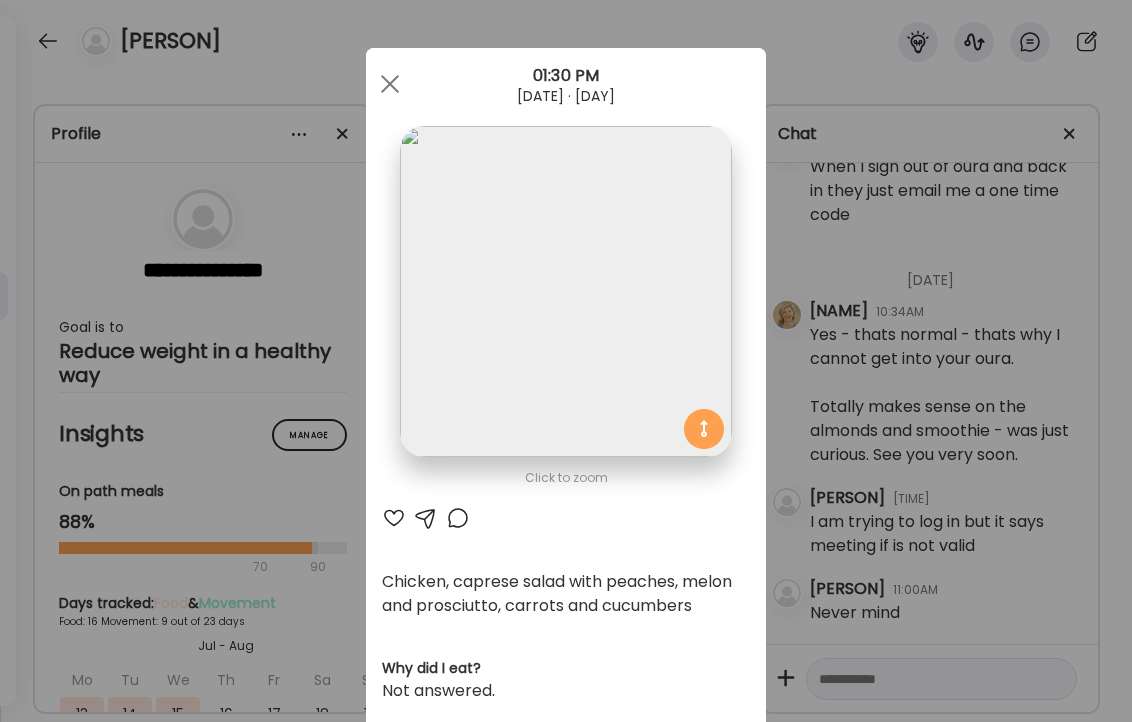 click at bounding box center (394, 518) 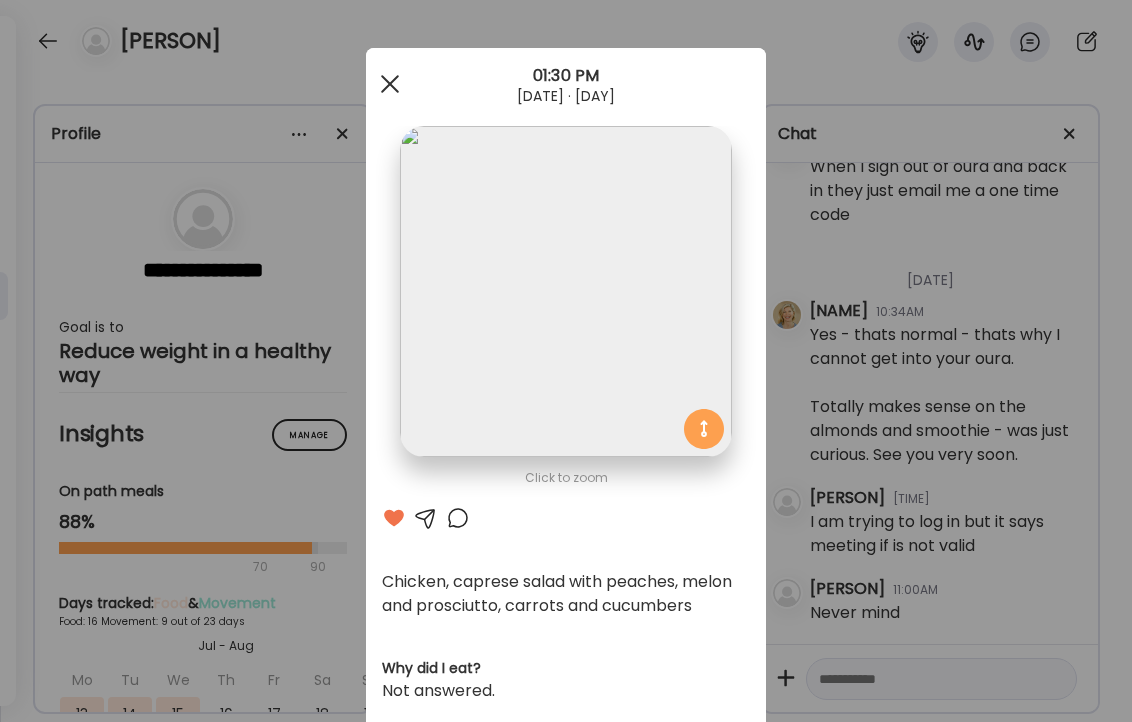 click at bounding box center [390, 84] 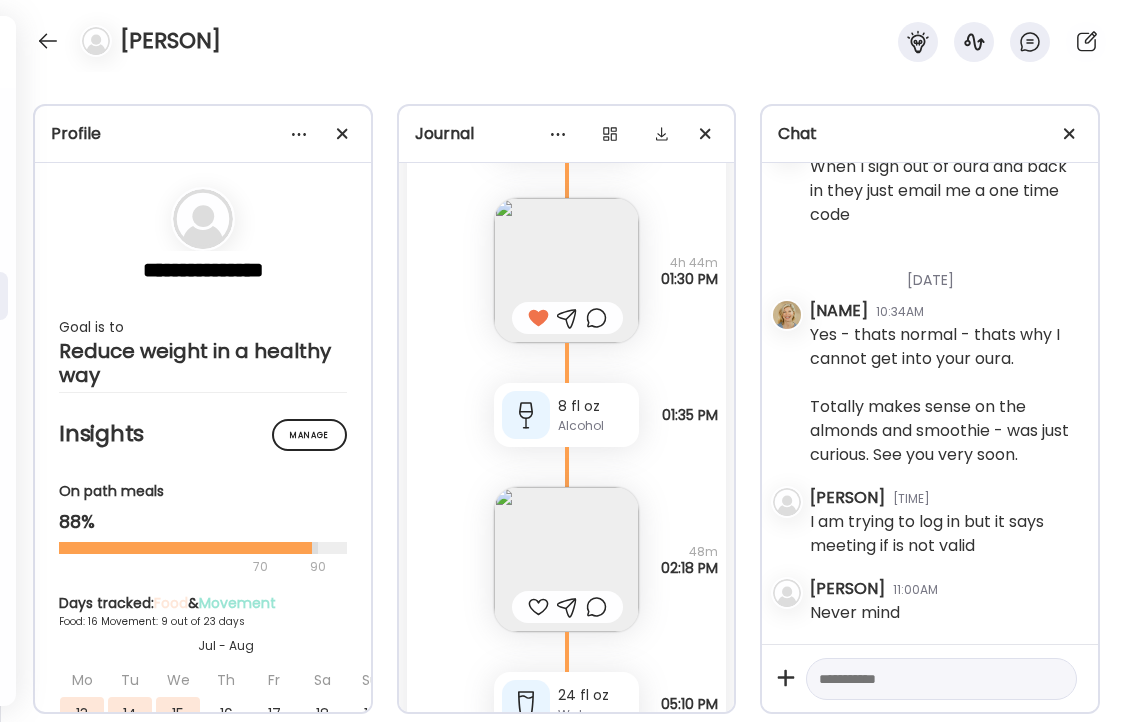 scroll, scrollTop: 59054, scrollLeft: 0, axis: vertical 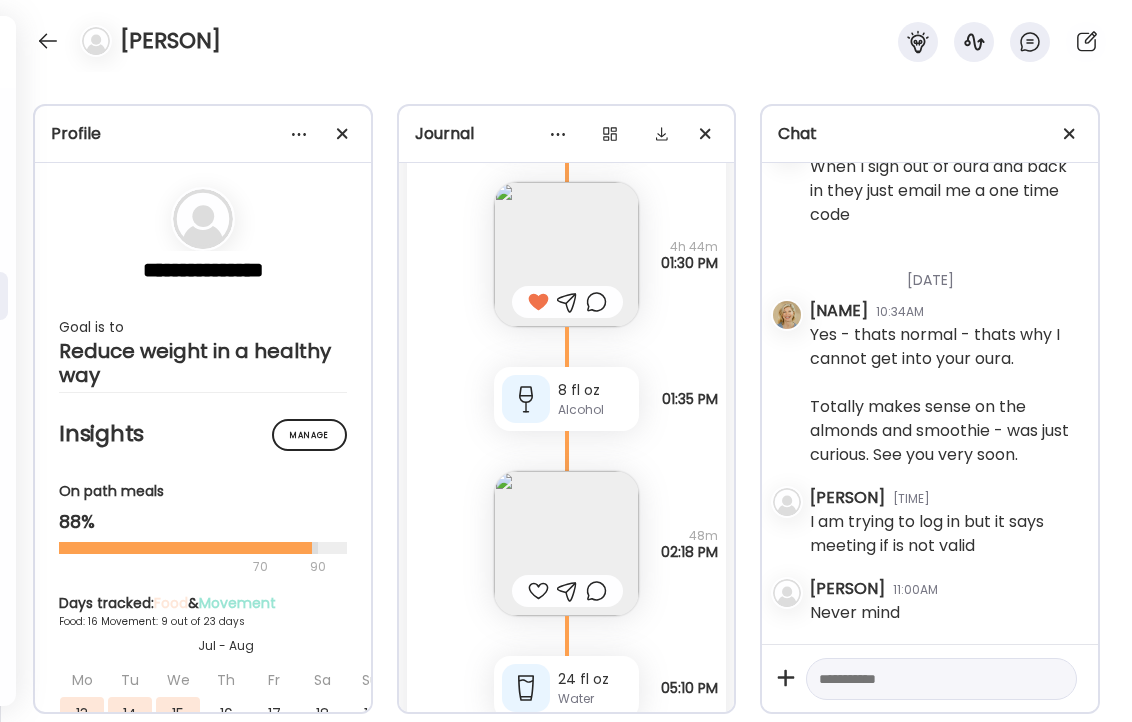 click at bounding box center [566, 936] 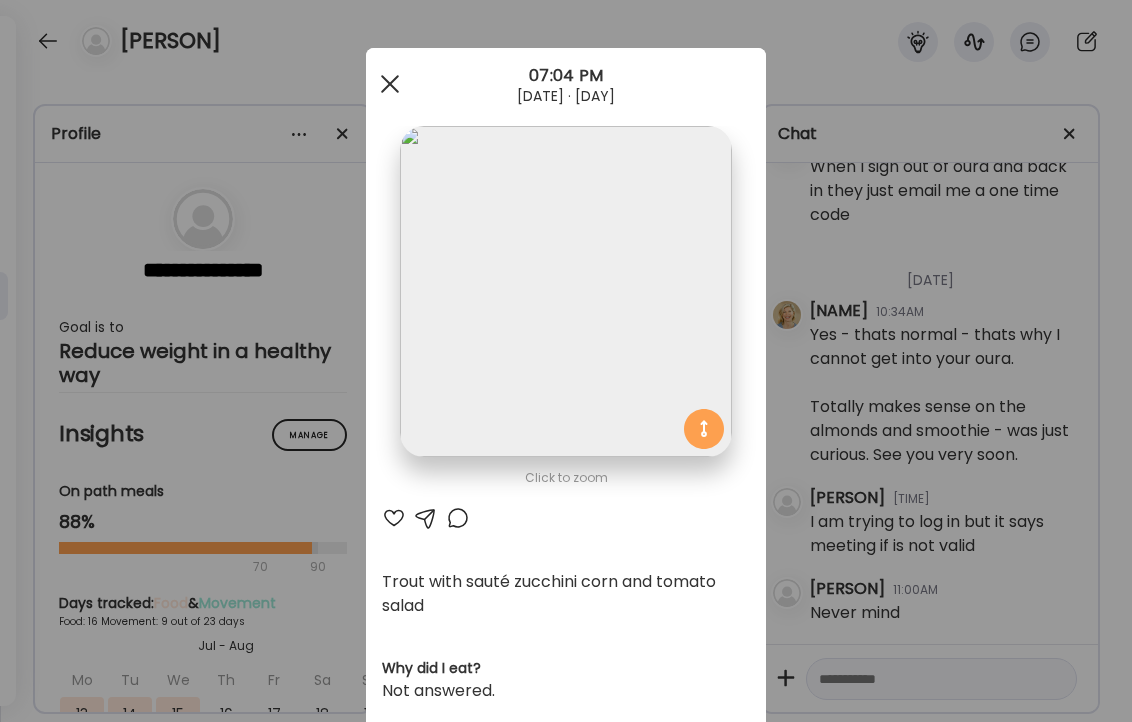 click at bounding box center (390, 84) 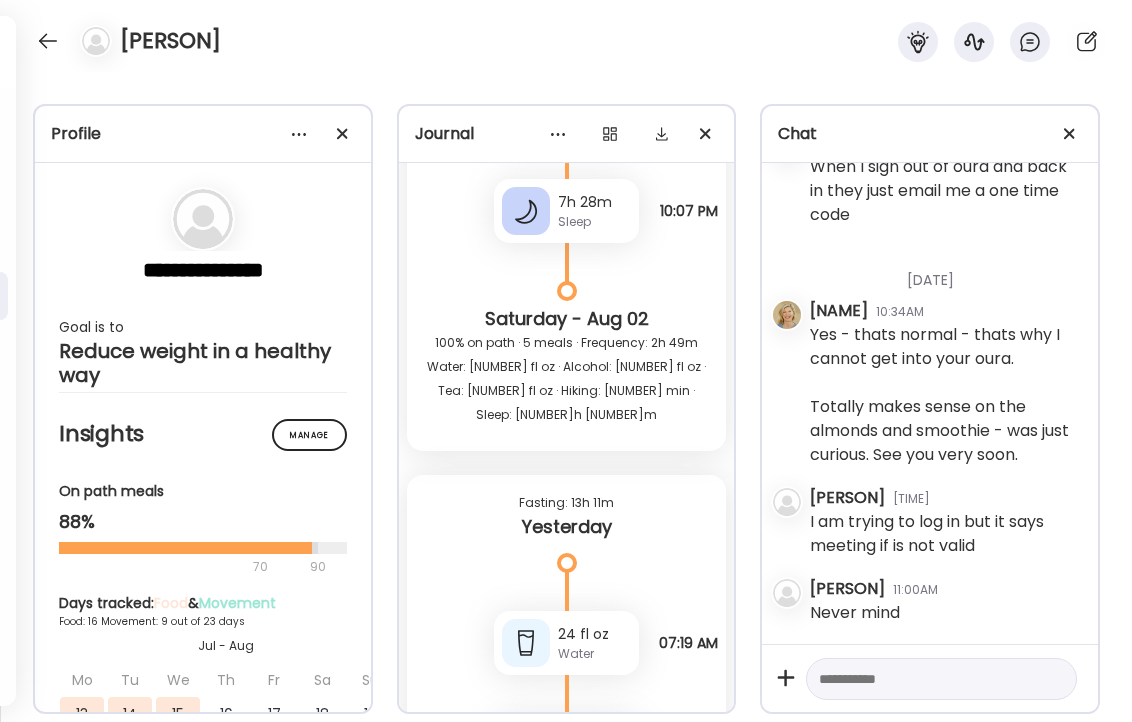 scroll, scrollTop: 60108, scrollLeft: 0, axis: vertical 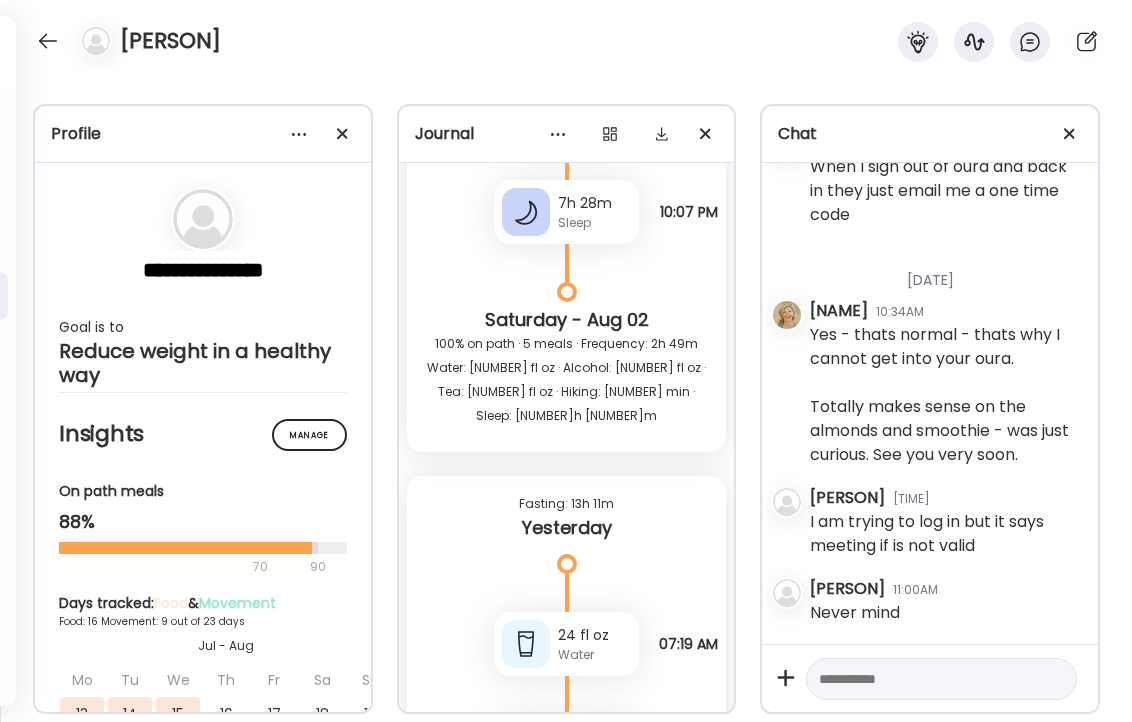 click at bounding box center [566, 892] 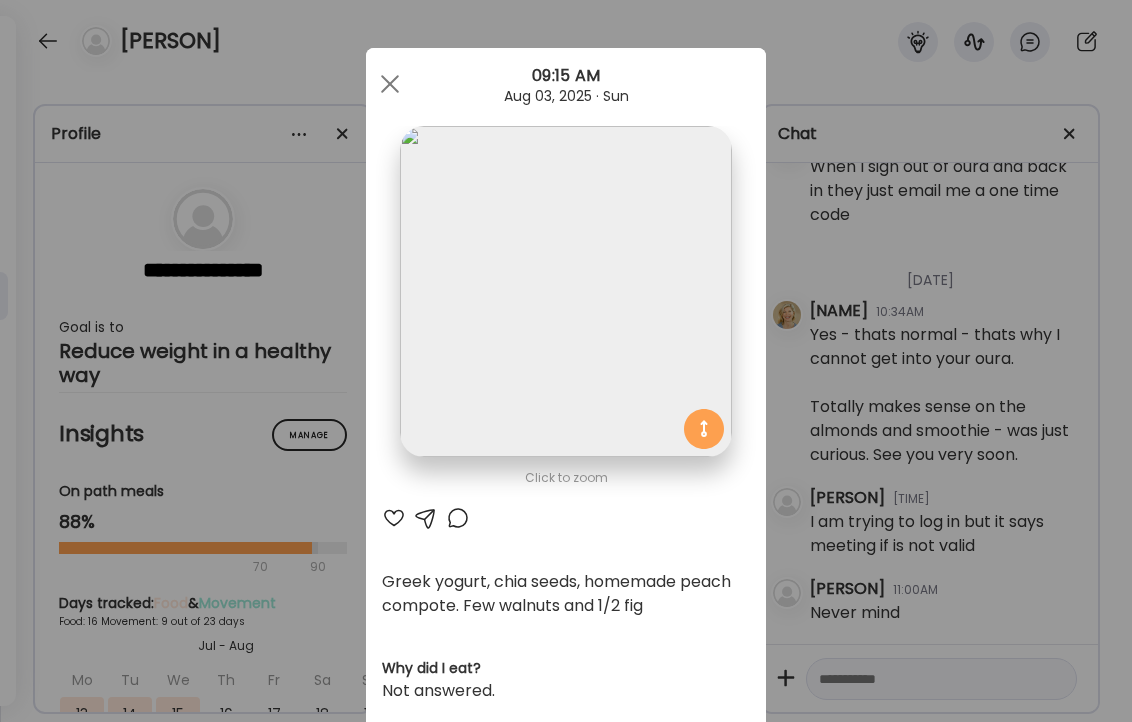 click on "Ate Coach Dashboard
Wahoo! It’s official
Take a moment to set up your Coach Profile to give your clients a smooth onboarding experience.
Skip Set up coach profile
Ate Coach Dashboard
1 Image 2 Message 3 Invite
Let’s get you quickly set up
Add a headshot or company logo for client recognition
Skip Next
Ate Coach Dashboard
1 Image 2 Message 3 Invite
Customize your welcome message
This page will be the first thing your clients will see. Add a welcome message to personalize their experience.
Header 32" at bounding box center (566, 361) 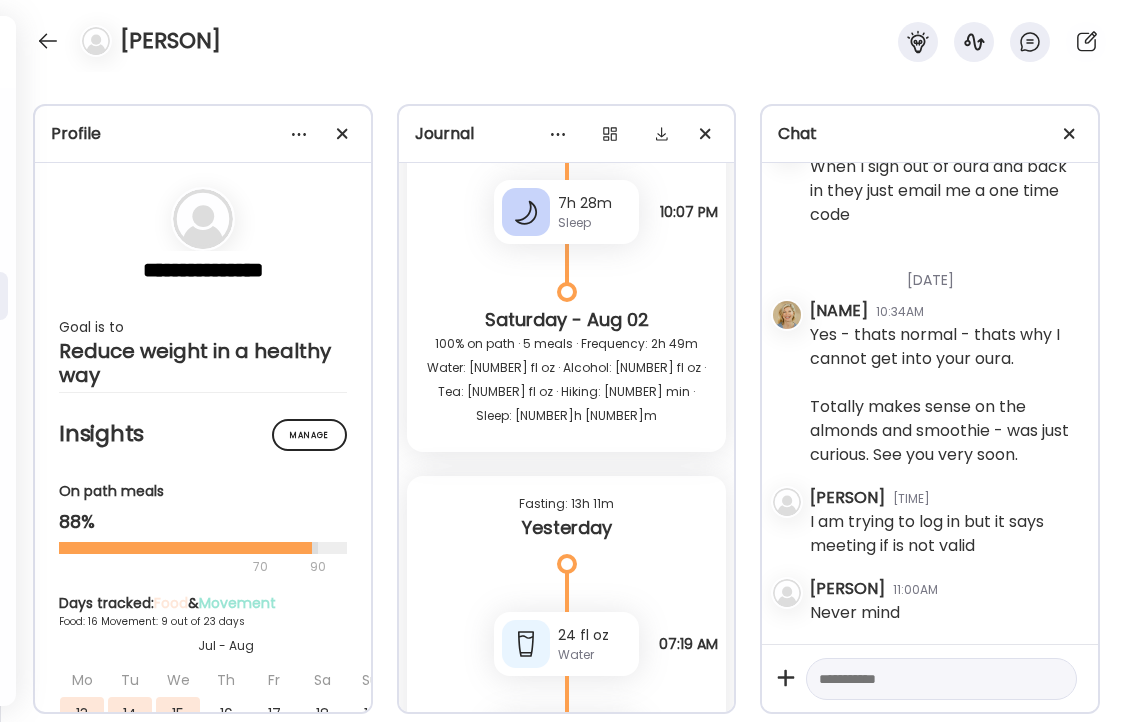 click at bounding box center [538, 940] 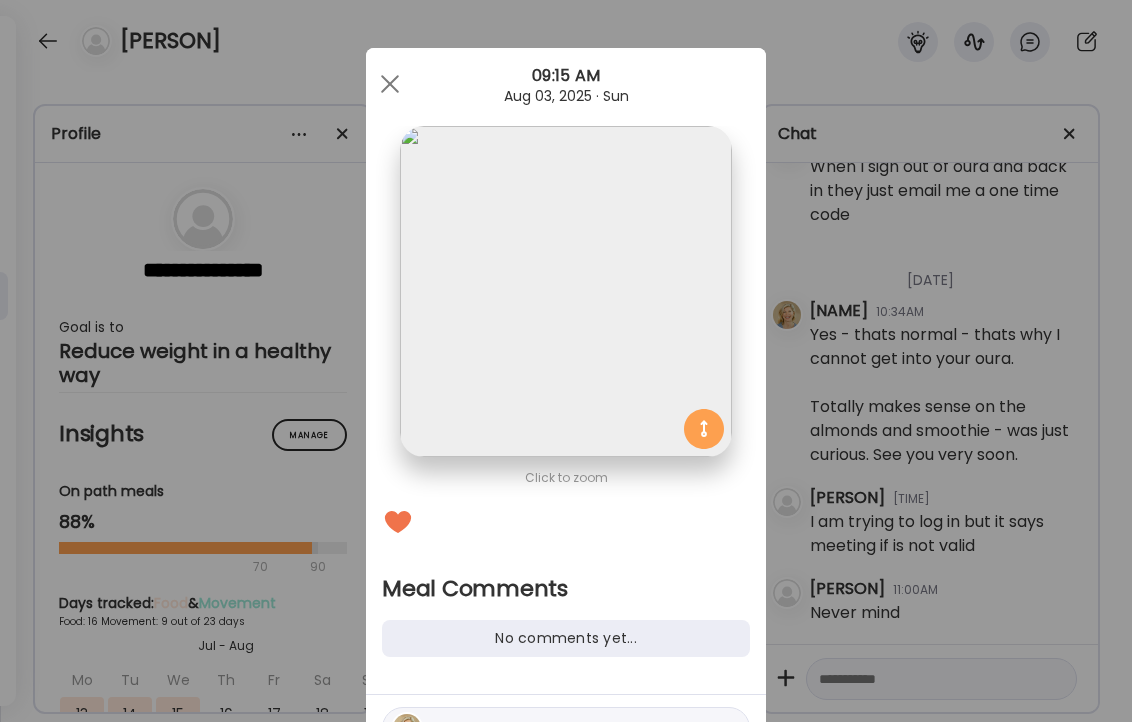 scroll, scrollTop: 111, scrollLeft: 0, axis: vertical 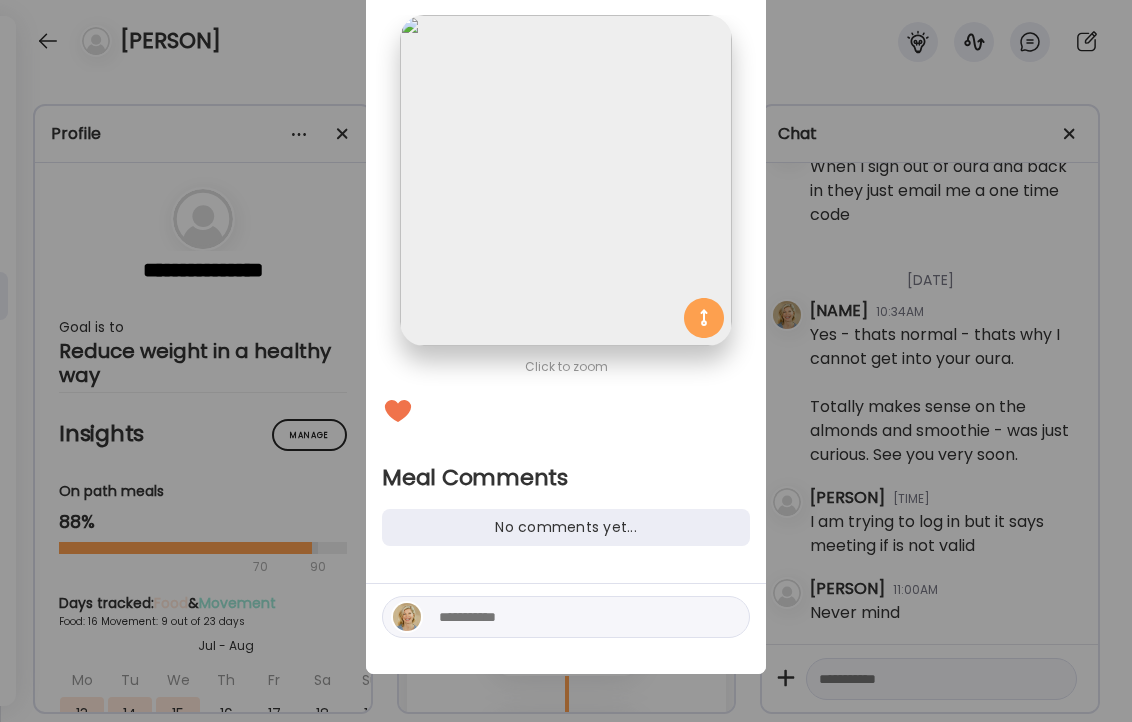 click at bounding box center [574, 617] 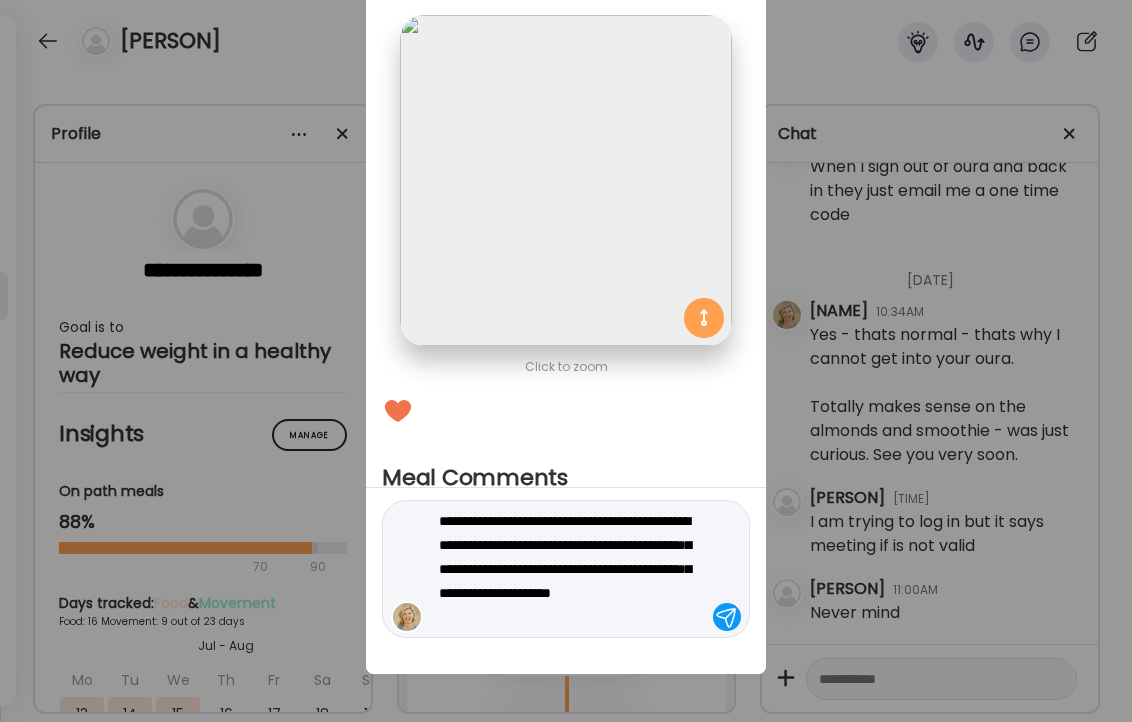 type on "**********" 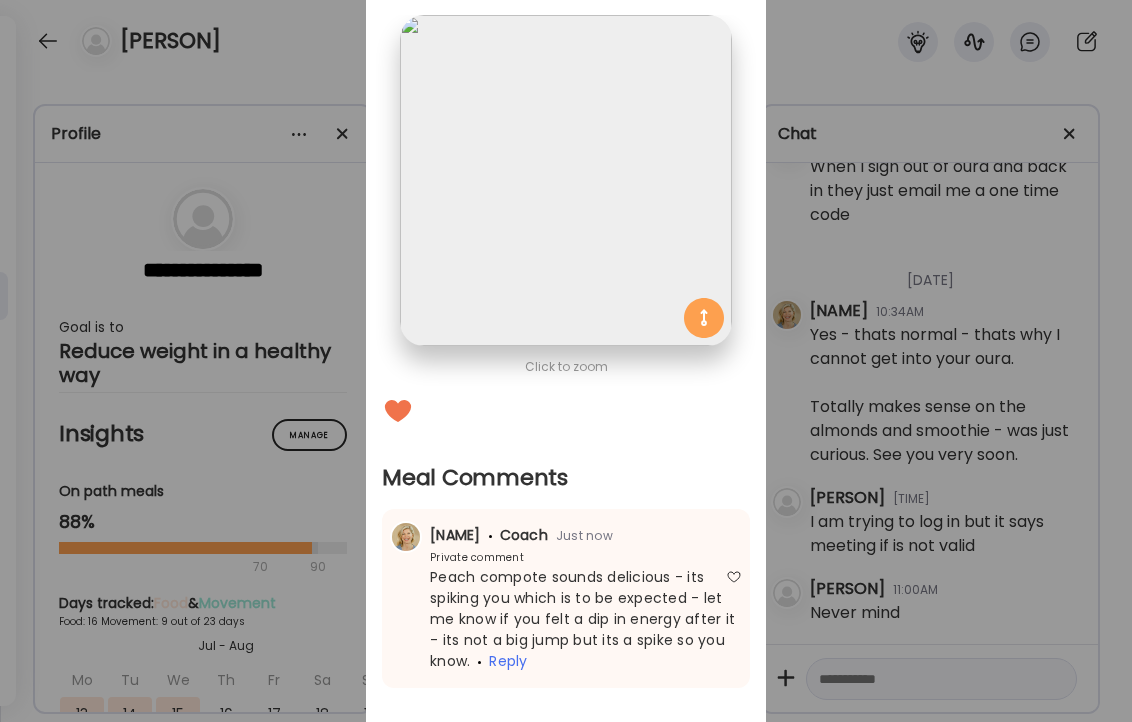 click on "Ate Coach Dashboard
Wahoo! It’s official
Take a moment to set up your Coach Profile to give your clients a smooth onboarding experience.
Skip Set up coach profile
Ate Coach Dashboard
1 Image 2 Message 3 Invite
Let’s get you quickly set up
Add a headshot or company logo for client recognition
Skip Next
Ate Coach Dashboard
1 Image 2 Message 3 Invite
Customize your welcome message
This page will be the first thing your clients will see. Add a welcome message to personalize their experience.
Header 32" at bounding box center (566, 361) 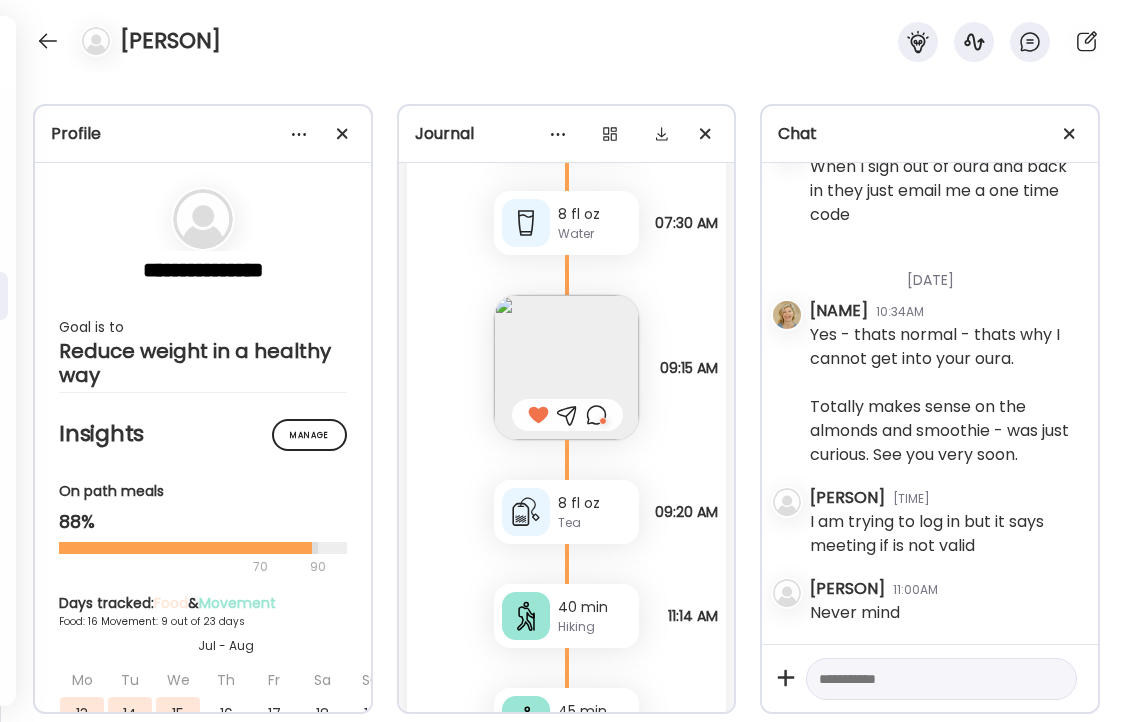 scroll, scrollTop: 60636, scrollLeft: 0, axis: vertical 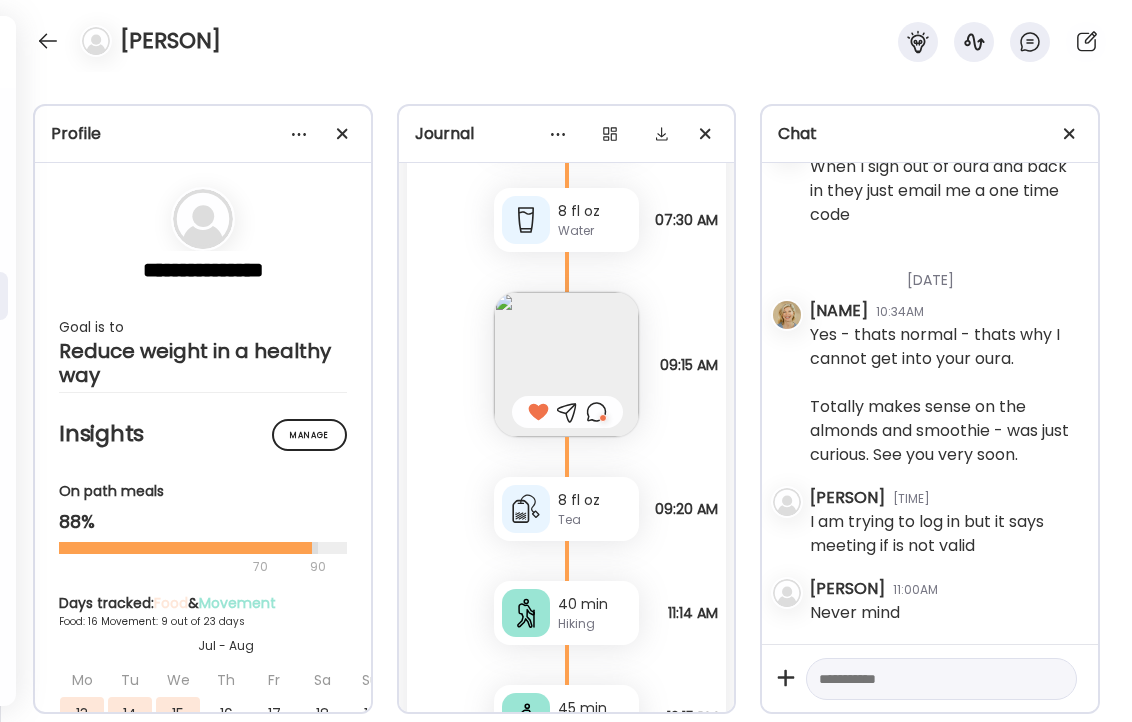 click at bounding box center [566, 965] 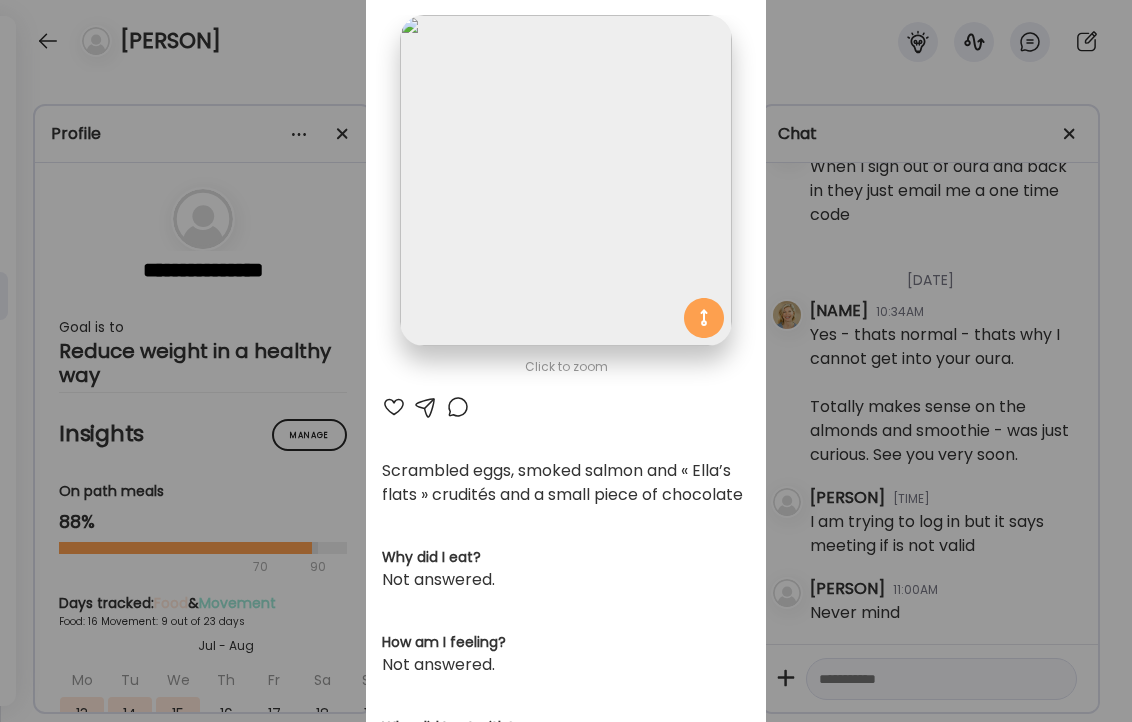 click on "Ate Coach Dashboard
Wahoo! It’s official
Take a moment to set up your Coach Profile to give your clients a smooth onboarding experience.
Skip Set up coach profile
Ate Coach Dashboard
1 Image 2 Message 3 Invite
Let’s get you quickly set up
Add a headshot or company logo for client recognition
Skip Next
Ate Coach Dashboard
1 Image 2 Message 3 Invite
Customize your welcome message
This page will be the first thing your clients will see. Add a welcome message to personalize their experience.
Header 32" at bounding box center [566, 361] 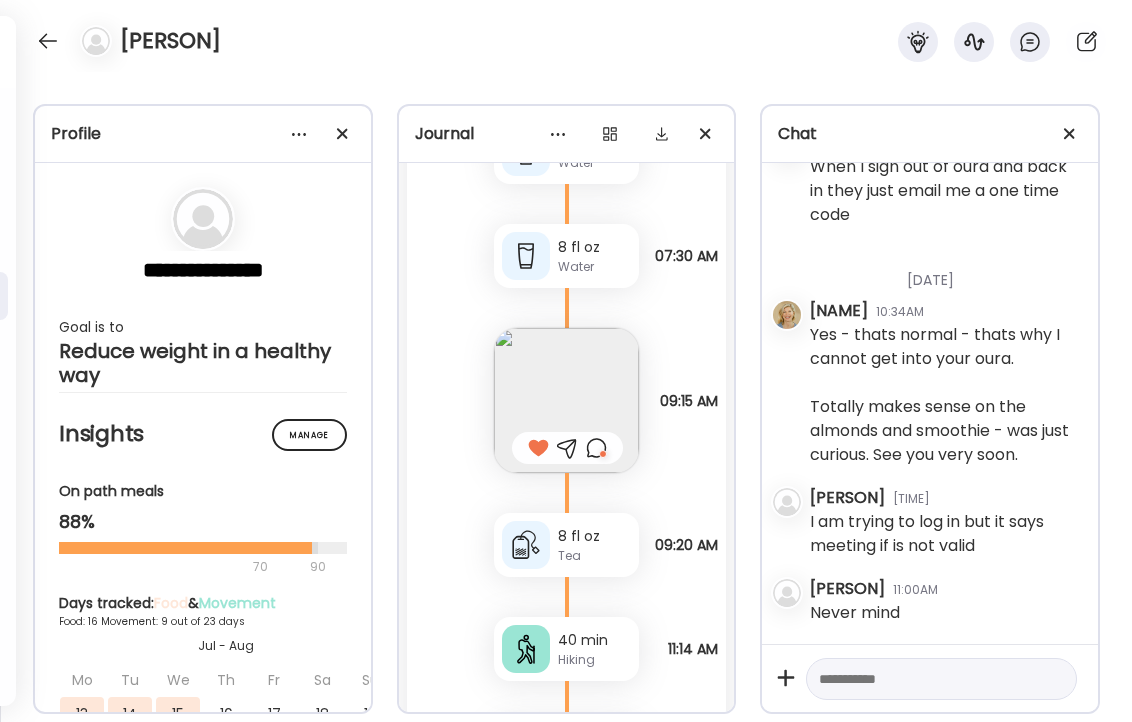 scroll, scrollTop: 60606, scrollLeft: 0, axis: vertical 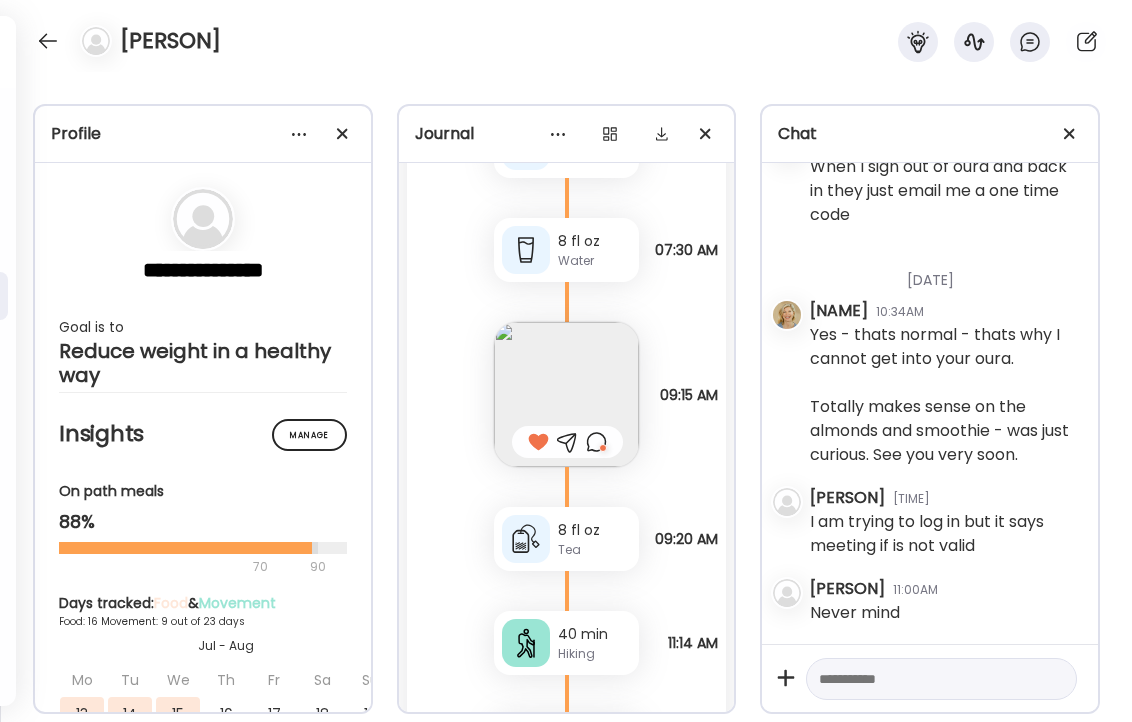 click at bounding box center [566, 995] 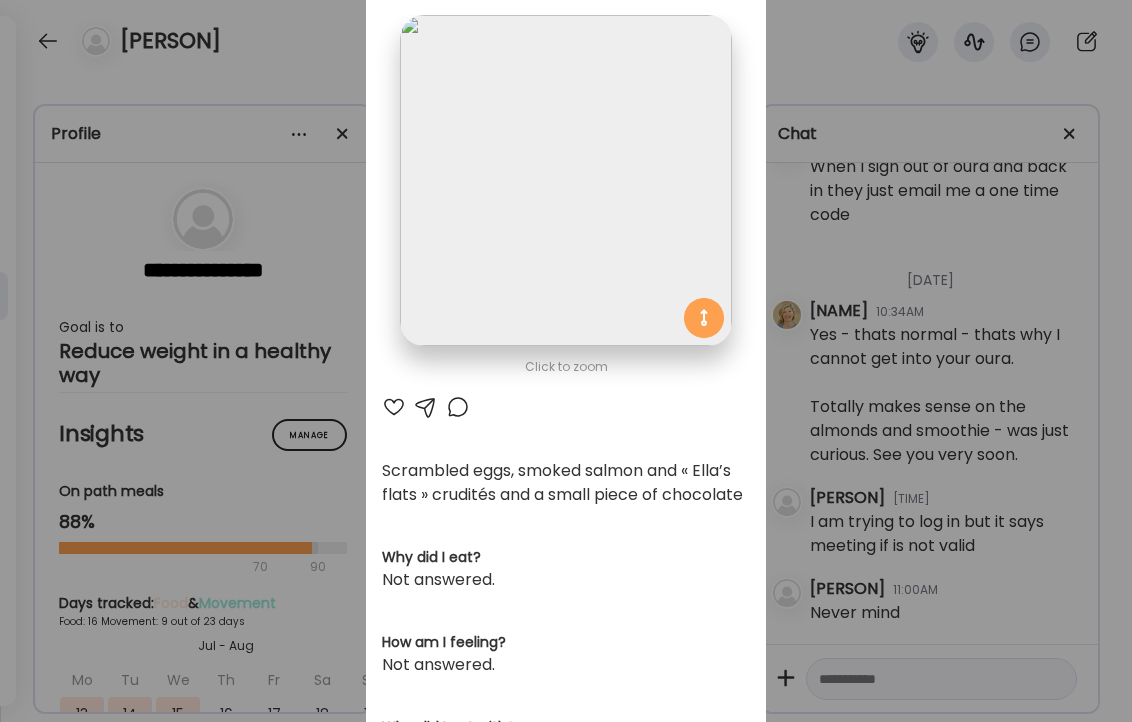click on "Ate Coach Dashboard
Wahoo! It’s official
Take a moment to set up your Coach Profile to give your clients a smooth onboarding experience.
Skip Set up coach profile
Ate Coach Dashboard
1 Image 2 Message 3 Invite
Let’s get you quickly set up
Add a headshot or company logo for client recognition
Skip Next
Ate Coach Dashboard
1 Image 2 Message 3 Invite
Customize your welcome message
This page will be the first thing your clients will see. Add a welcome message to personalize their experience.
Header 32" at bounding box center [566, 361] 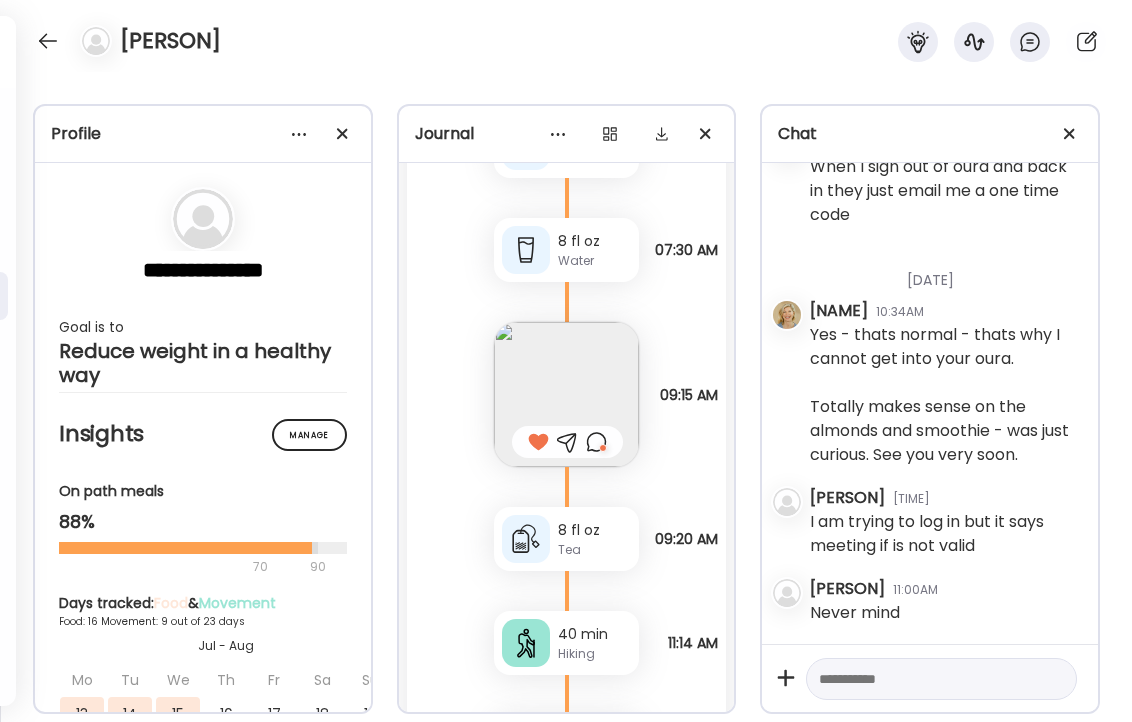 scroll, scrollTop: 60672, scrollLeft: 0, axis: vertical 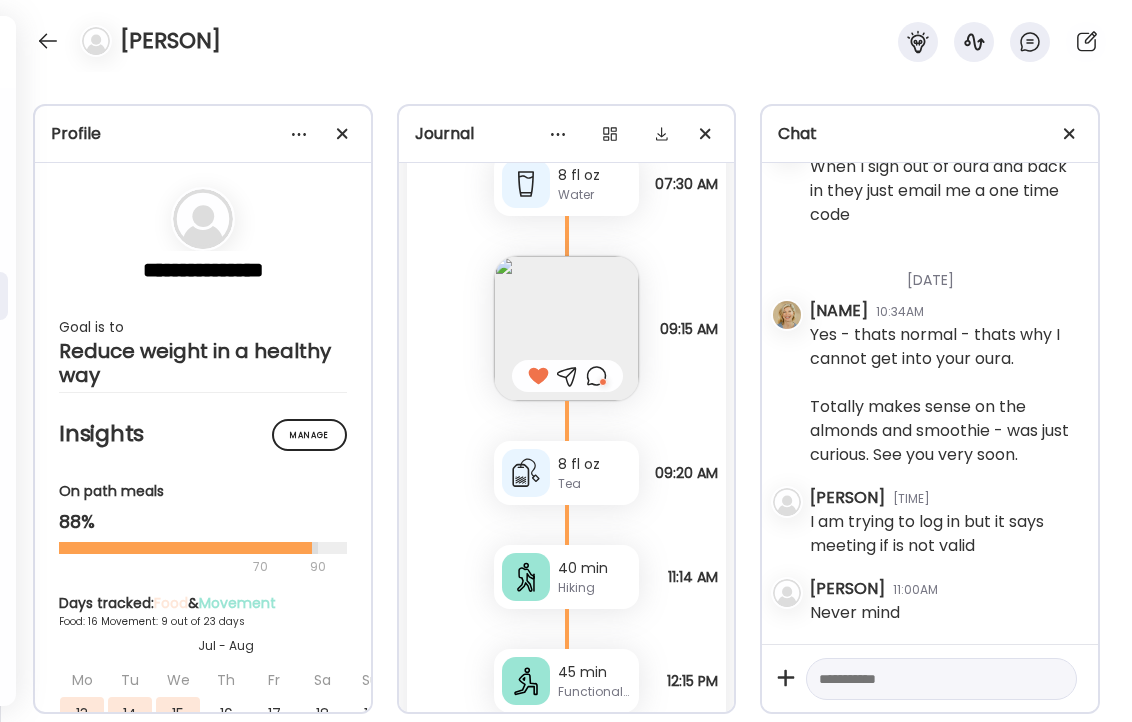 click at bounding box center [538, 977] 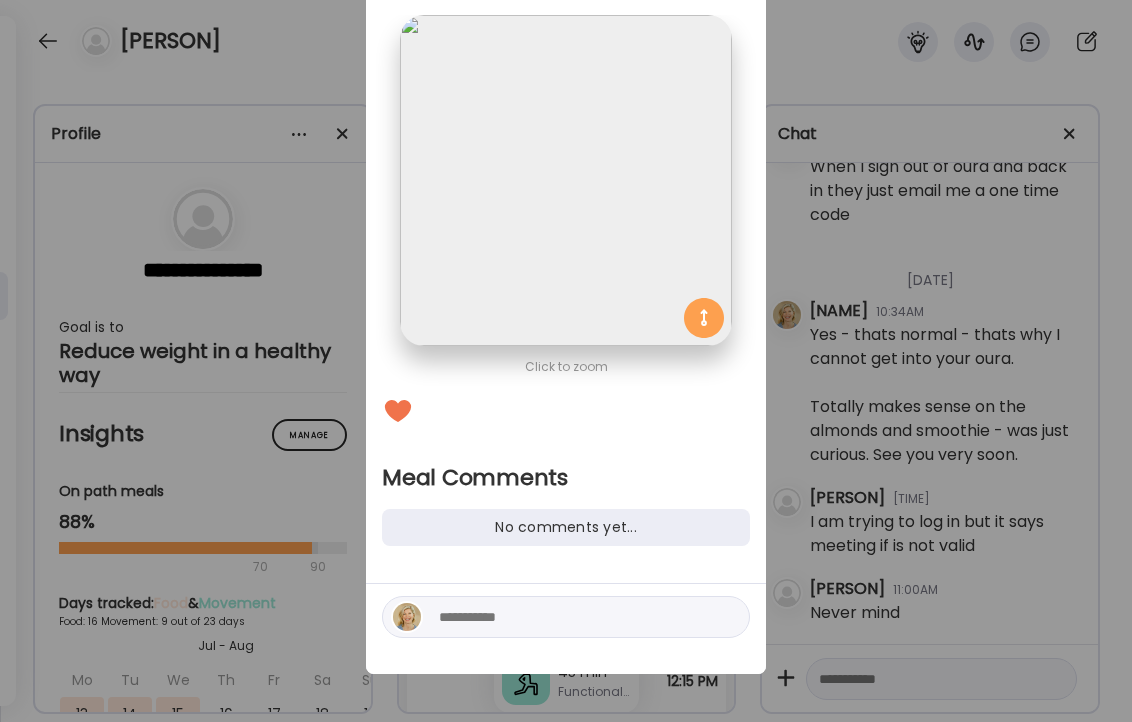 click at bounding box center (574, 617) 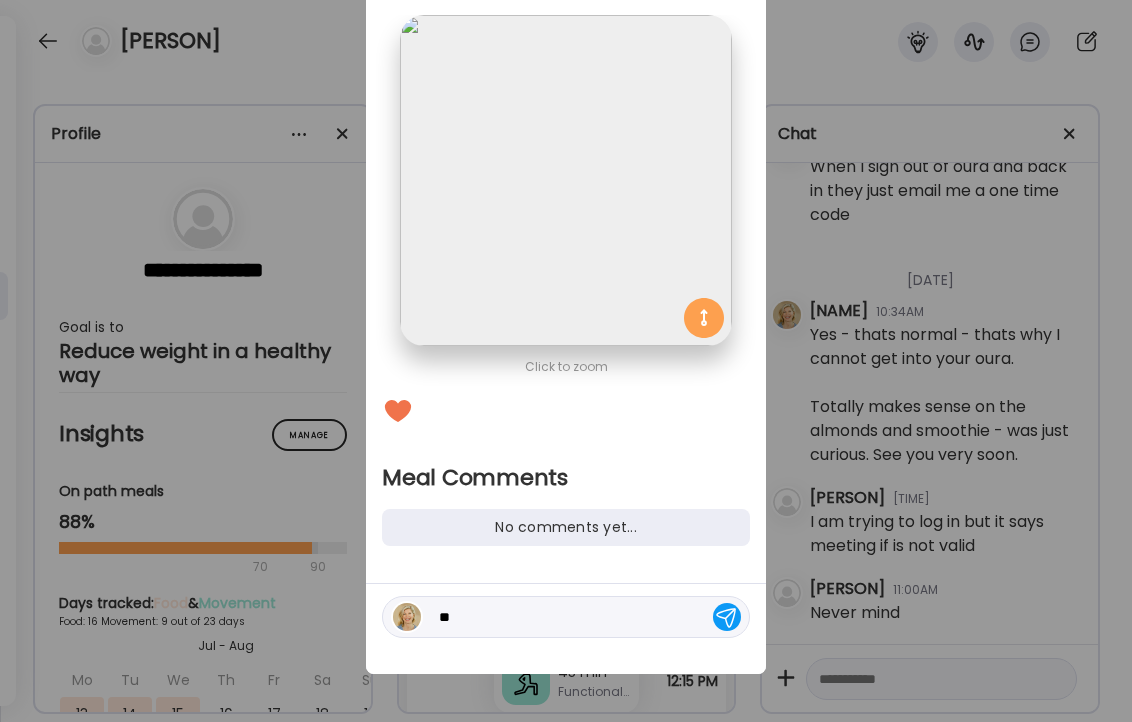 type on "*" 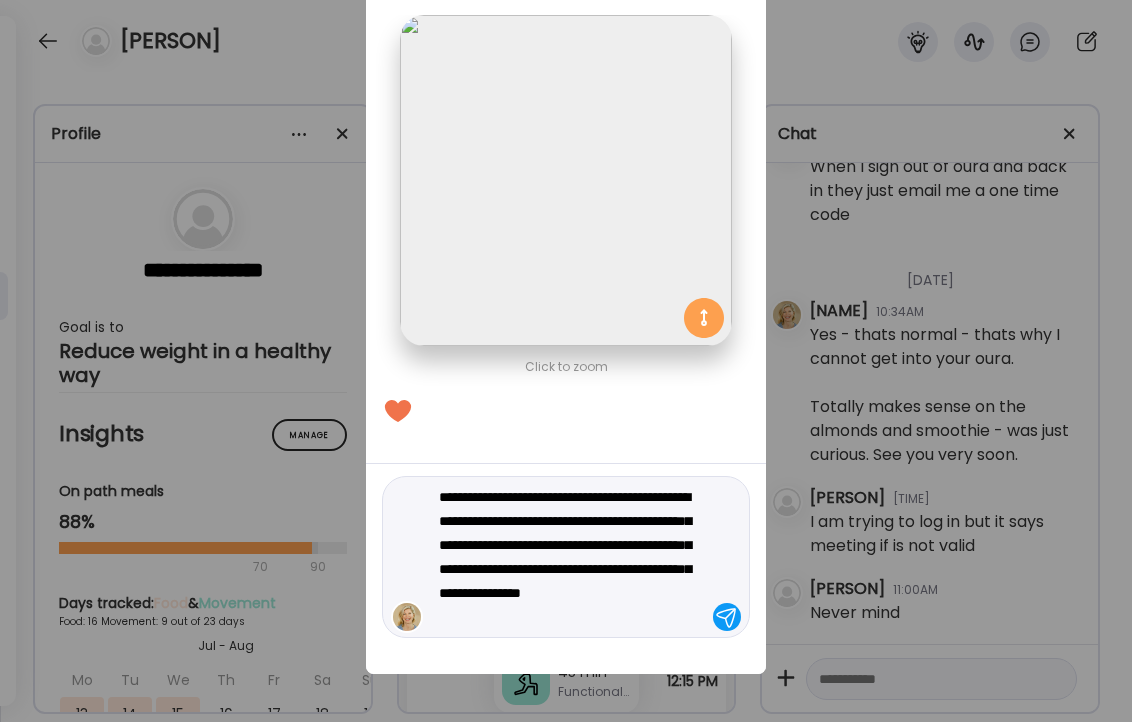 type on "**********" 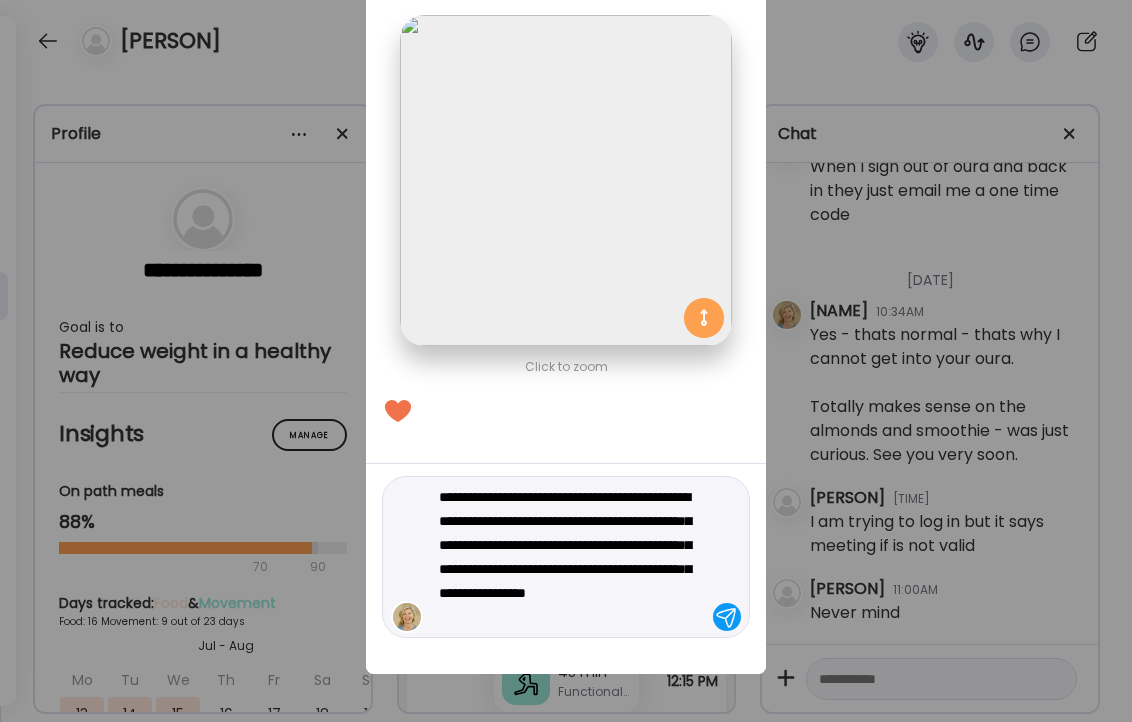 type 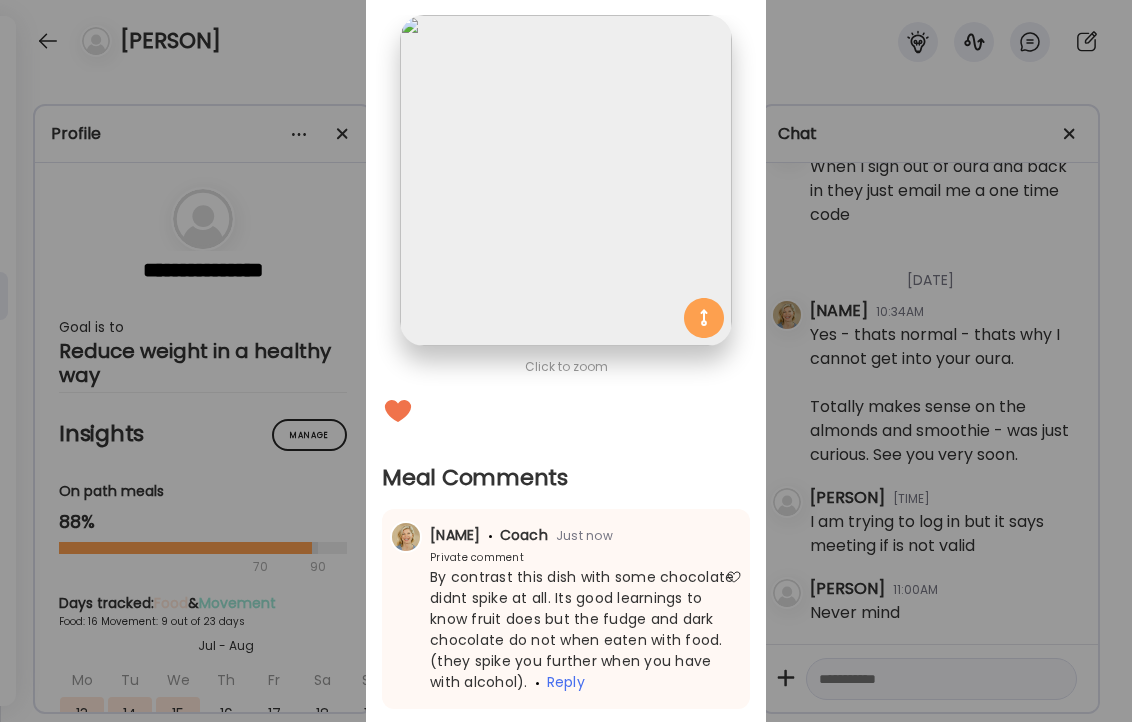 click on "Ate Coach Dashboard
Wahoo! It’s official
Take a moment to set up your Coach Profile to give your clients a smooth onboarding experience.
Skip Set up coach profile
Ate Coach Dashboard
1 Image 2 Message 3 Invite
Let’s get you quickly set up
Add a headshot or company logo for client recognition
Skip Next
Ate Coach Dashboard
1 Image 2 Message 3 Invite
Customize your welcome message
This page will be the first thing your clients will see. Add a welcome message to personalize their experience.
Header 32" at bounding box center (566, 361) 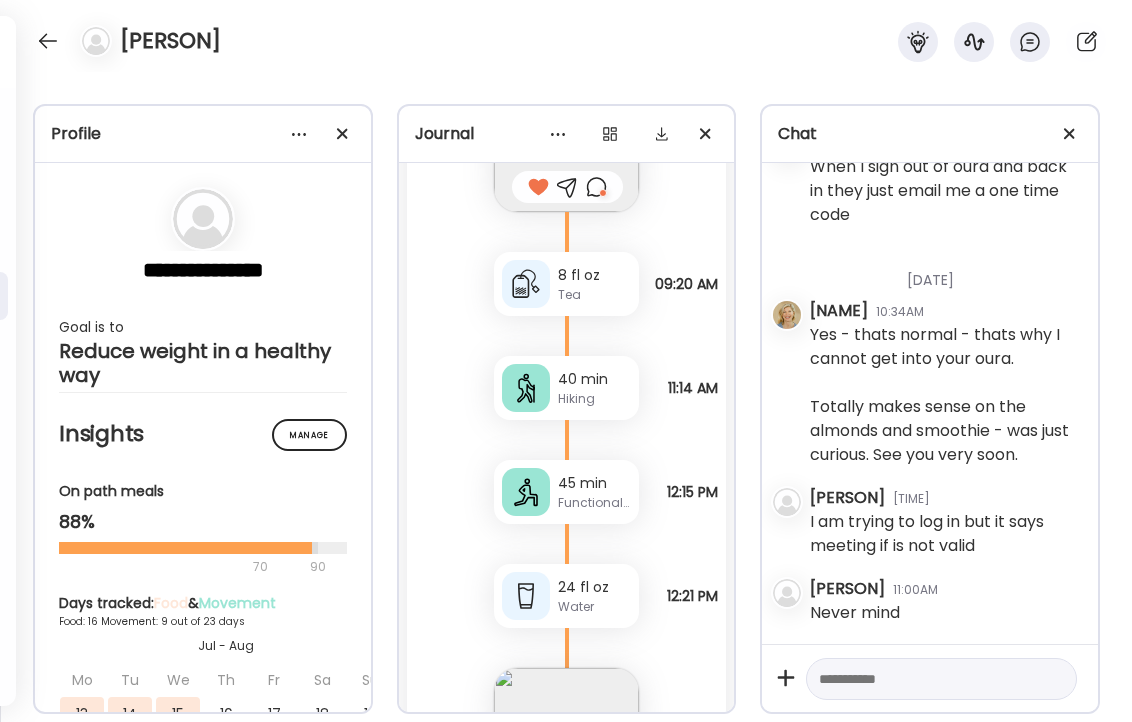 scroll, scrollTop: 60869, scrollLeft: 0, axis: vertical 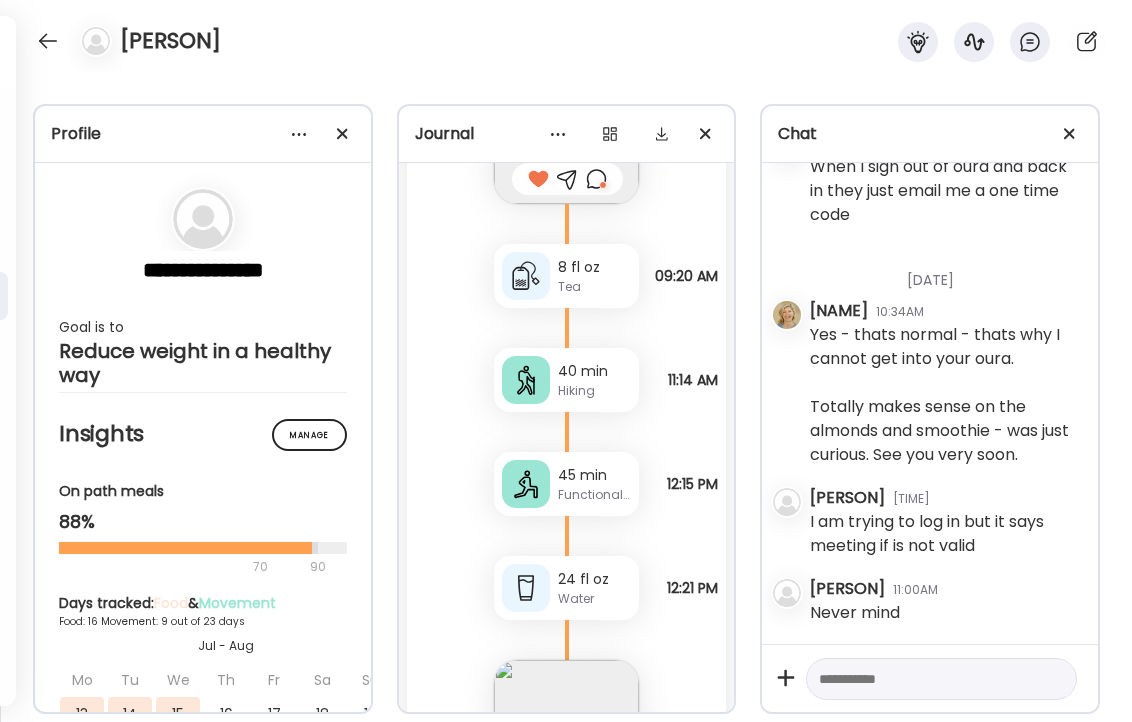 click at bounding box center [566, 1021] 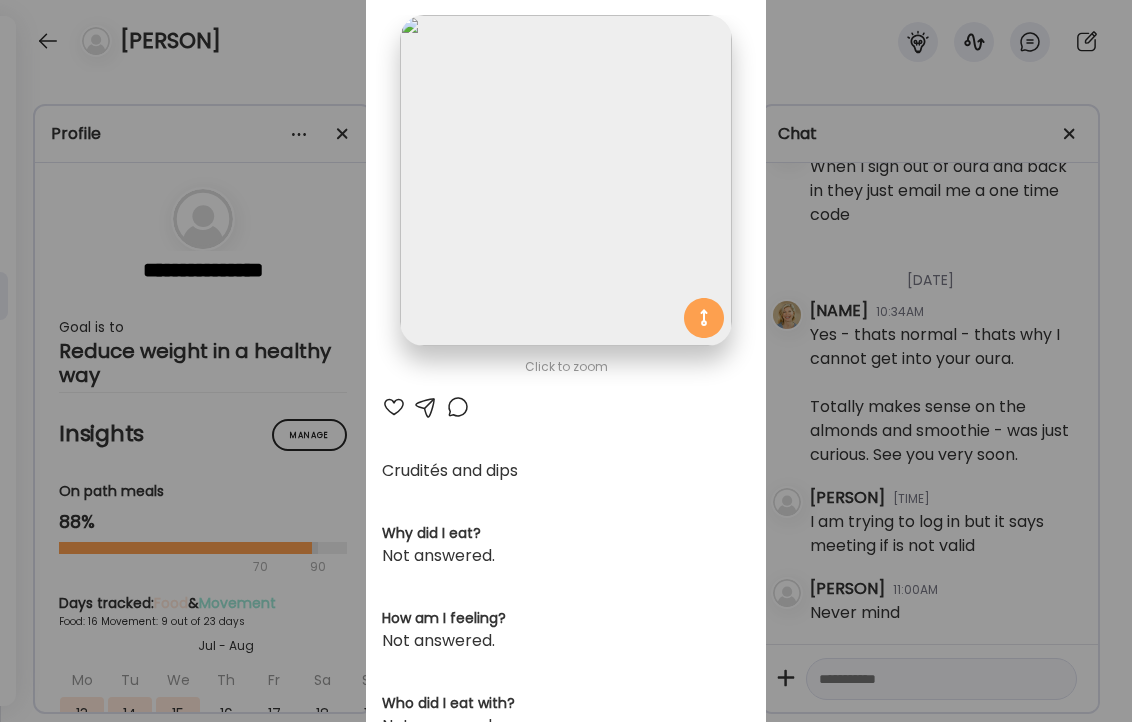 click on "Ate Coach Dashboard
Wahoo! It’s official
Take a moment to set up your Coach Profile to give your clients a smooth onboarding experience.
Skip Set up coach profile
Ate Coach Dashboard
1 Image 2 Message 3 Invite
Let’s get you quickly set up
Add a headshot or company logo for client recognition
Skip Next
Ate Coach Dashboard
1 Image 2 Message 3 Invite
Customize your welcome message
This page will be the first thing your clients will see. Add a welcome message to personalize their experience.
Header 32" at bounding box center (566, 361) 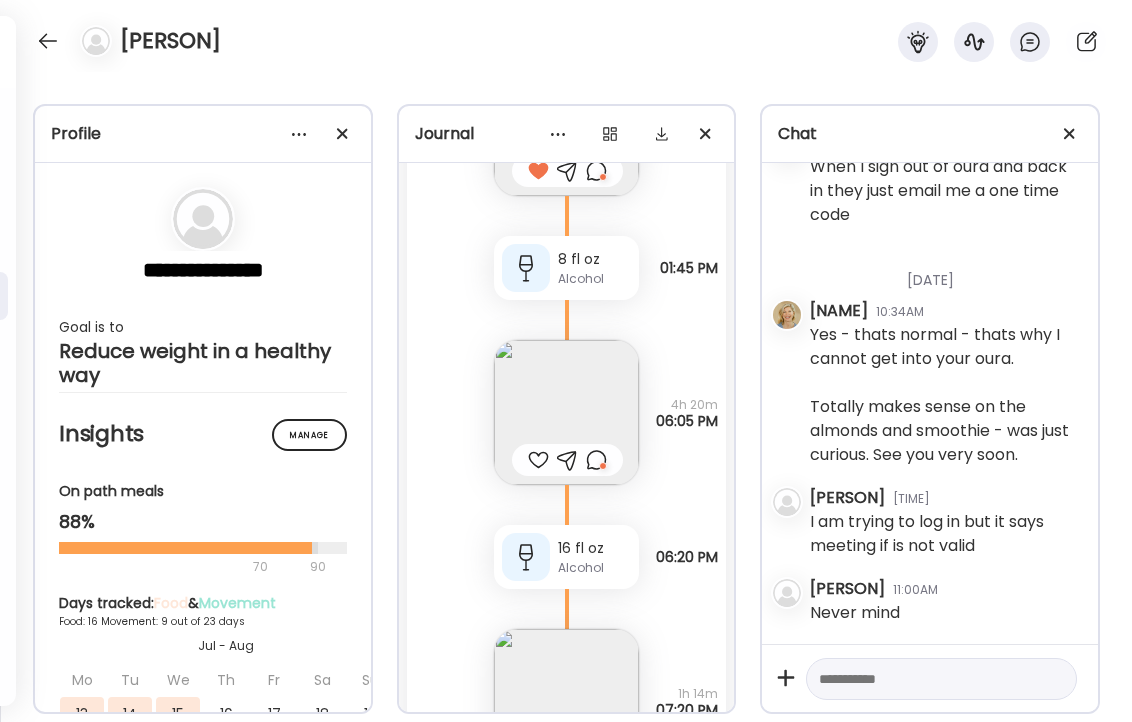 scroll, scrollTop: 61484, scrollLeft: 0, axis: vertical 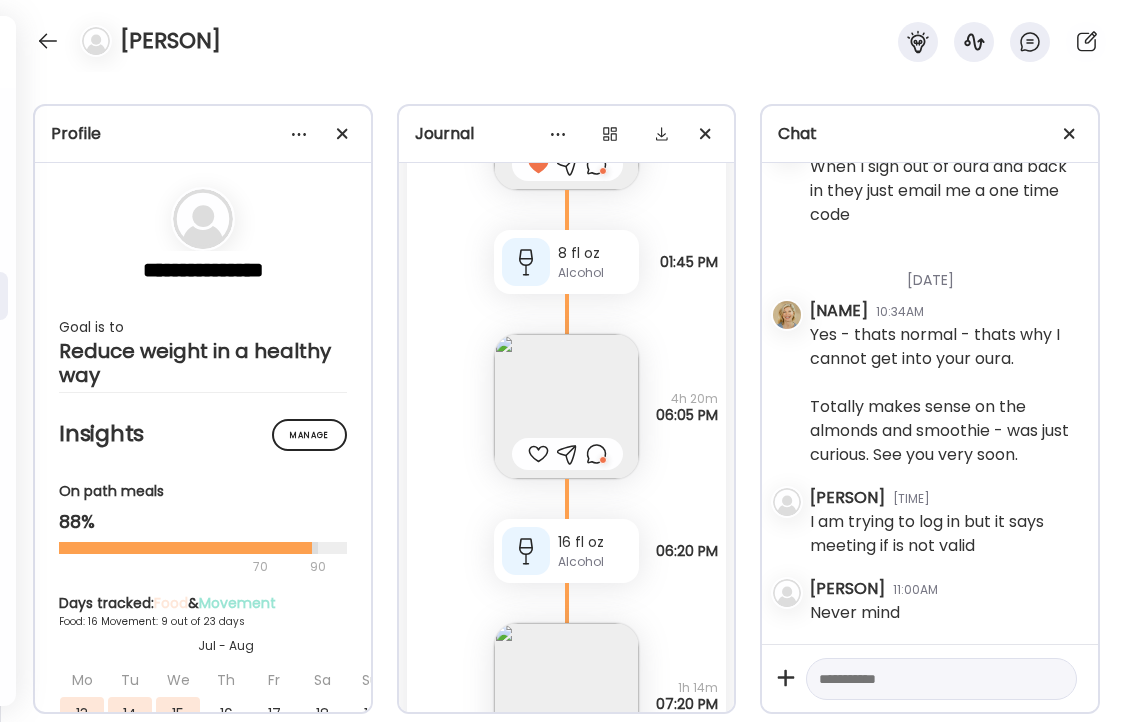 click at bounding box center [923, 679] 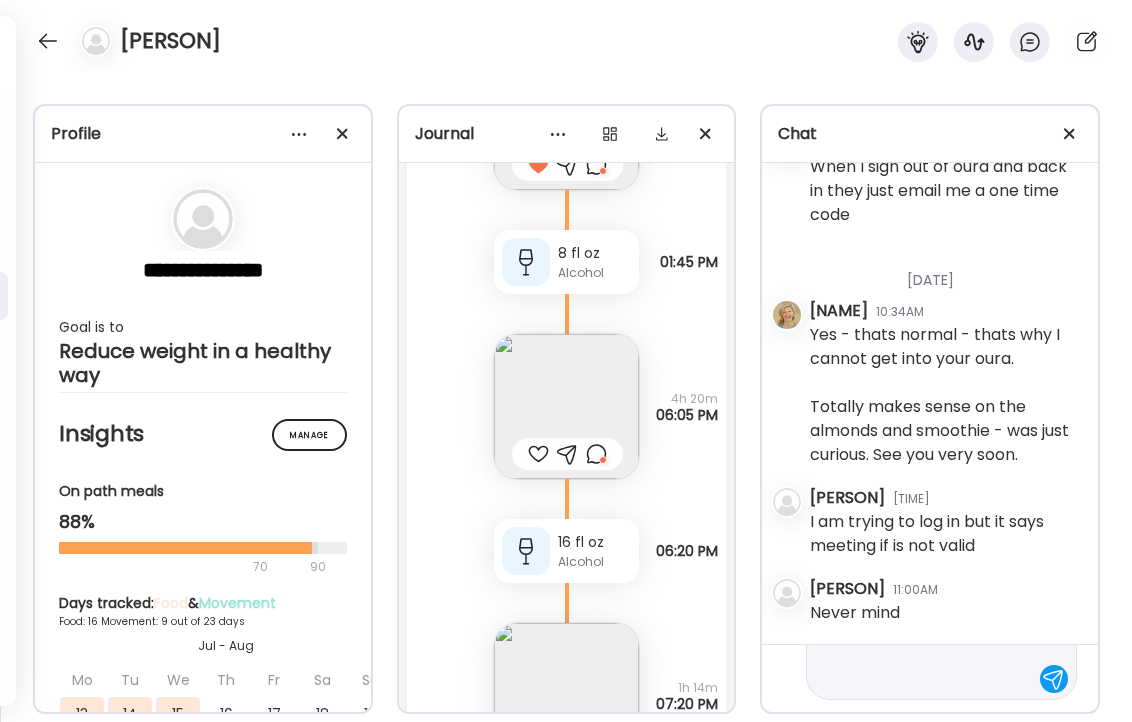 scroll, scrollTop: 455, scrollLeft: 0, axis: vertical 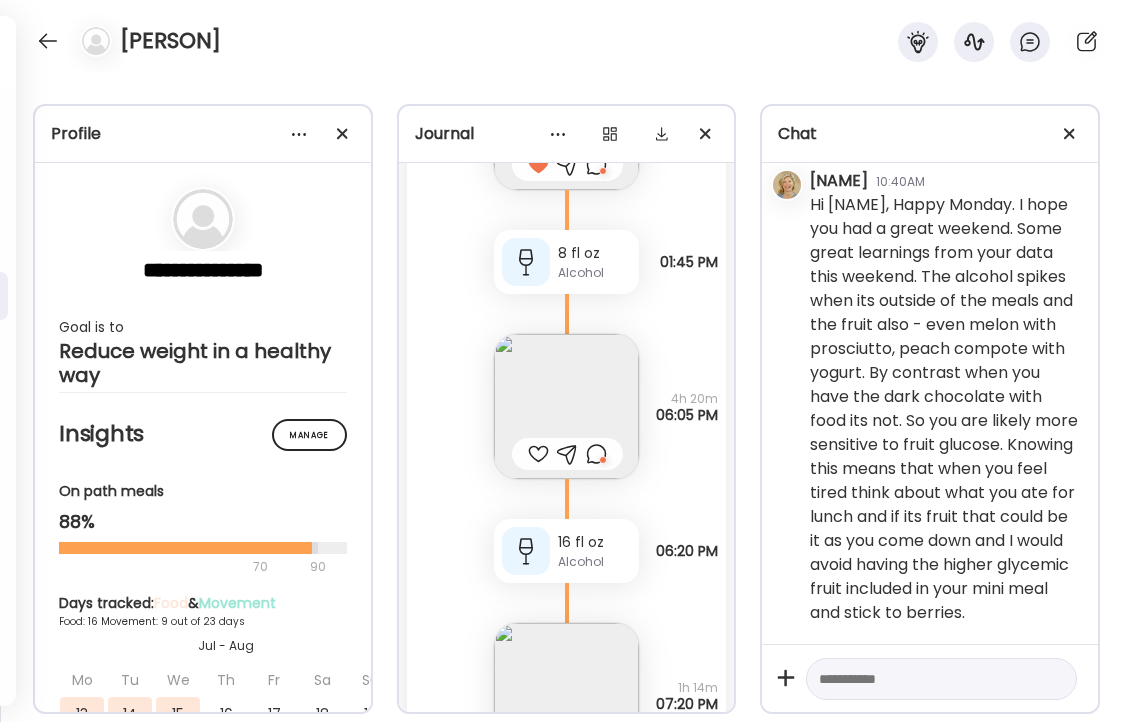 click at bounding box center (923, 679) 